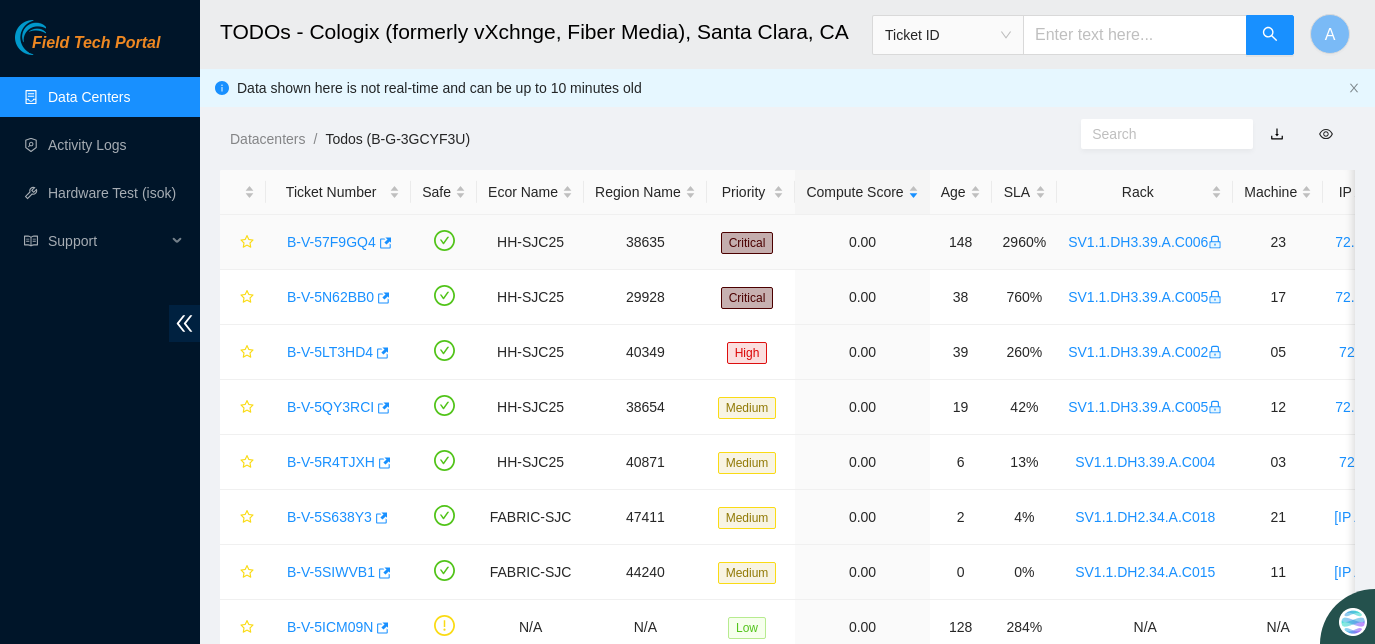 scroll, scrollTop: 0, scrollLeft: 0, axis: both 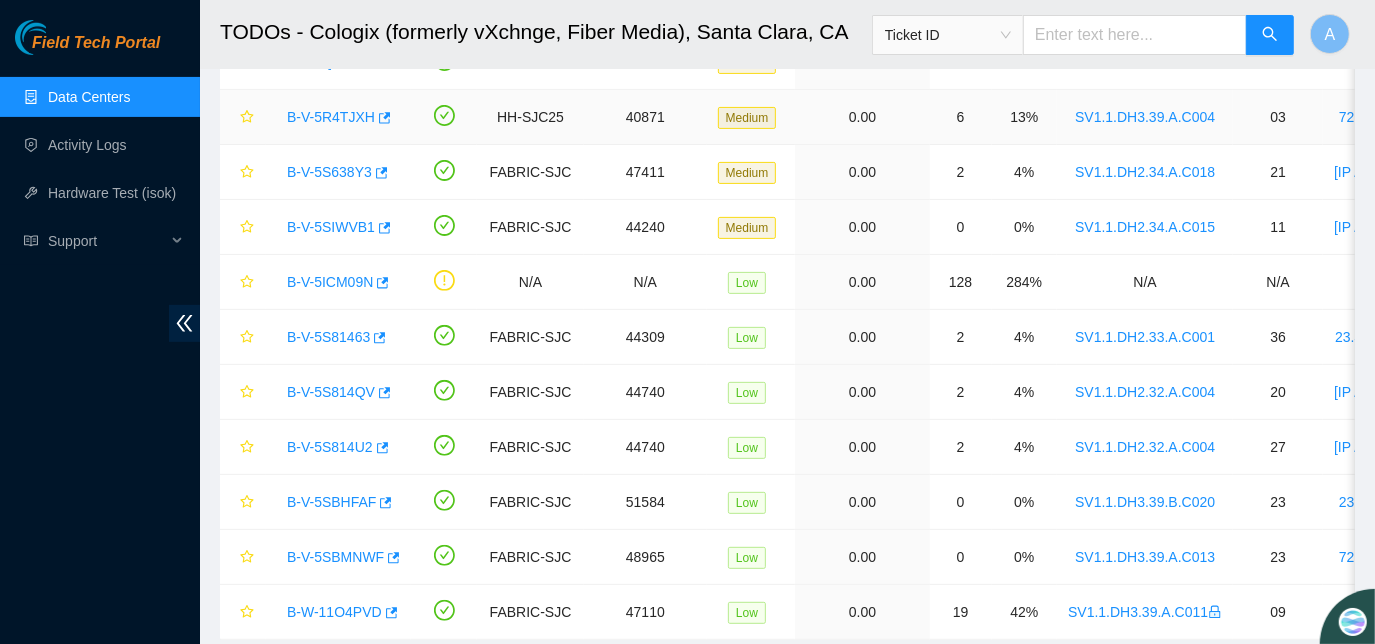 click on "B-V-5R4TJXH" at bounding box center (331, 117) 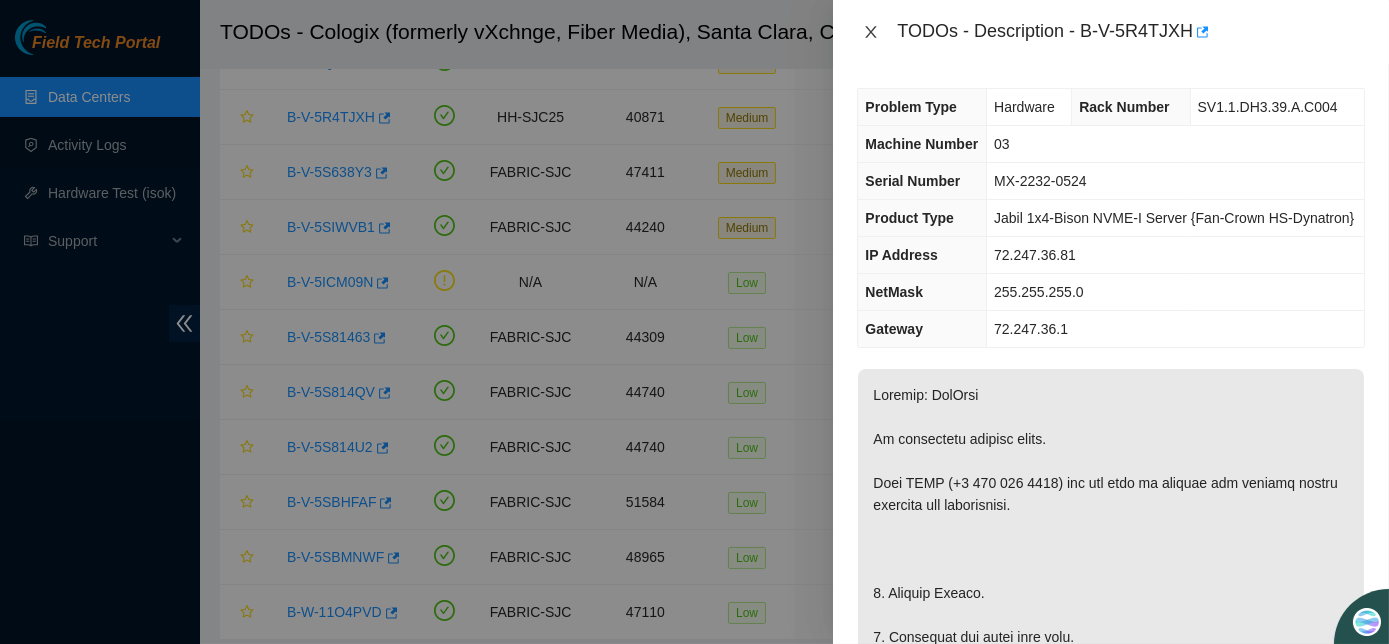 click 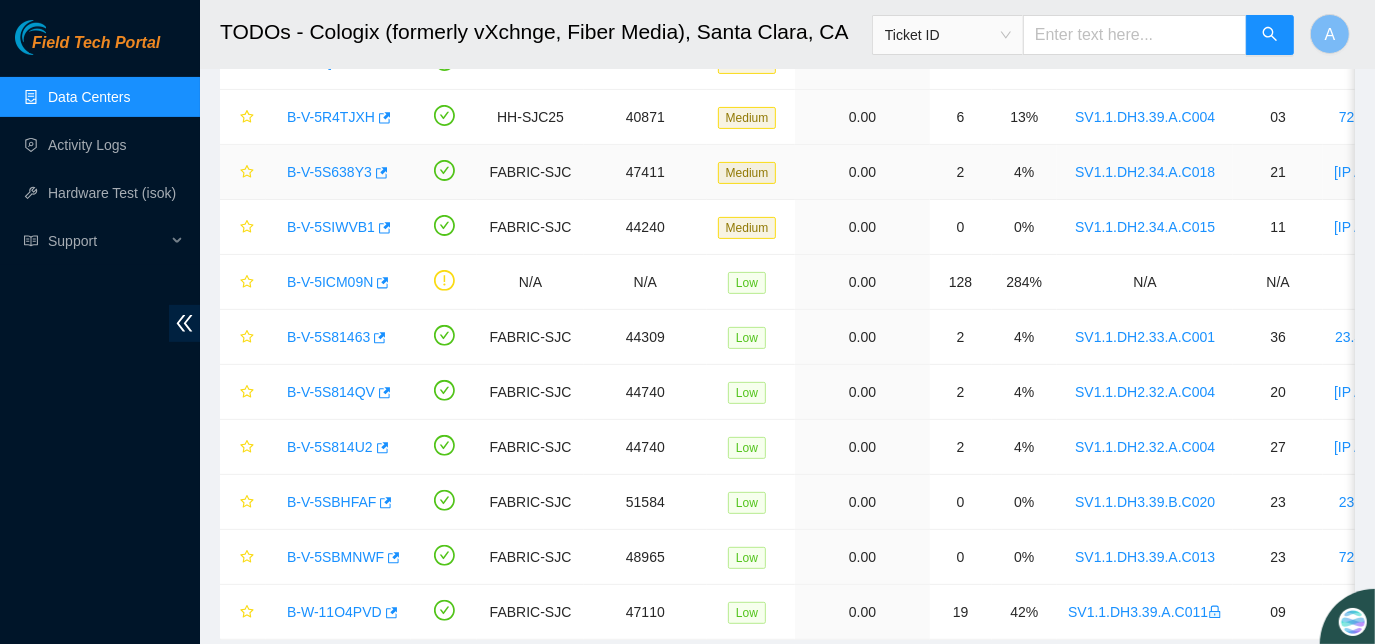 click on "B-V-5S638Y3" at bounding box center (329, 172) 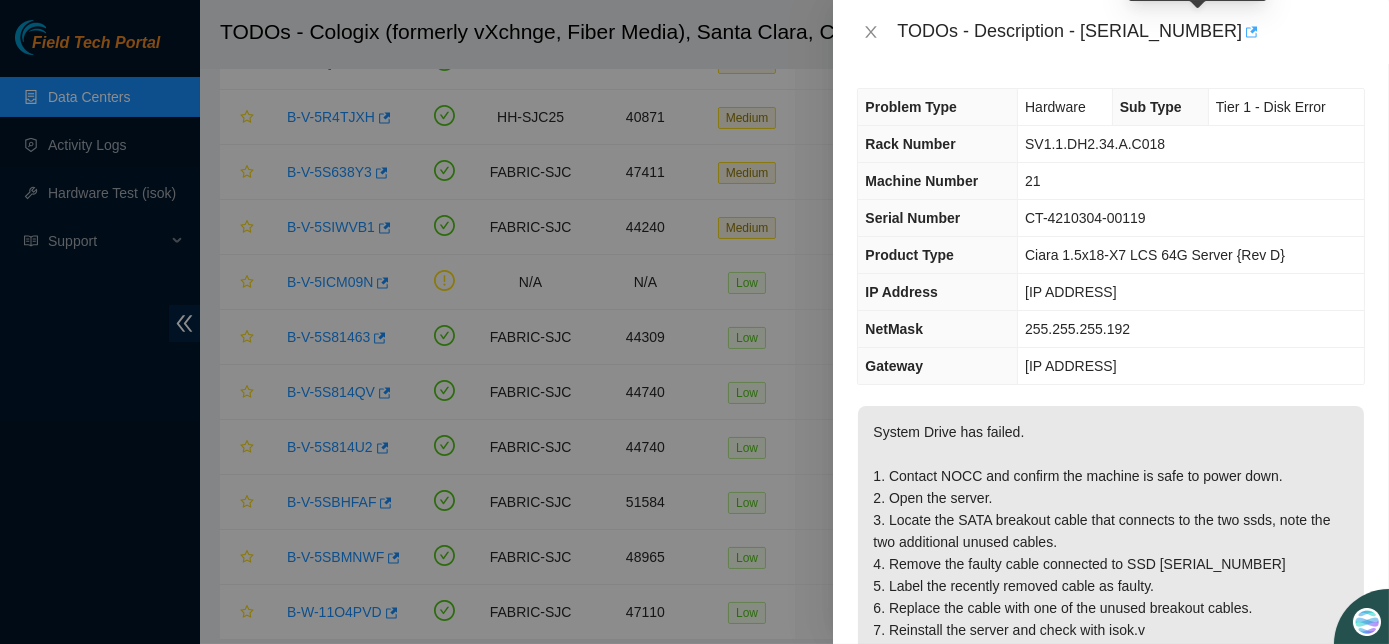 click 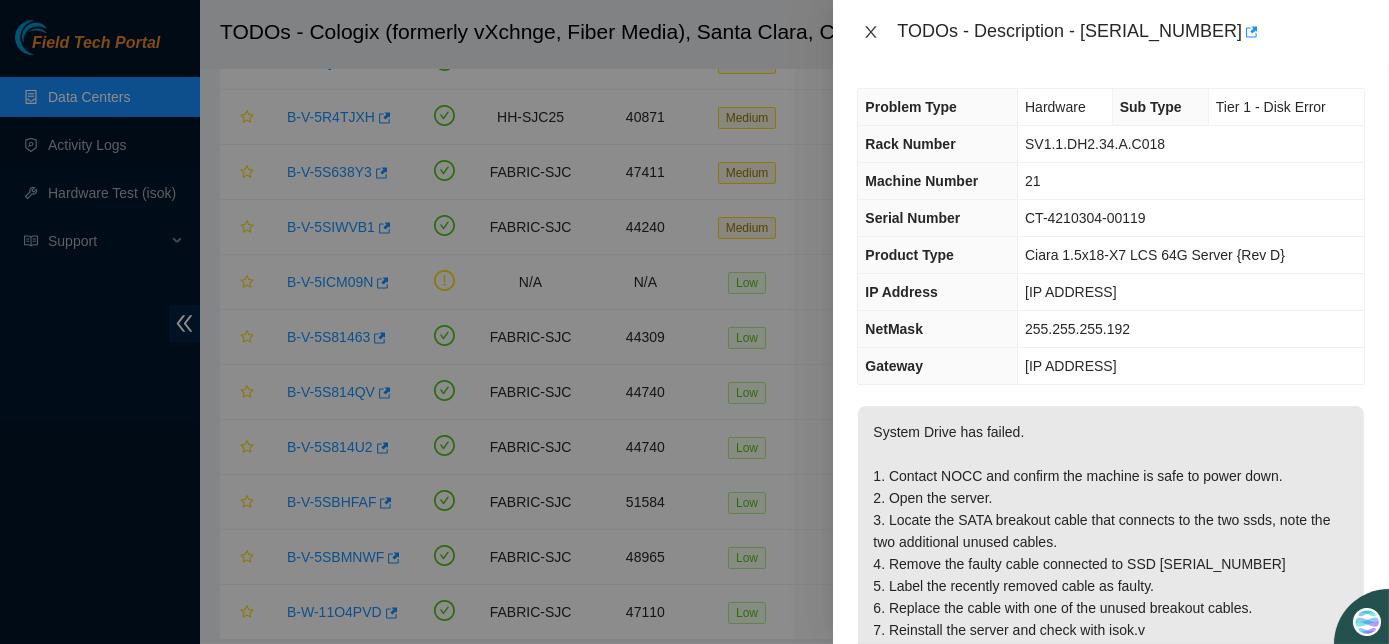 click 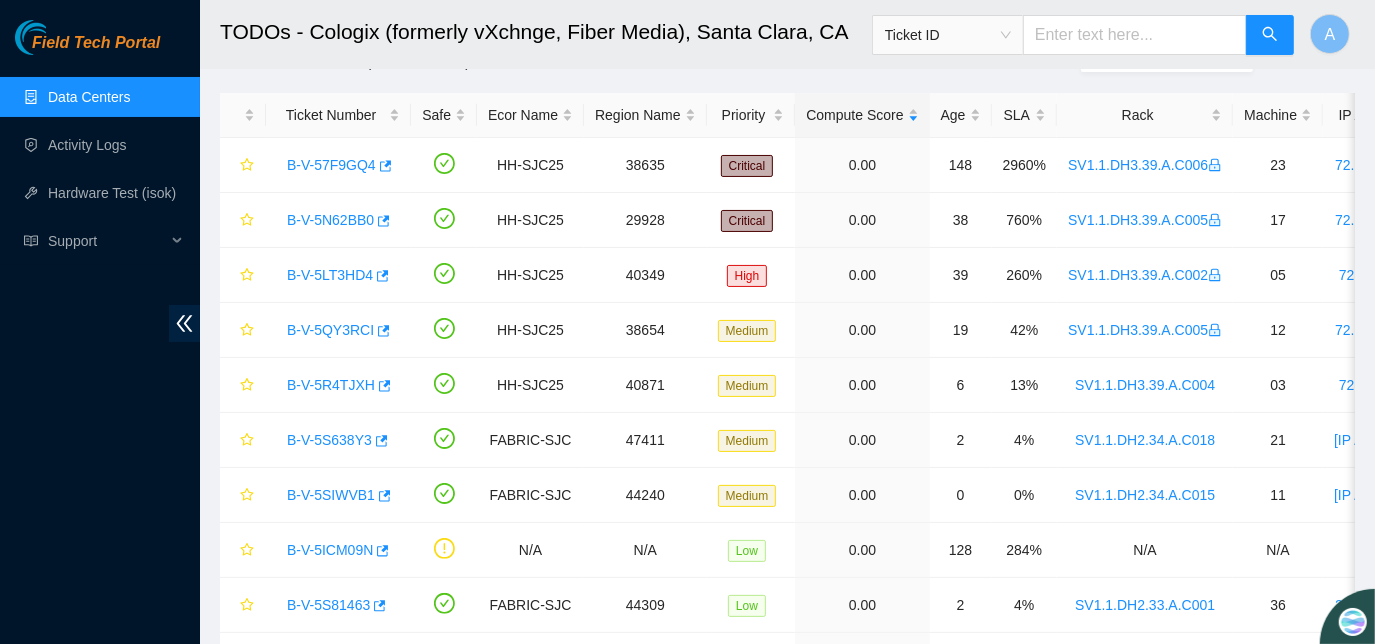 scroll, scrollTop: 45, scrollLeft: 0, axis: vertical 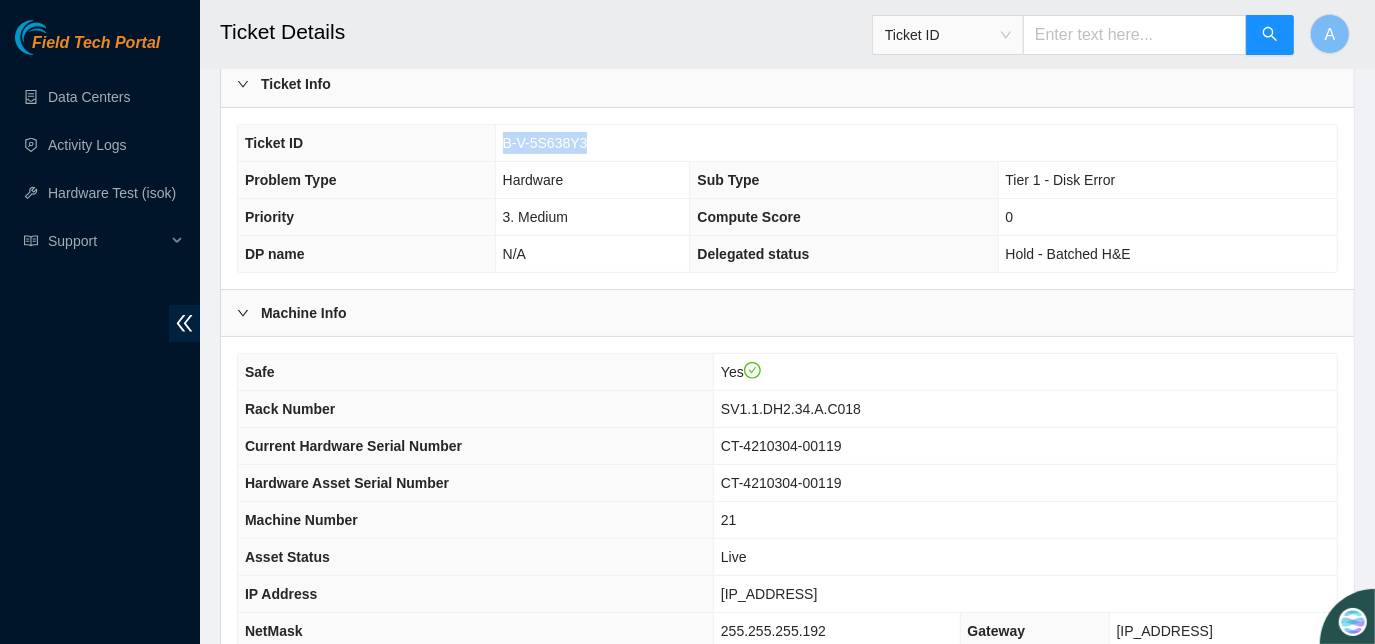 drag, startPoint x: 498, startPoint y: 141, endPoint x: 593, endPoint y: 149, distance: 95.33625 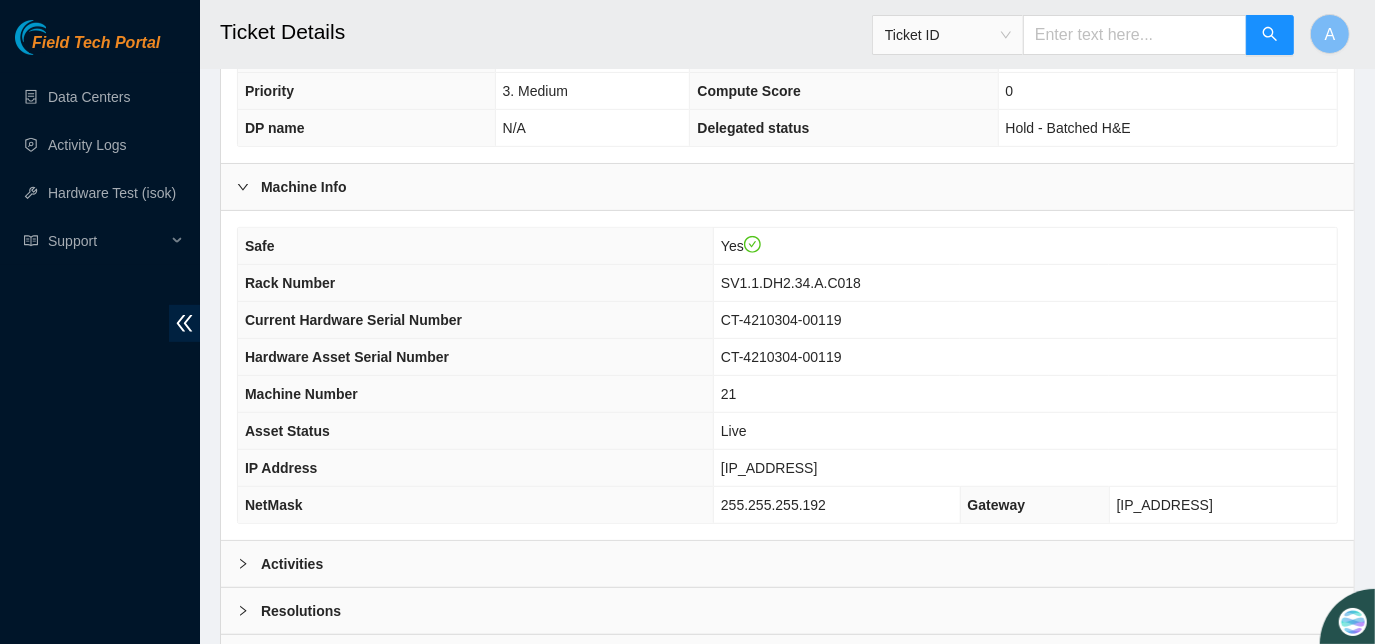 scroll, scrollTop: 682, scrollLeft: 0, axis: vertical 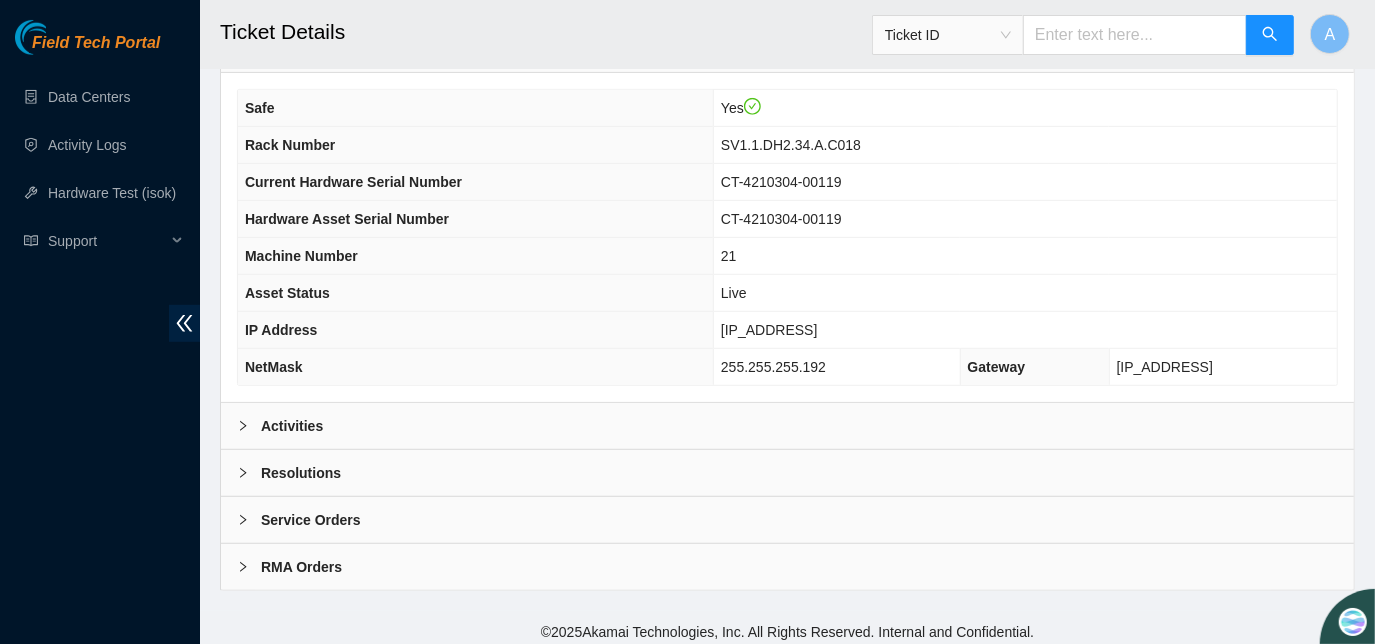click on "Activities" at bounding box center [787, 426] 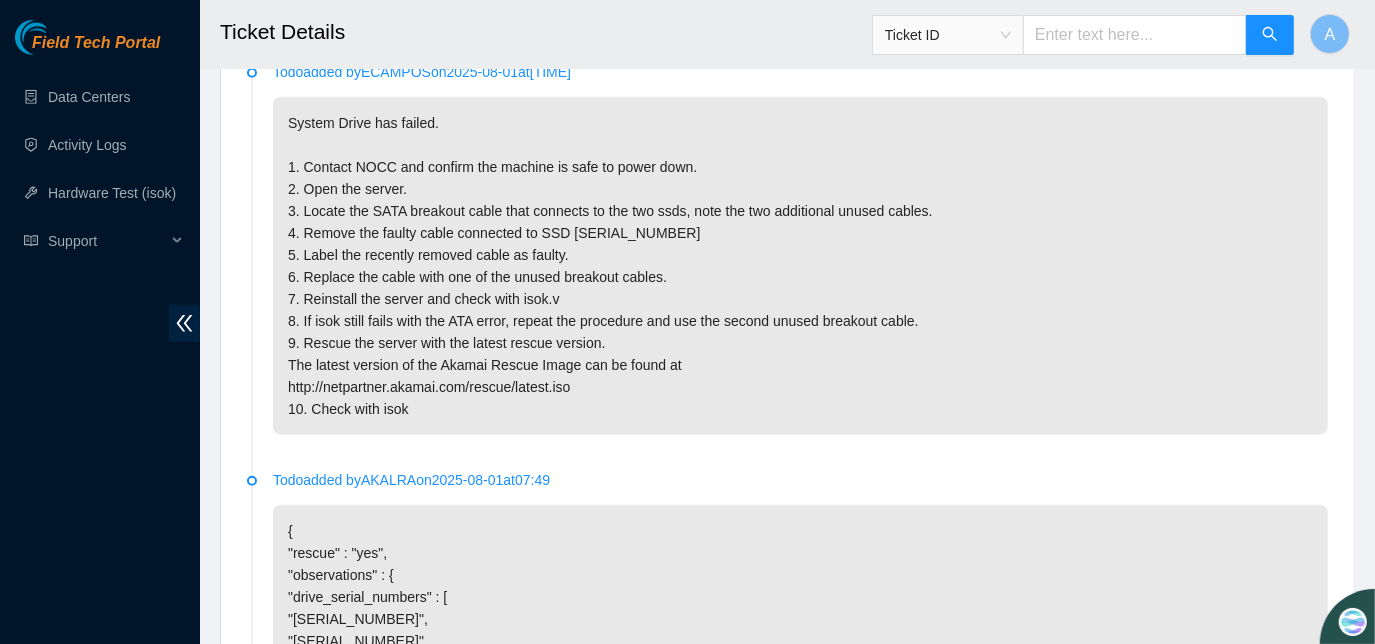 scroll, scrollTop: 1131, scrollLeft: 0, axis: vertical 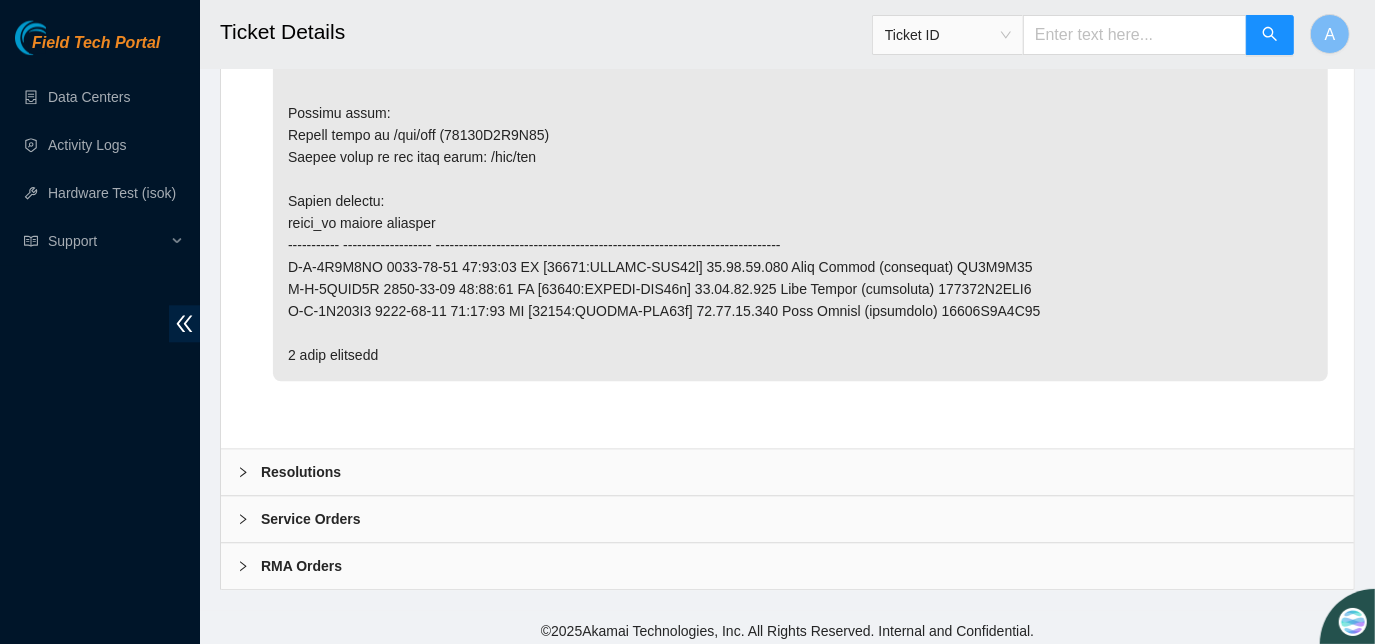 click on "Resolutions" at bounding box center [301, 472] 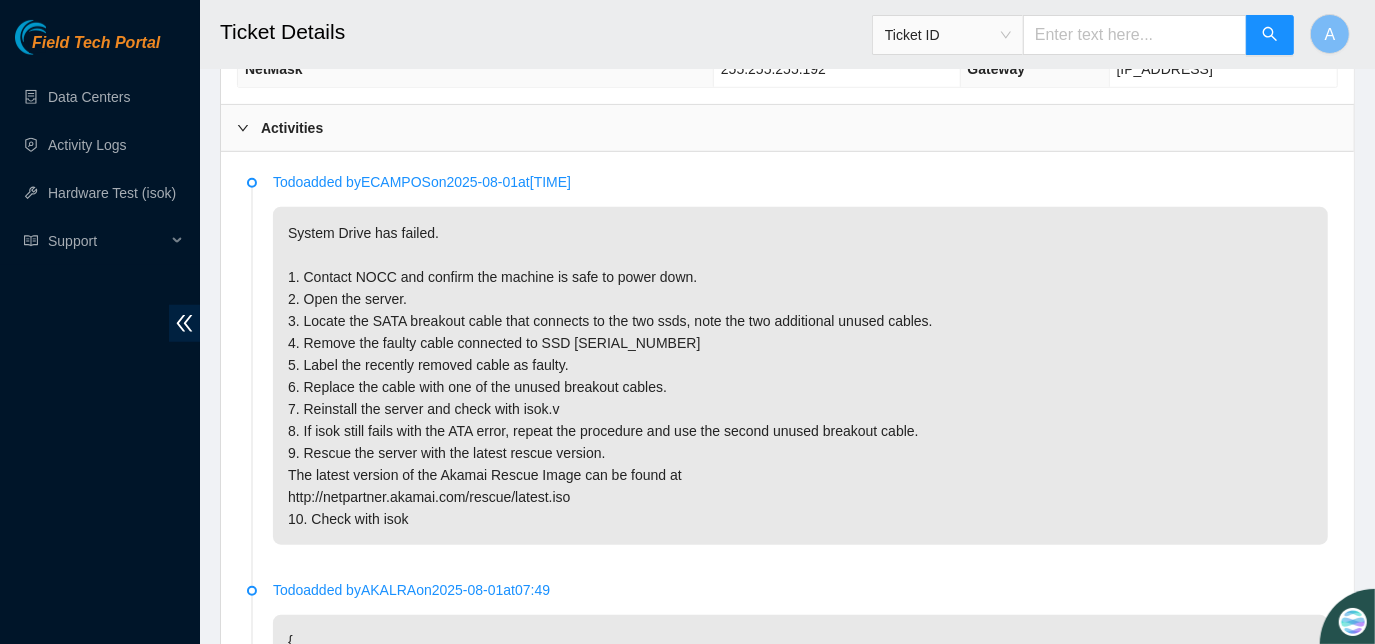 scroll, scrollTop: 985, scrollLeft: 0, axis: vertical 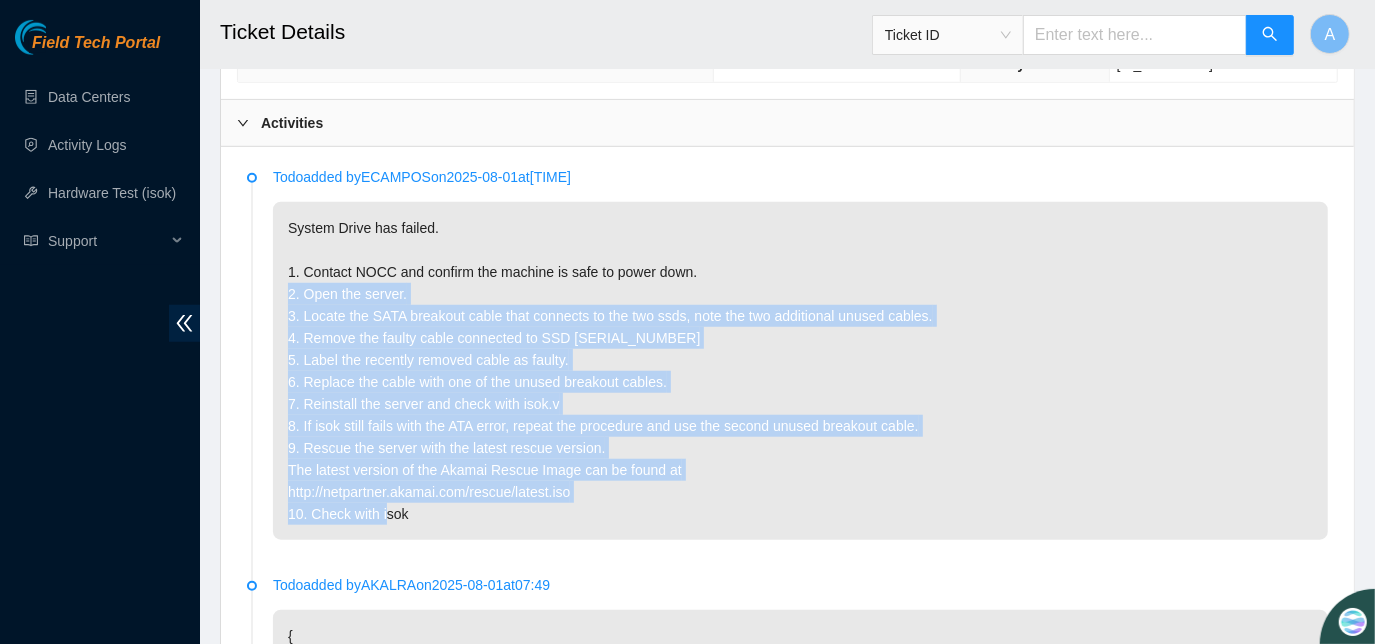 drag, startPoint x: 287, startPoint y: 287, endPoint x: 570, endPoint y: 518, distance: 365.30807 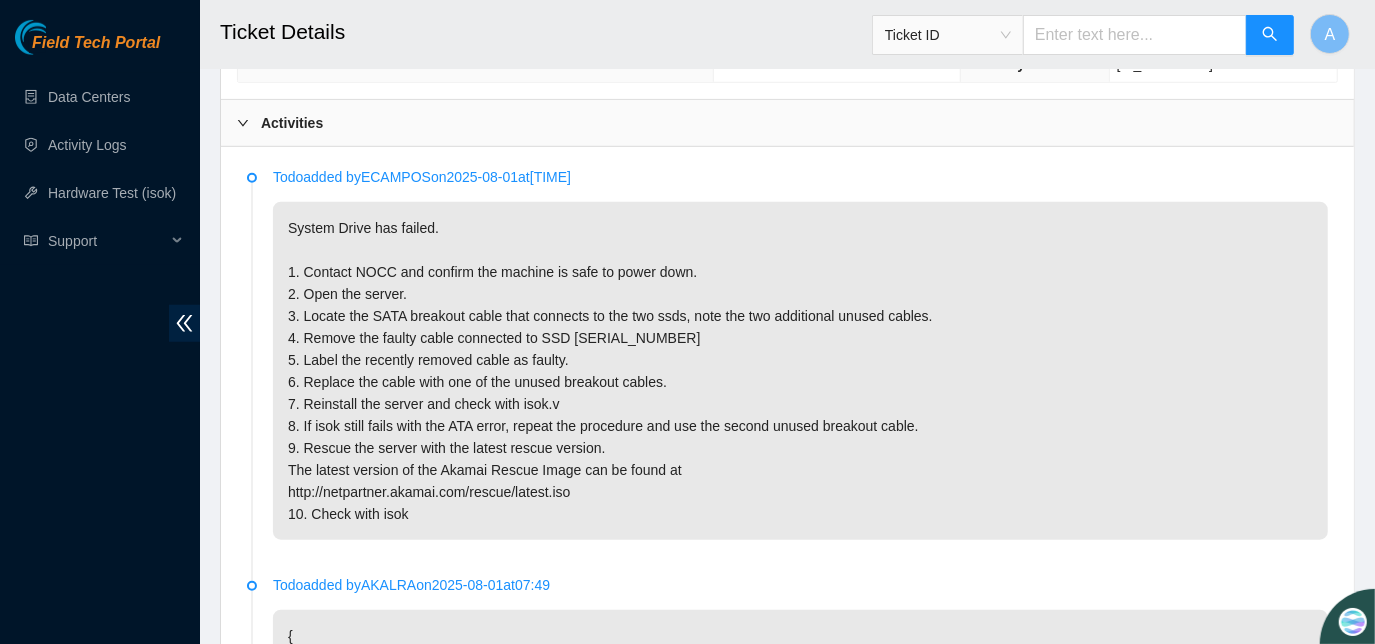 drag, startPoint x: 437, startPoint y: 357, endPoint x: 453, endPoint y: 113, distance: 244.52403 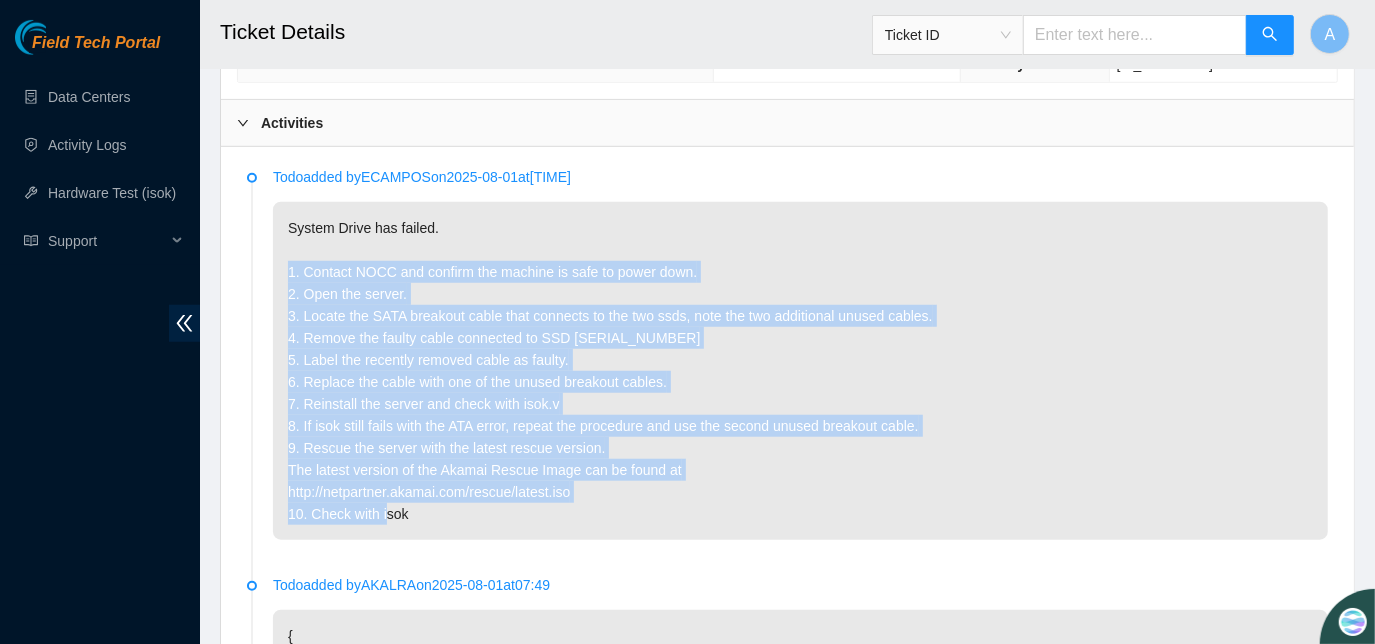 drag, startPoint x: 287, startPoint y: 268, endPoint x: 439, endPoint y: 512, distance: 287.47174 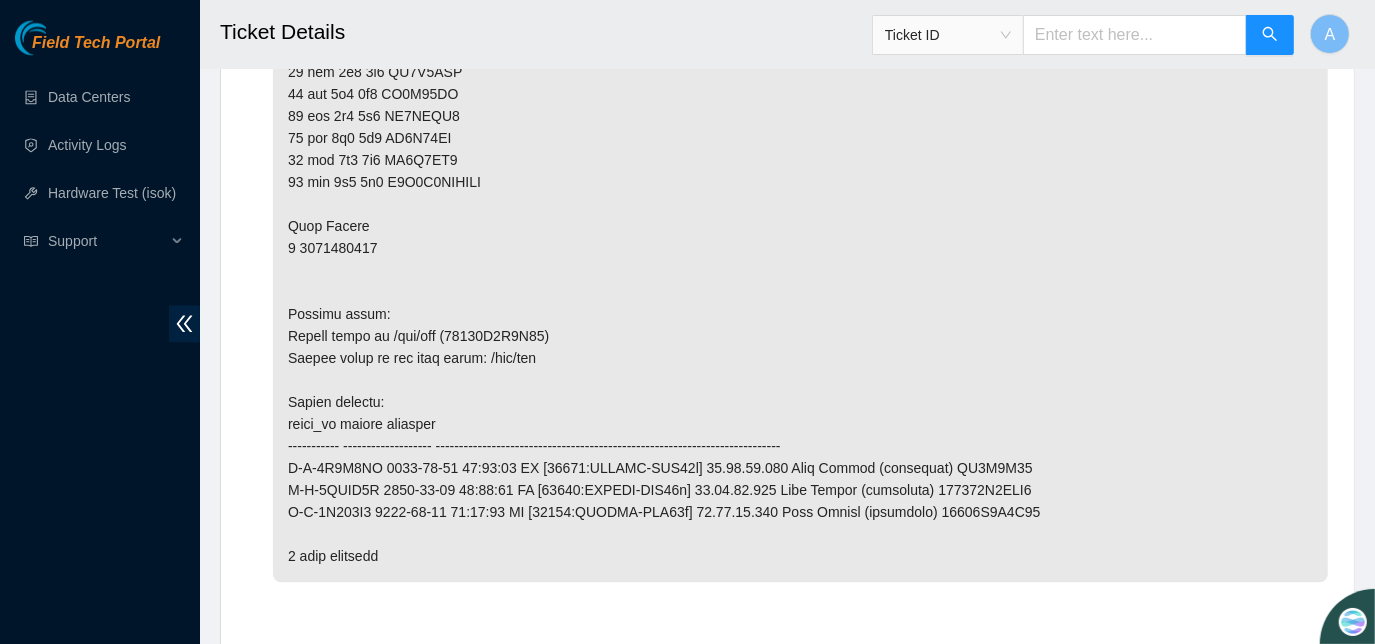 scroll, scrollTop: 3618, scrollLeft: 0, axis: vertical 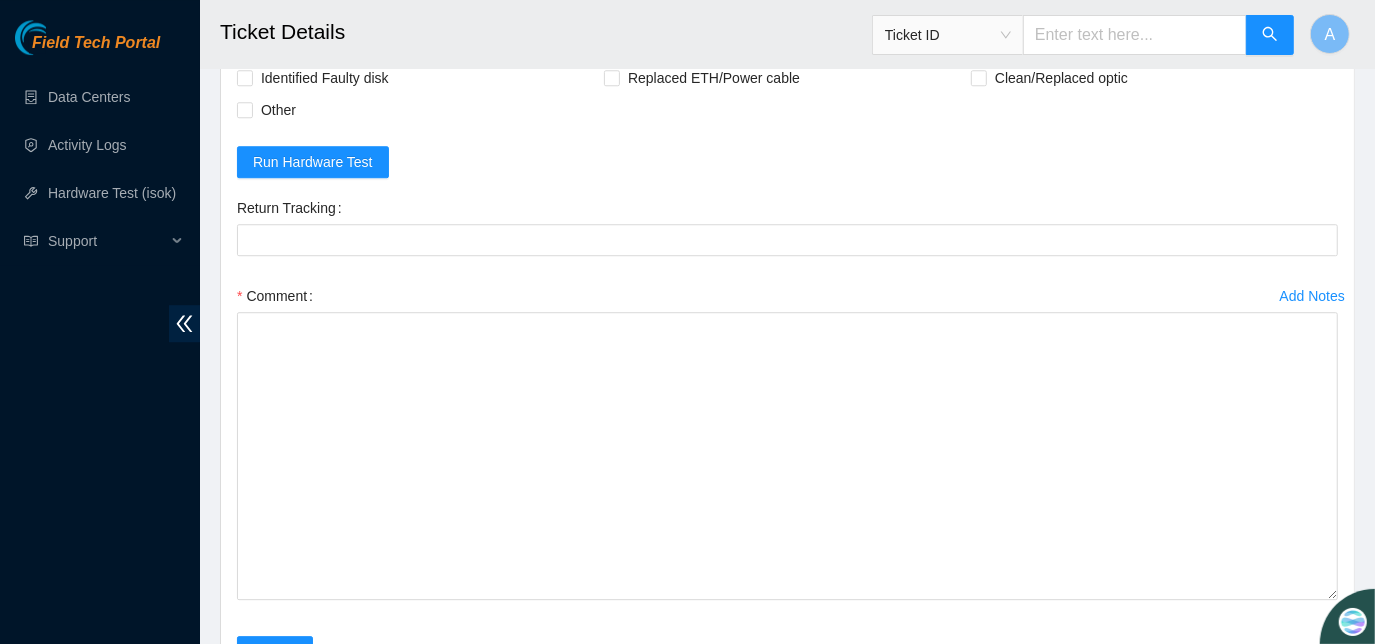 drag, startPoint x: 1329, startPoint y: 375, endPoint x: 1321, endPoint y: 588, distance: 213.15018 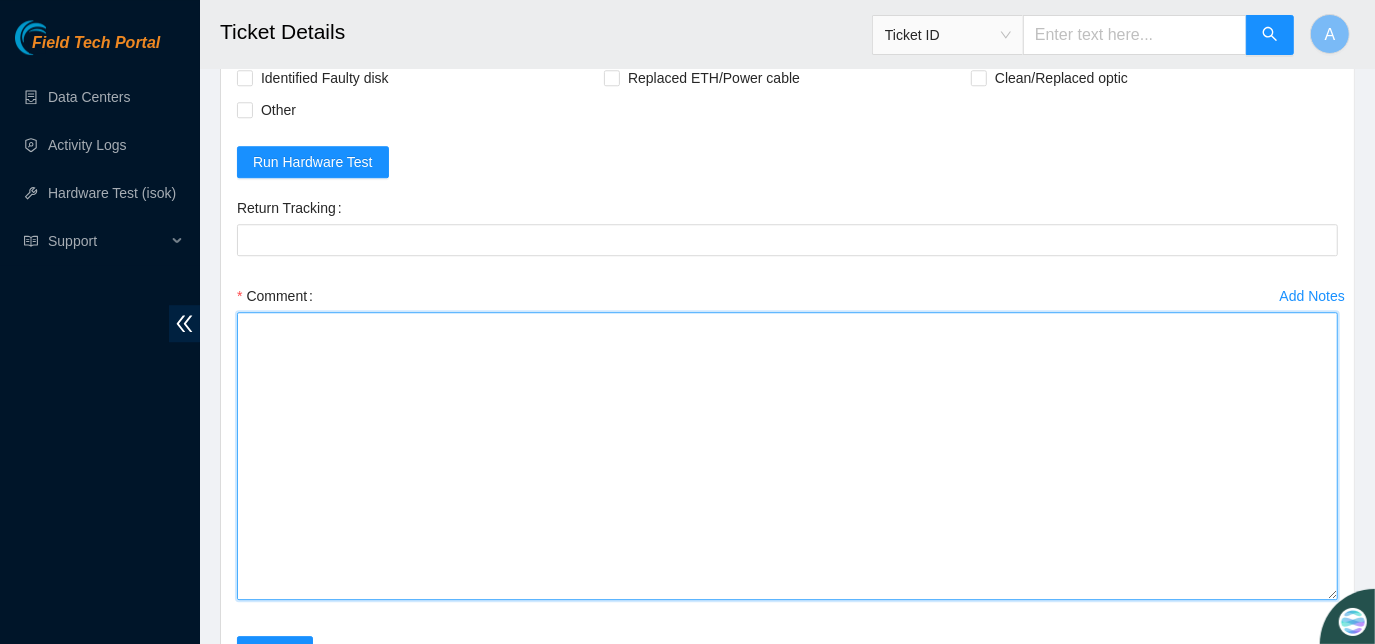 drag, startPoint x: 1321, startPoint y: 588, endPoint x: 1304, endPoint y: 584, distance: 17.464249 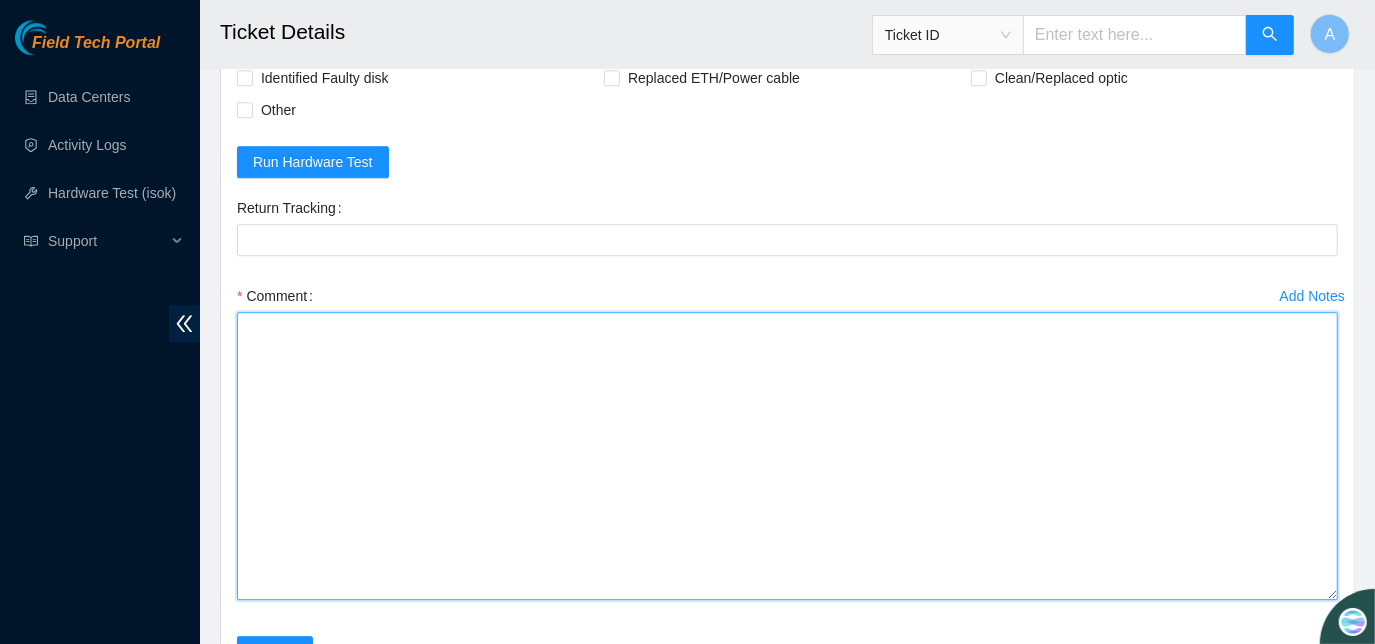 click on "Comment" at bounding box center [787, 456] 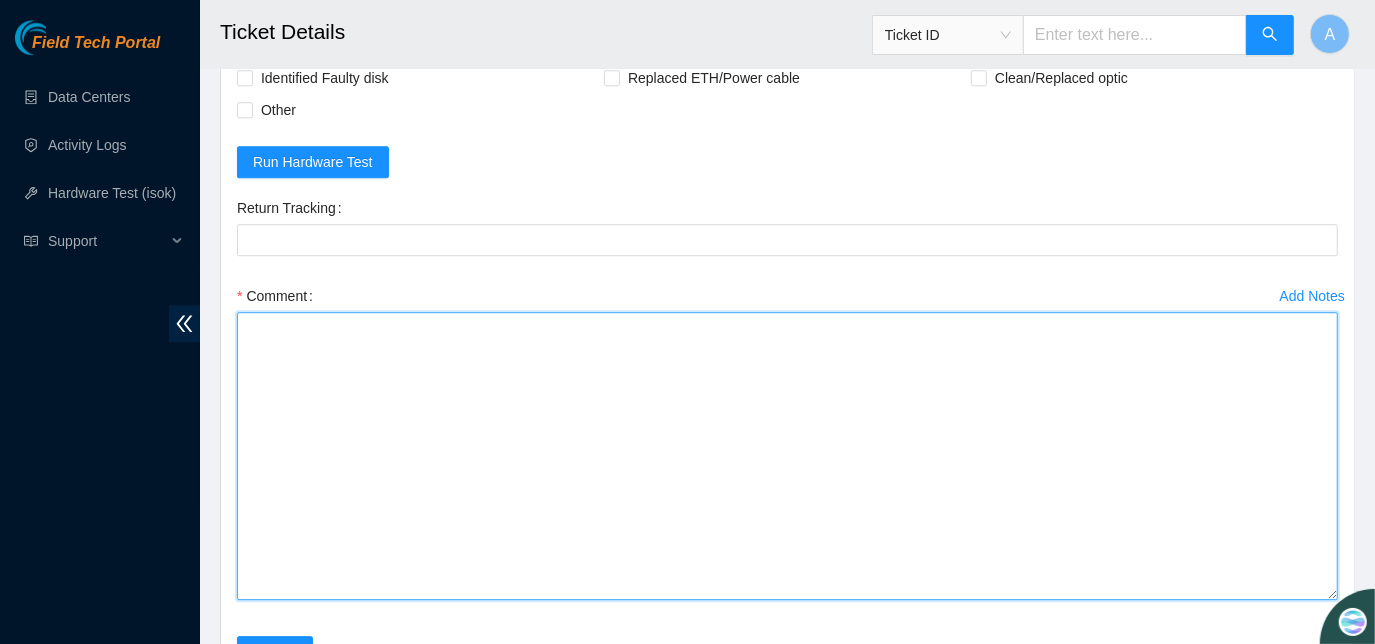 paste on "1. Contact NOCC and confirm the machine is safe to power down.
2. Open the server.
3. Locate the SATA breakout cable that connects to the two ssds, note the two additional unused cables.
4. Remove the faulty cable connected to SSD [SERIAL_NUMBER]
5. Label the recently removed cable as faulty.
6. Replace the cable with one of the unused breakout cables.
7. Reinstall the server and check with isok.v
8. If isok still fails with the ATA error, repeat the procedure and use the second unused breakout cable.
9. Rescue the server with the latest rescue version.
The latest version of the Akamai Rescue Image can be found at
http://netpartner.akamai.com/rescue/latest.iso
10. Check with isok" 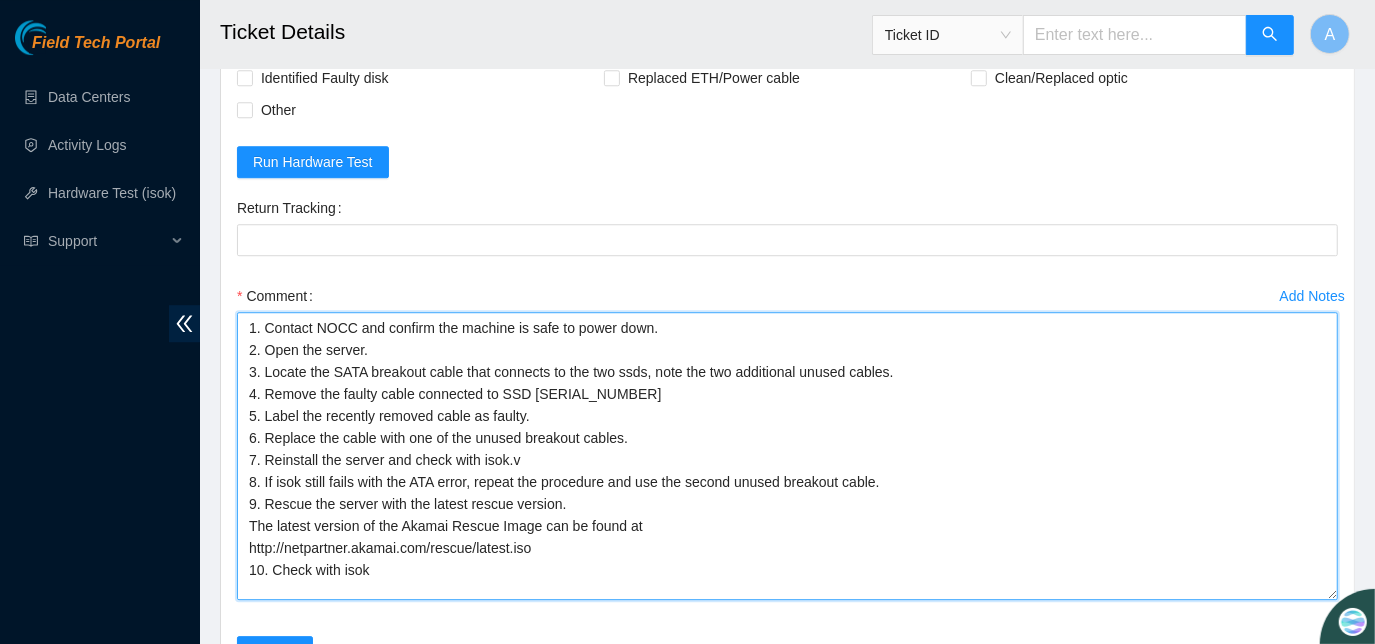 scroll, scrollTop: 2465, scrollLeft: 0, axis: vertical 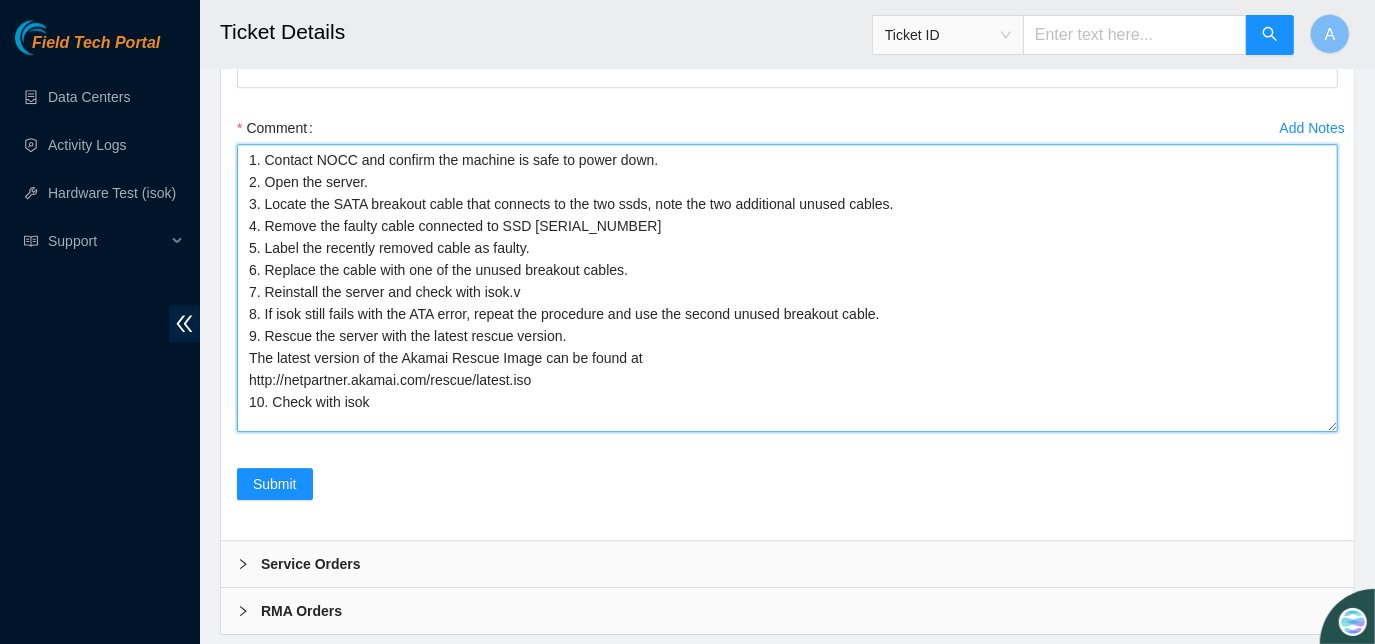 drag, startPoint x: 251, startPoint y: 173, endPoint x: 536, endPoint y: 297, distance: 310.807 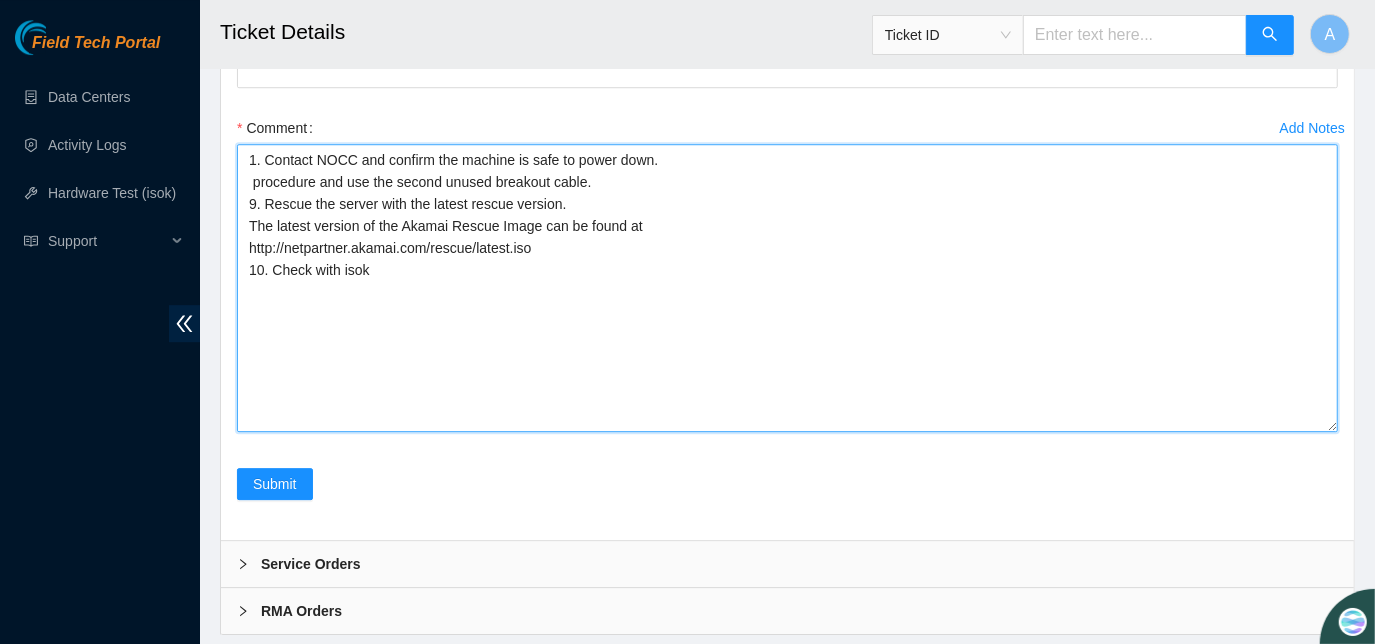 click on "1. Contact NOCC and confirm the machine is safe to power down.
procedure and use the second unused breakout cable.
9. Rescue the server with the latest rescue version.
The latest version of the Akamai Rescue Image can be found at
http://netpartner.akamai.com/rescue/latest.iso
10. Check with isok" at bounding box center [787, 288] 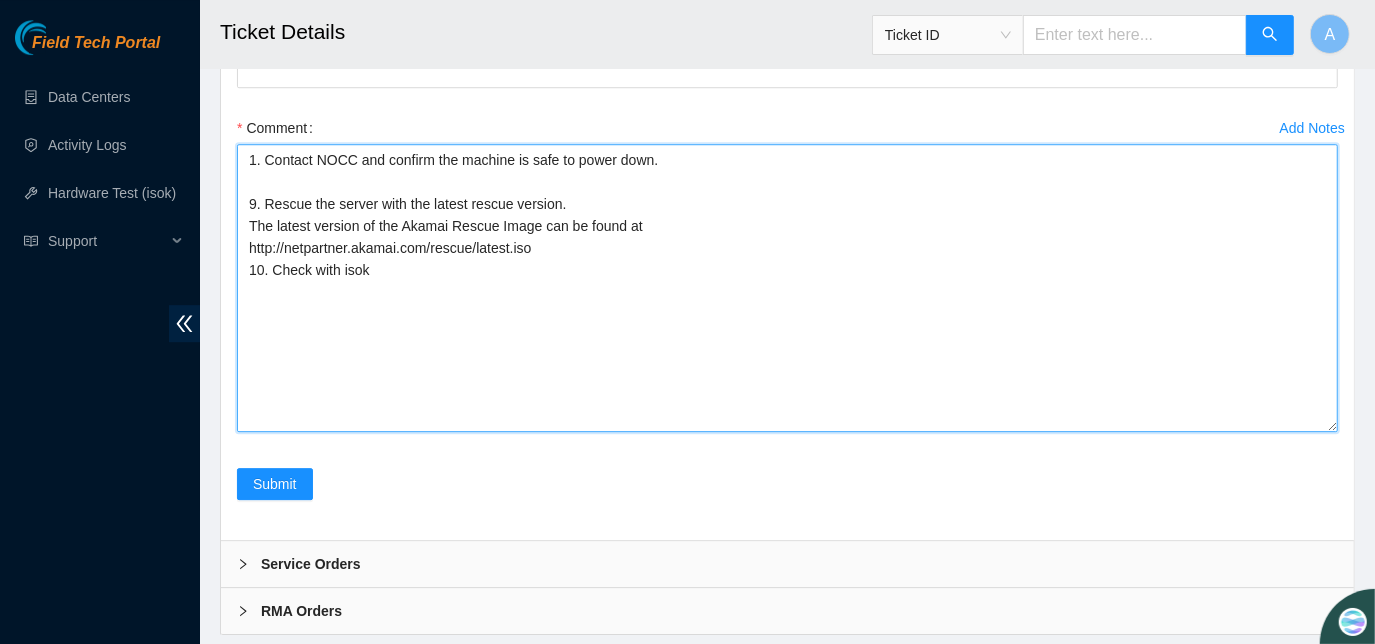 click on "1. Contact NOCC and confirm the machine is safe to power down.
9. Rescue the server with the latest rescue version.
The latest version of the Akamai Rescue Image can be found at
http://netpartner.akamai.com/rescue/latest.iso
10. Check with isok" at bounding box center (787, 288) 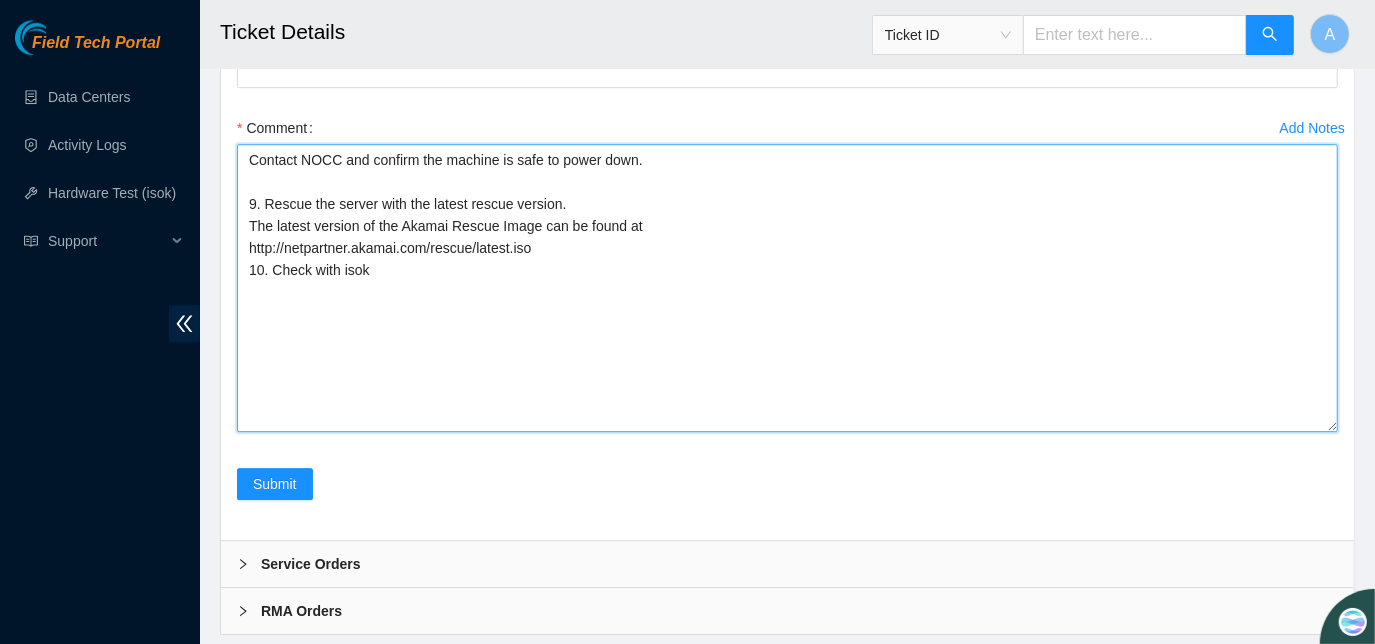 click on "Contact NOCC and confirm the machine is safe to power down.
9. Rescue the server with the latest rescue version.
The latest version of the Akamai Rescue Image can be found at
http://netpartner.akamai.com/rescue/latest.iso
10. Check with isok" at bounding box center (787, 288) 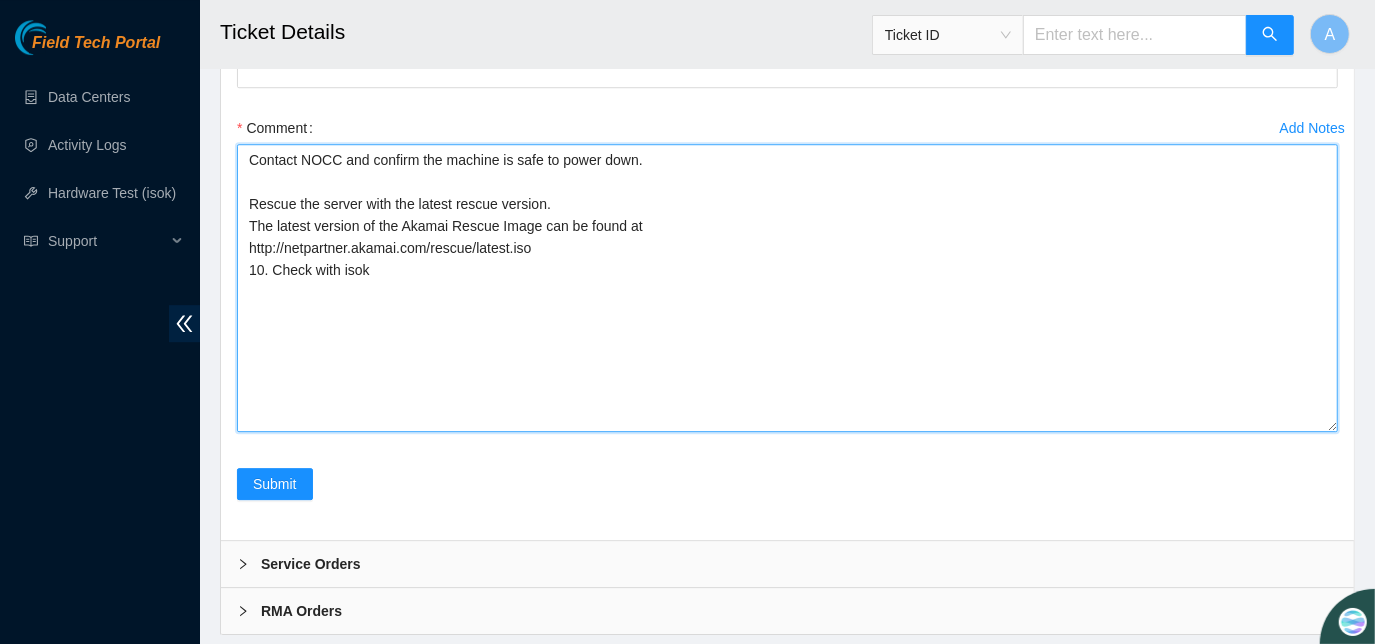 drag, startPoint x: 250, startPoint y: 213, endPoint x: 565, endPoint y: 242, distance: 316.3321 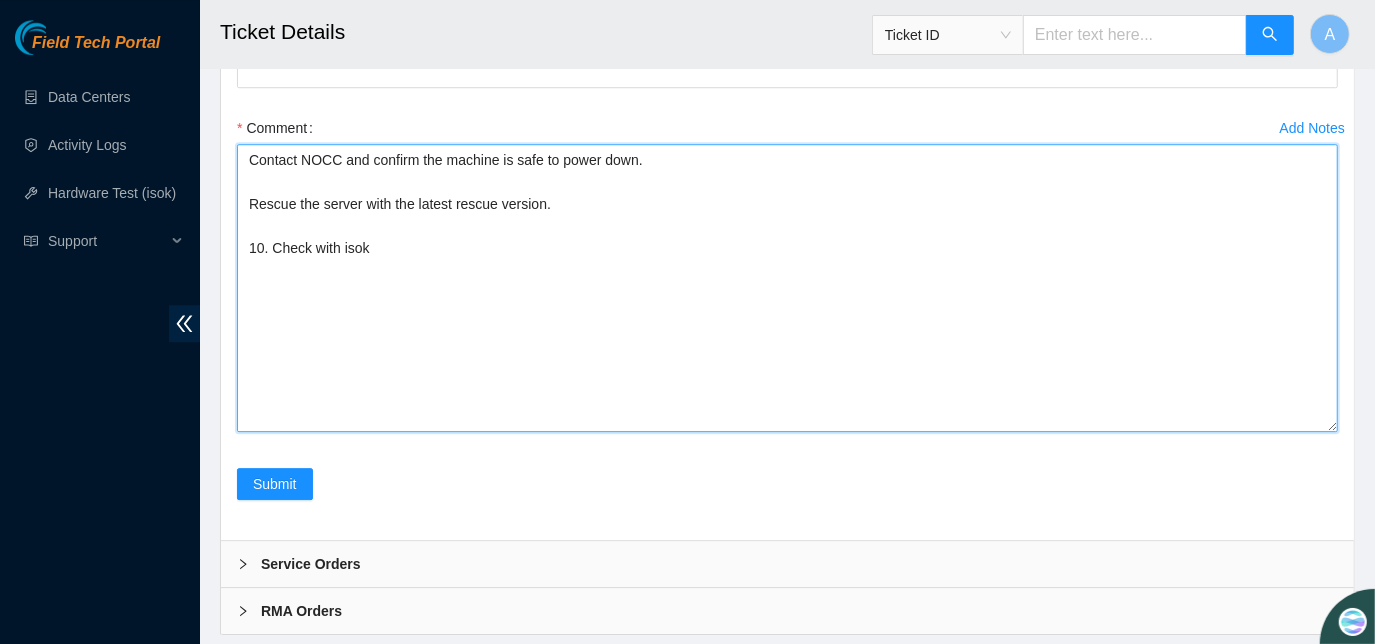 click on "Contact NOCC and confirm the machine is safe to power down.
Rescue the server with the latest rescue version.
10. Check with isok" at bounding box center (787, 288) 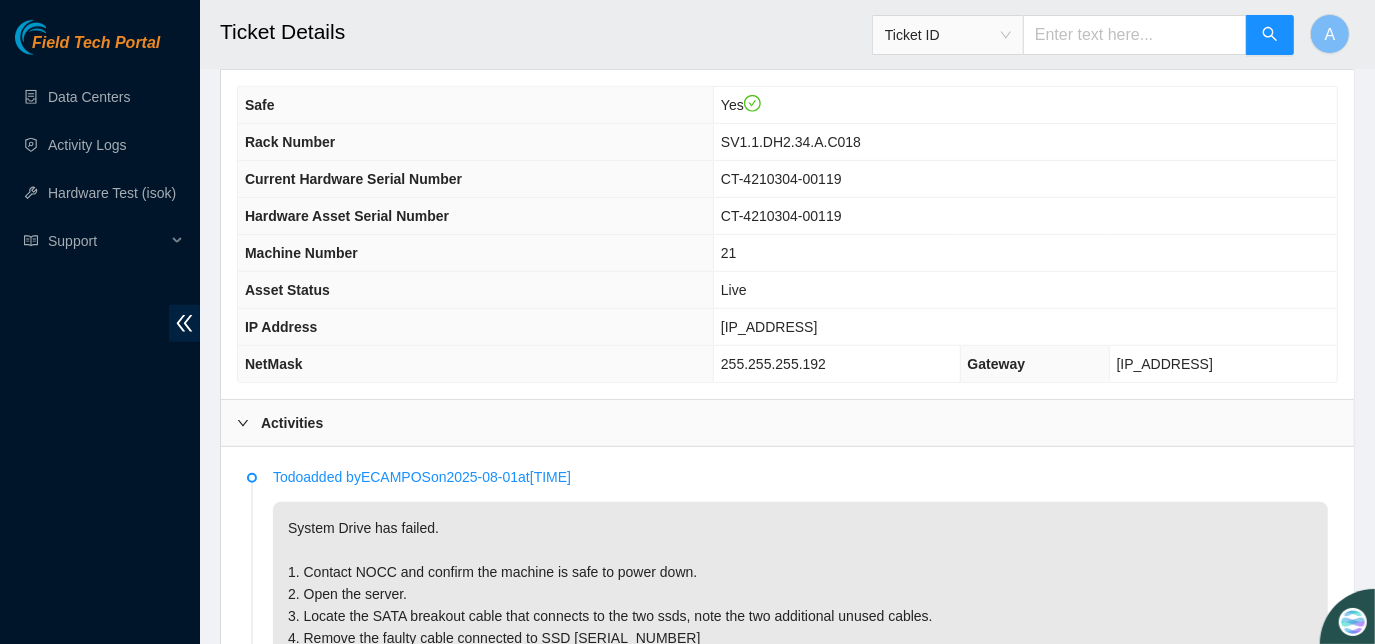 scroll, scrollTop: 512, scrollLeft: 0, axis: vertical 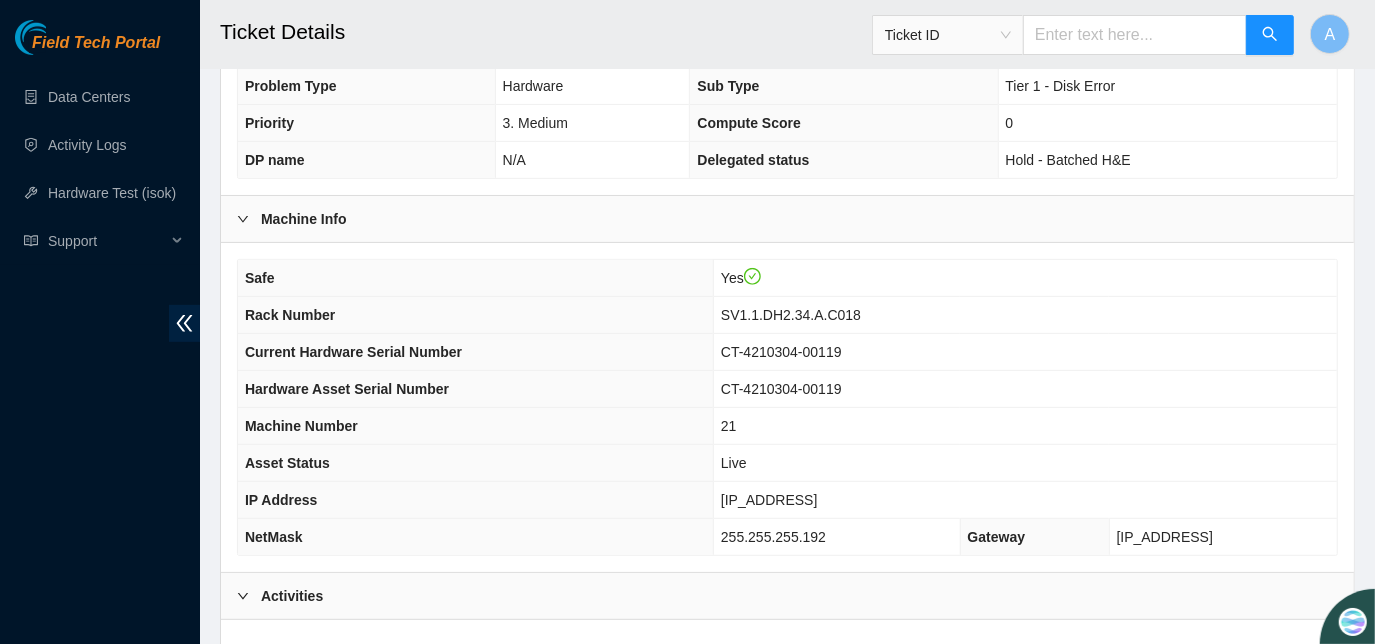 click on "[IP_ADDRESS]" at bounding box center [1025, 500] 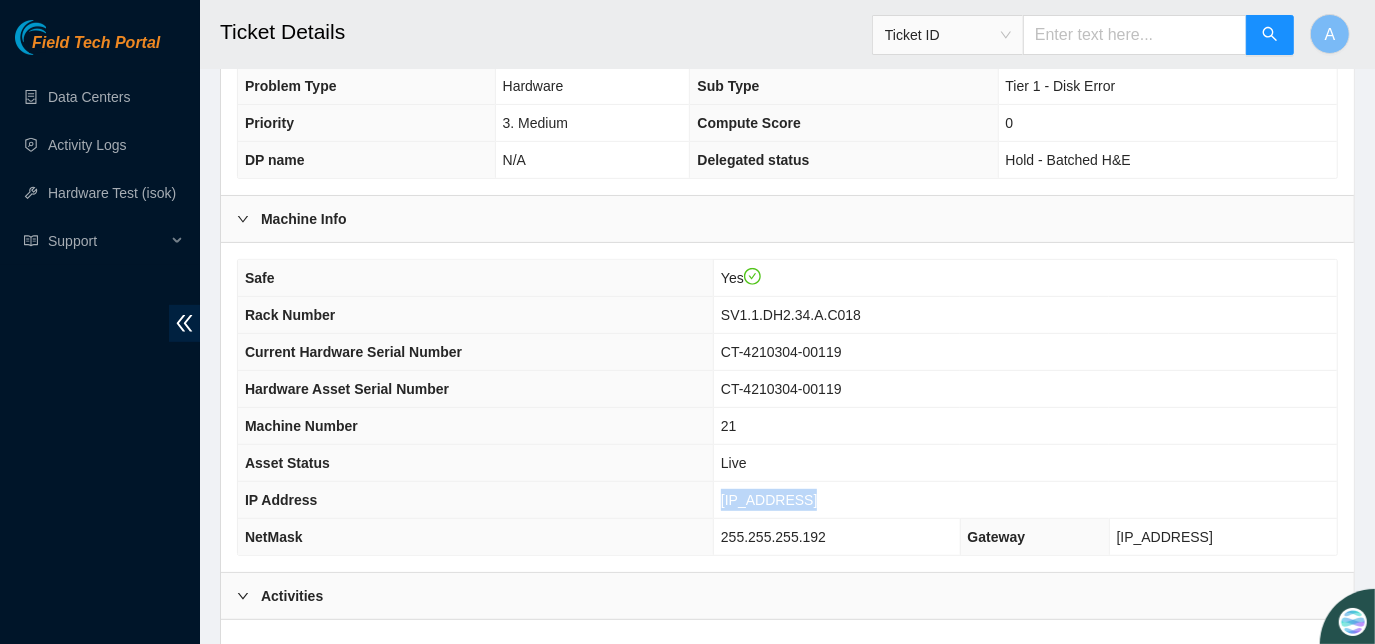 drag, startPoint x: 742, startPoint y: 501, endPoint x: 779, endPoint y: 508, distance: 37.65634 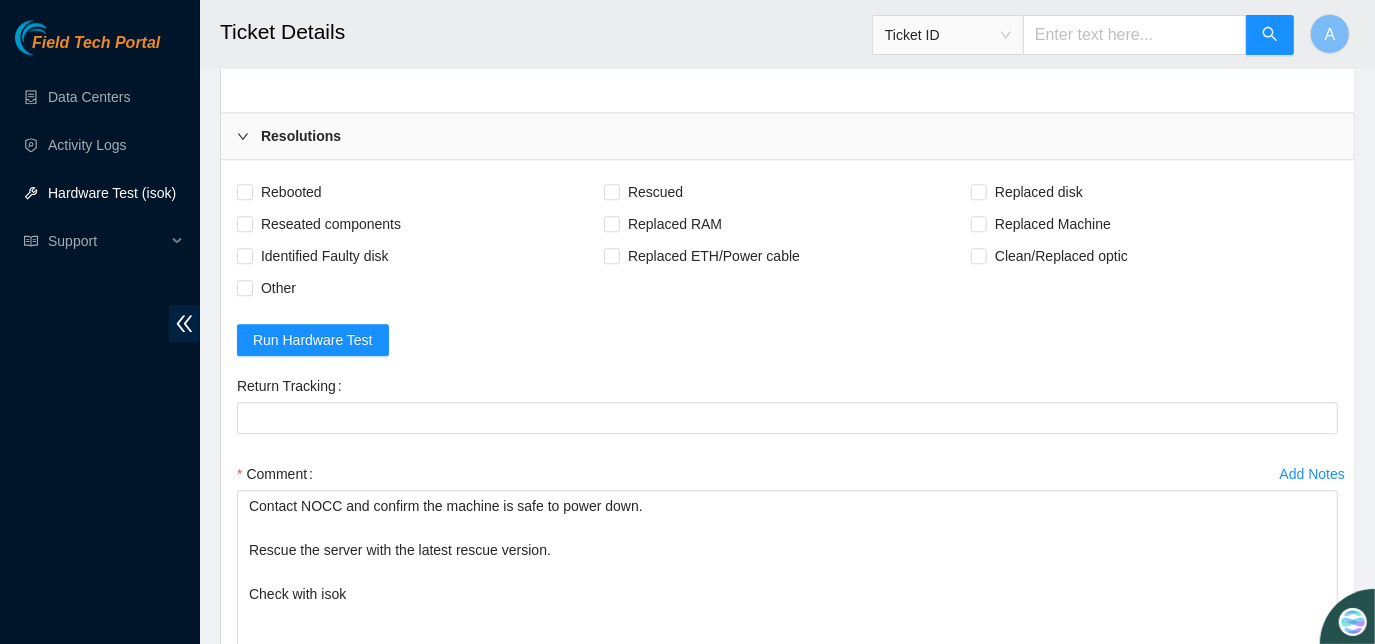 scroll, scrollTop: 3596, scrollLeft: 0, axis: vertical 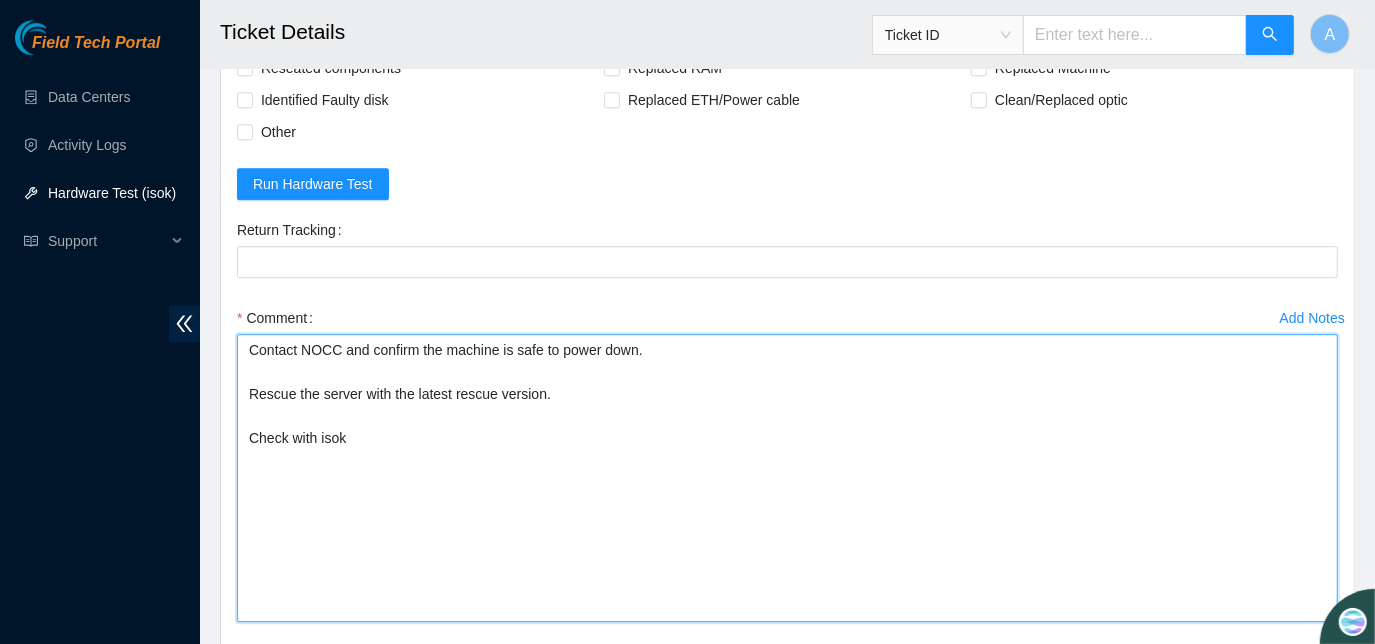 click on "Contact NOCC and confirm the machine is safe to power down.
Rescue the server with the latest rescue version.
Check with isok" at bounding box center (787, 478) 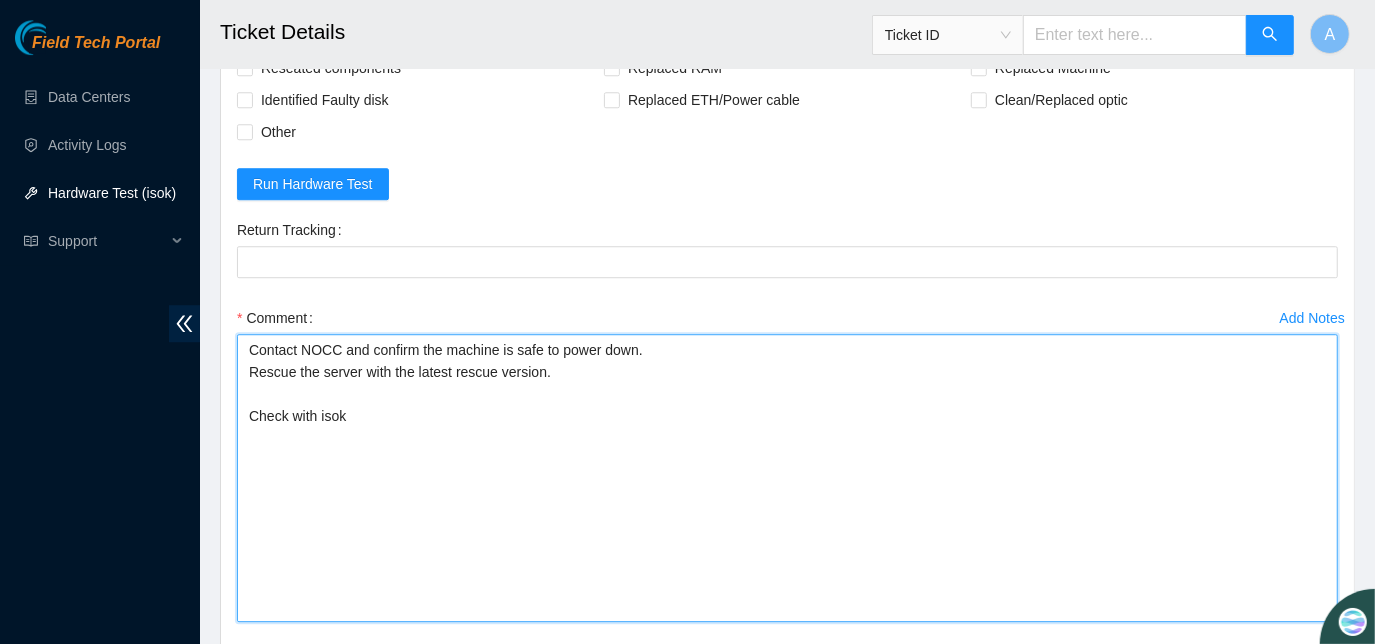 click on "Contact NOCC and confirm the machine is safe to power down.
Rescue the server with the latest rescue version.
Check with isok" at bounding box center (787, 478) 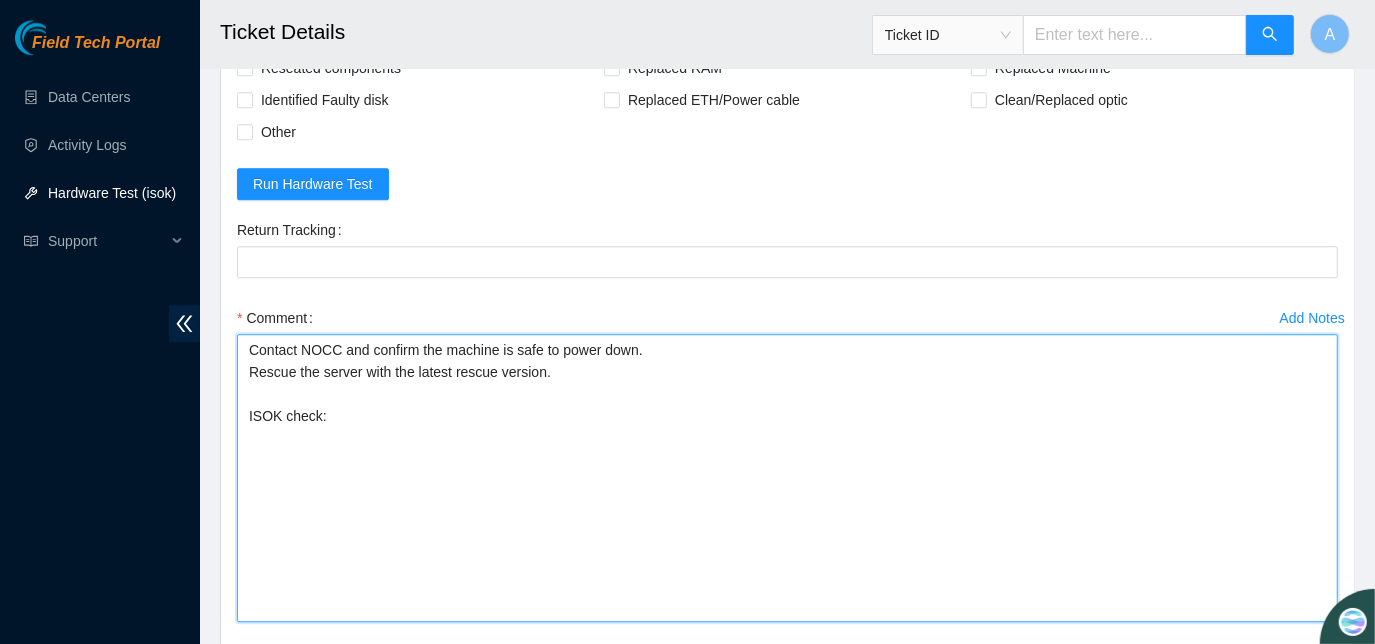 paste on "[IP_ADDRESS]" 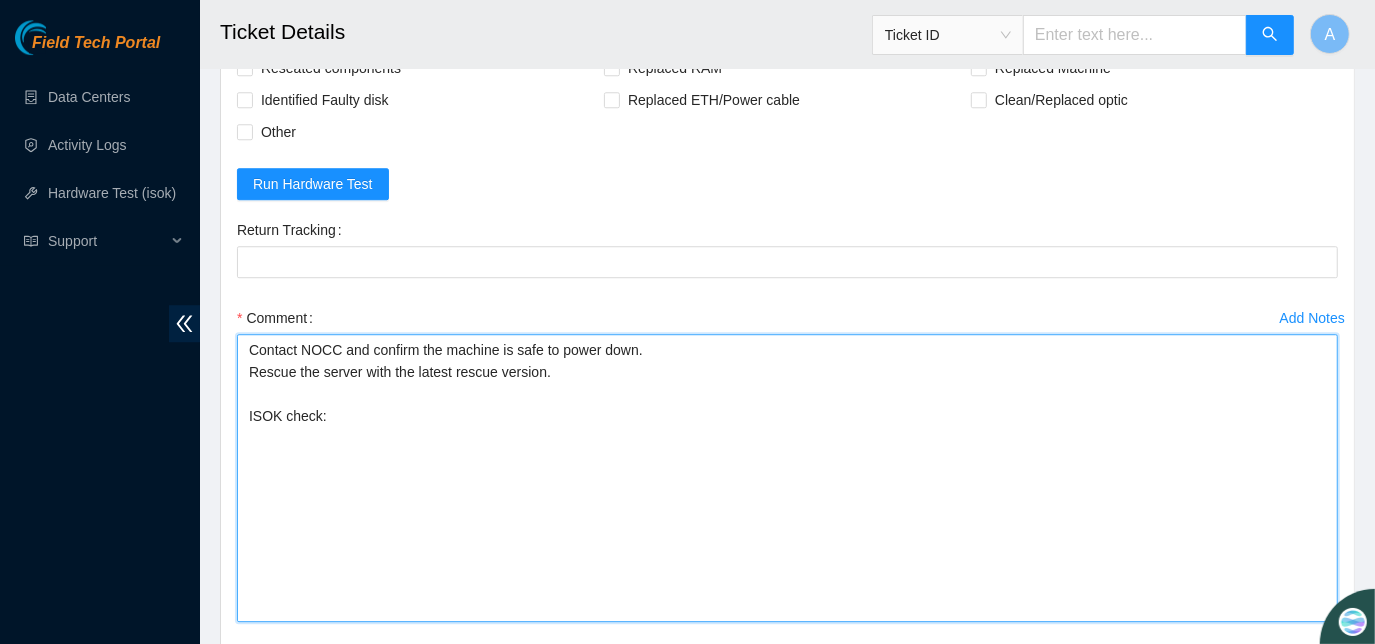 paste on "Hardware Tested
[IP_ADDRESS]
Result
FAILED" 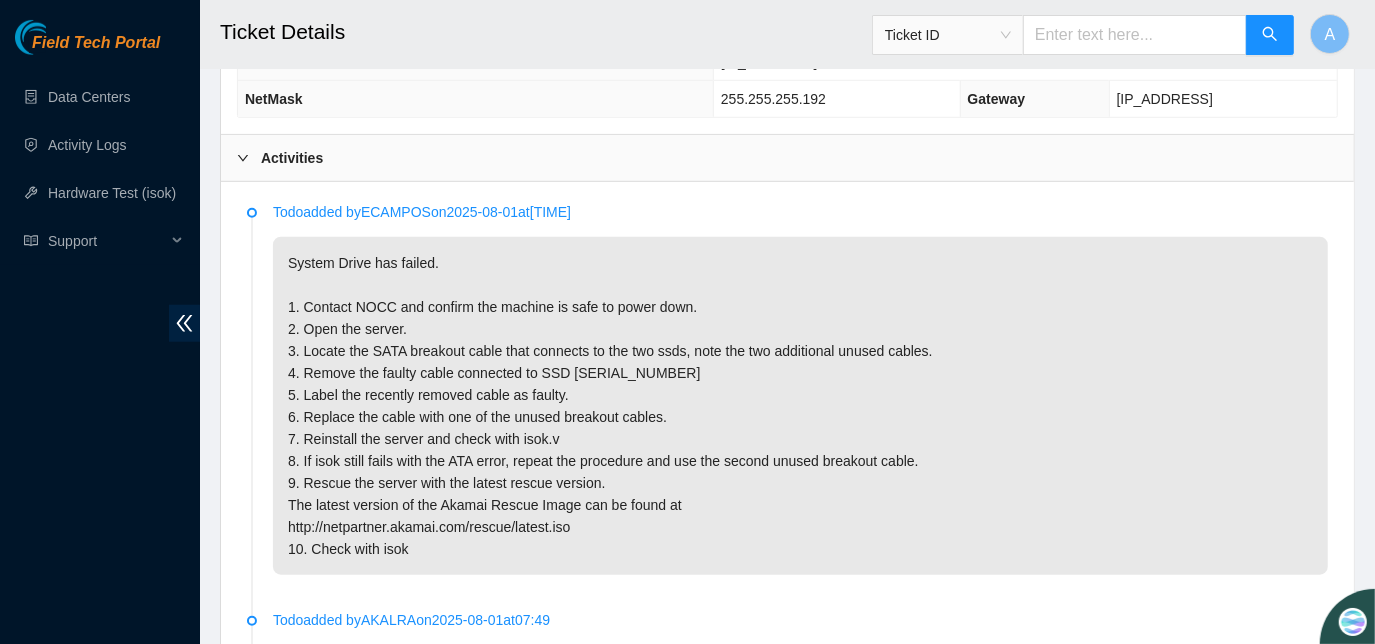 scroll, scrollTop: 961, scrollLeft: 0, axis: vertical 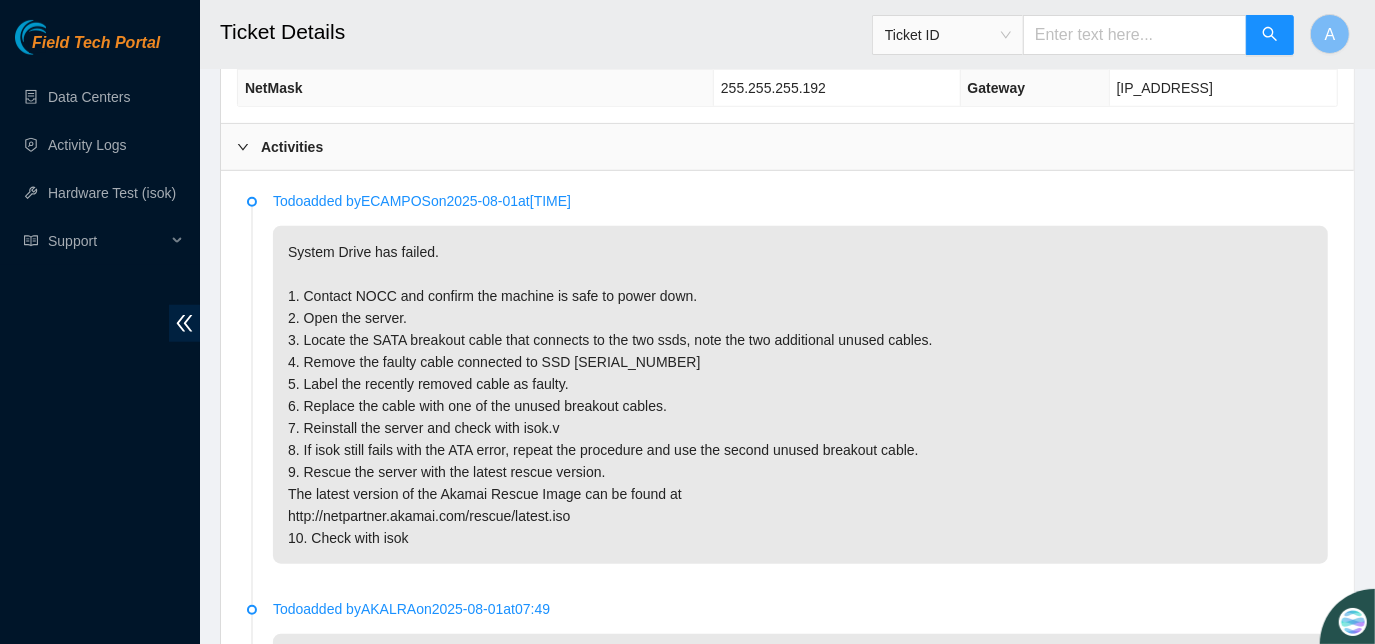 click on "System Drive has failed.
1. Contact NOCC and confirm the machine is safe to power down.
2. Open the server.
3. Locate the SATA breakout cable that connects to the two ssds, note the two additional unused cables.
4. Remove the faulty cable connected to SSD [SERIAL_NUMBER]
5. Label the recently removed cable as faulty.
6. Replace the cable with one of the unused breakout cables.
7. Reinstall the server and check with isok.v
8. If isok still fails with the ATA error, repeat the procedure and use the second unused breakout cable.
9. Rescue the server with the latest rescue version.
The latest version of the Akamai Rescue Image can be found at
http://netpartner.akamai.com/rescue/latest.iso
10. Check with isok" at bounding box center [800, 395] 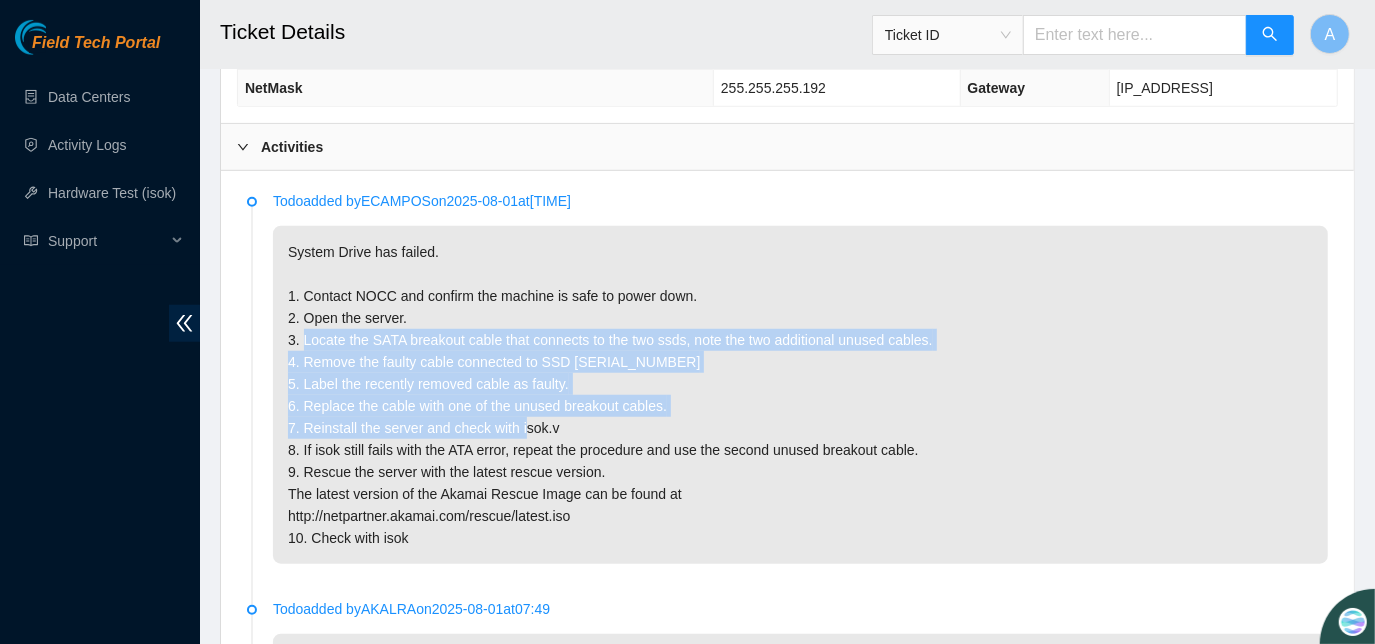 drag, startPoint x: 300, startPoint y: 337, endPoint x: 534, endPoint y: 428, distance: 251.0717 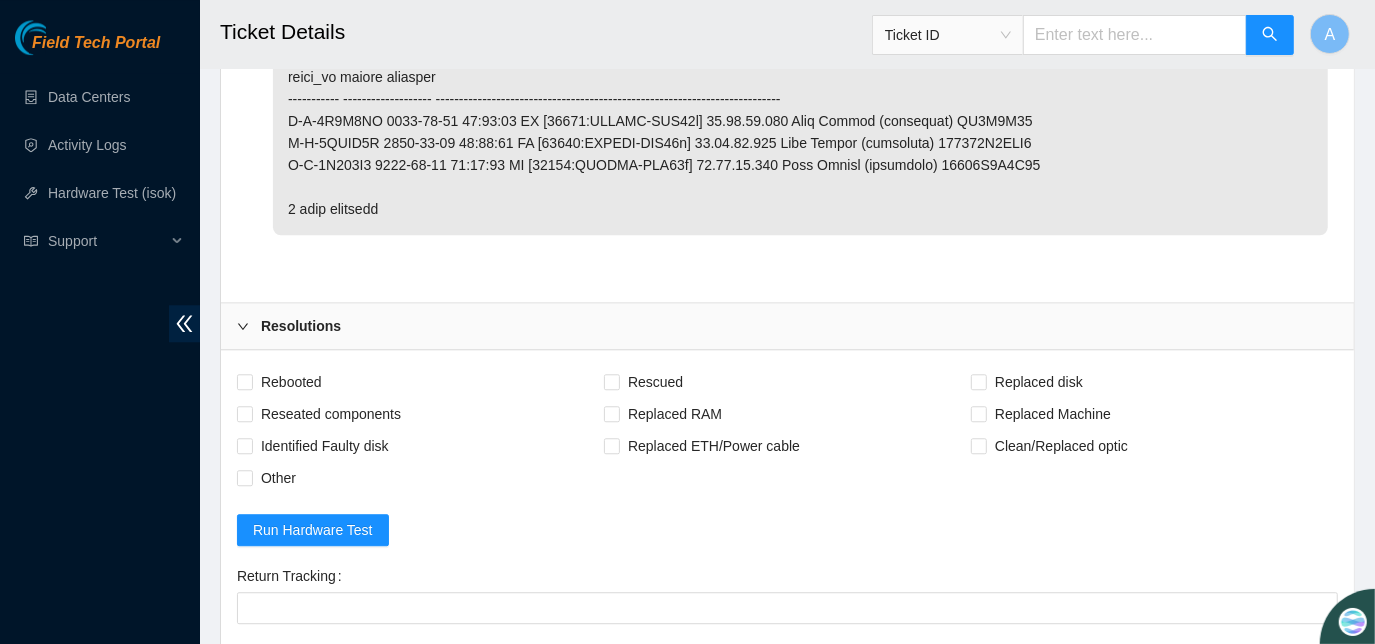 scroll, scrollTop: 3830, scrollLeft: 0, axis: vertical 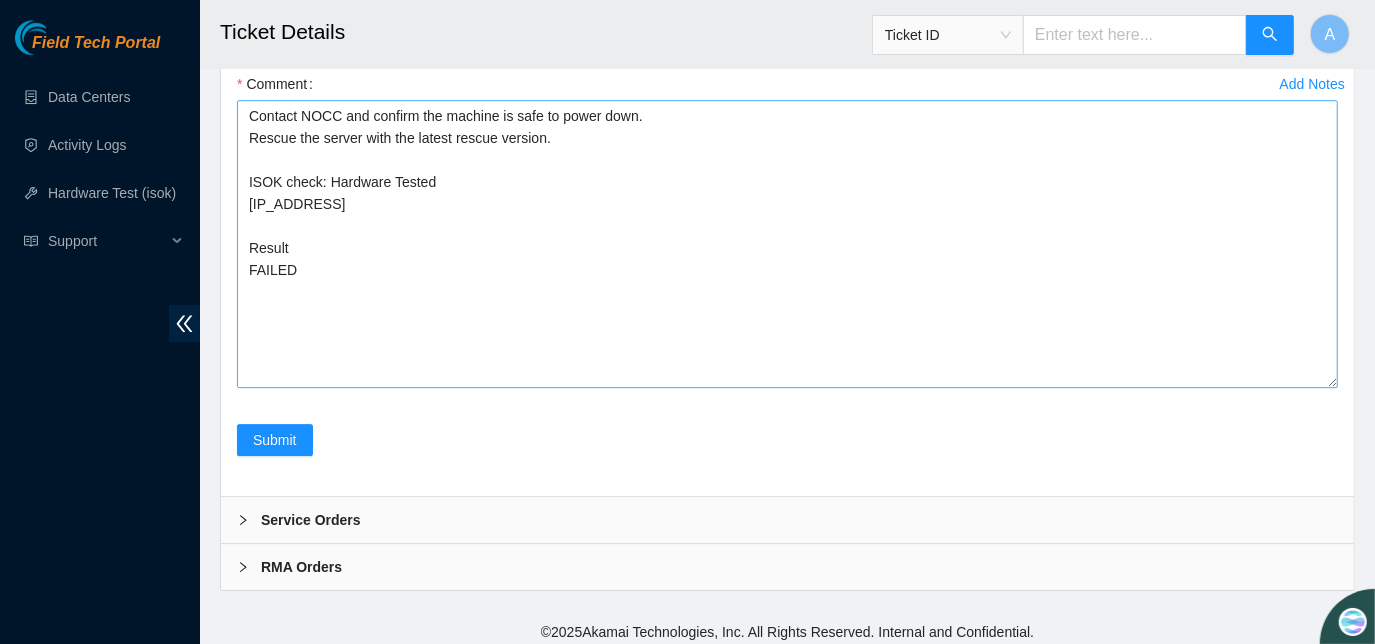 click on "Contact NOCC and confirm the machine is safe to power down.
Rescue the server with the latest rescue version.
ISOK check: Hardware Tested
[IP_ADDRESS]
Result
FAILED" at bounding box center [787, 244] 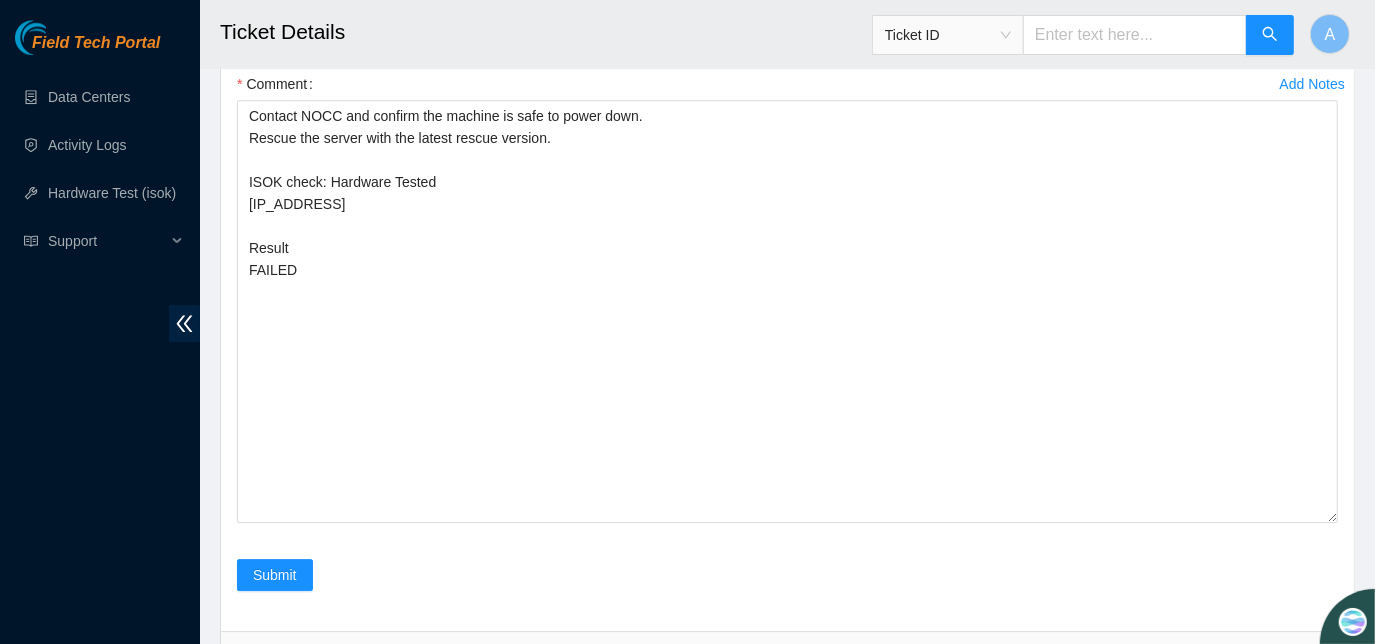 drag, startPoint x: 1335, startPoint y: 368, endPoint x: 1341, endPoint y: 504, distance: 136.1323 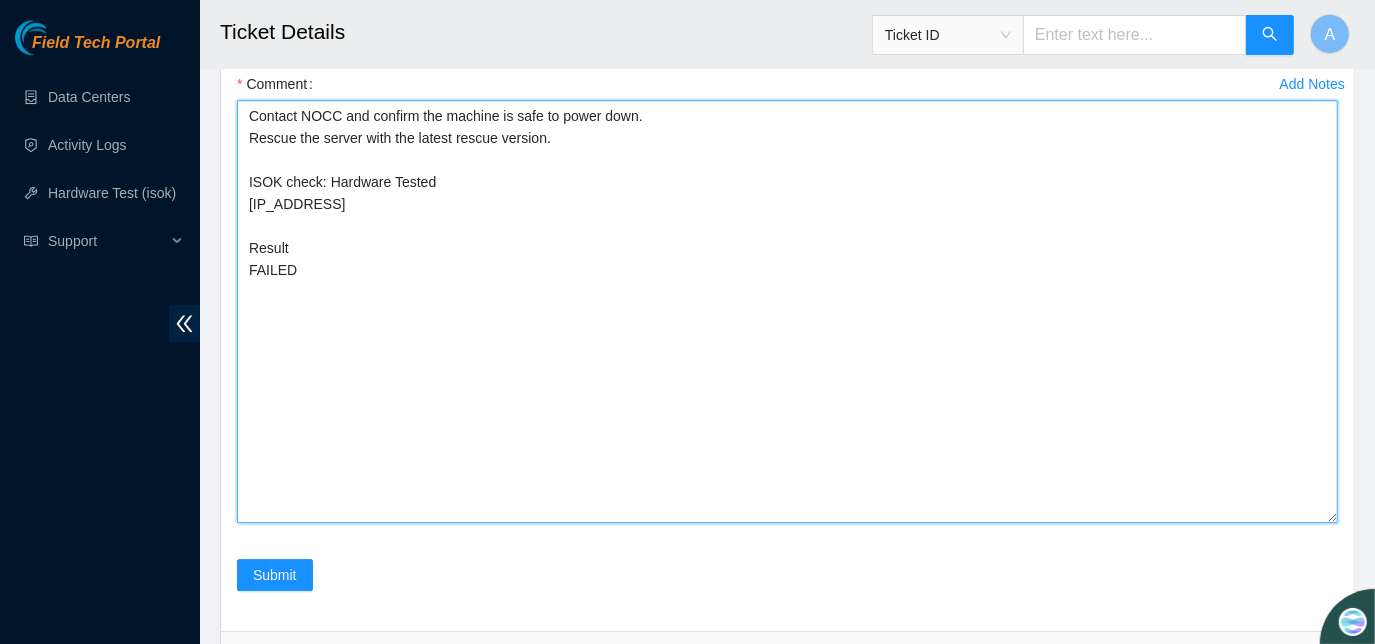 click on "Contact NOCC and confirm the machine is safe to power down.
Rescue the server with the latest rescue version.
ISOK check: Hardware Tested
[IP_ADDRESS]
Result
FAILED" at bounding box center [787, 311] 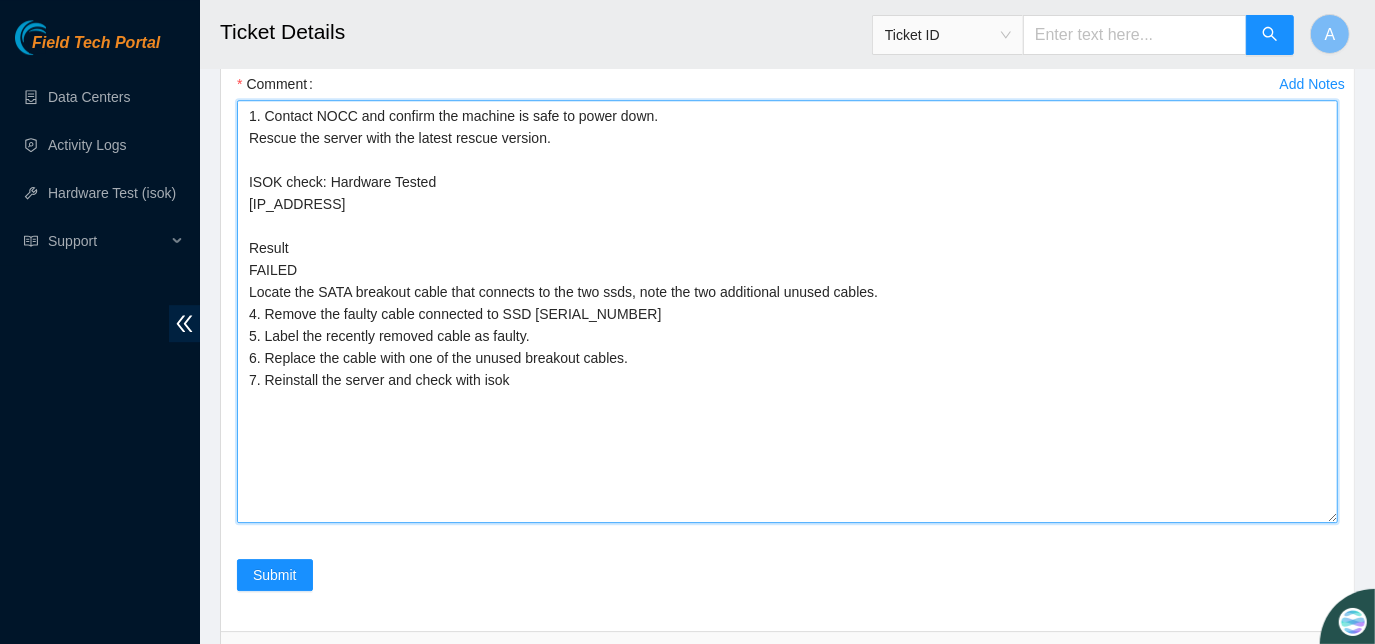 drag, startPoint x: 264, startPoint y: 306, endPoint x: 250, endPoint y: 309, distance: 14.3178215 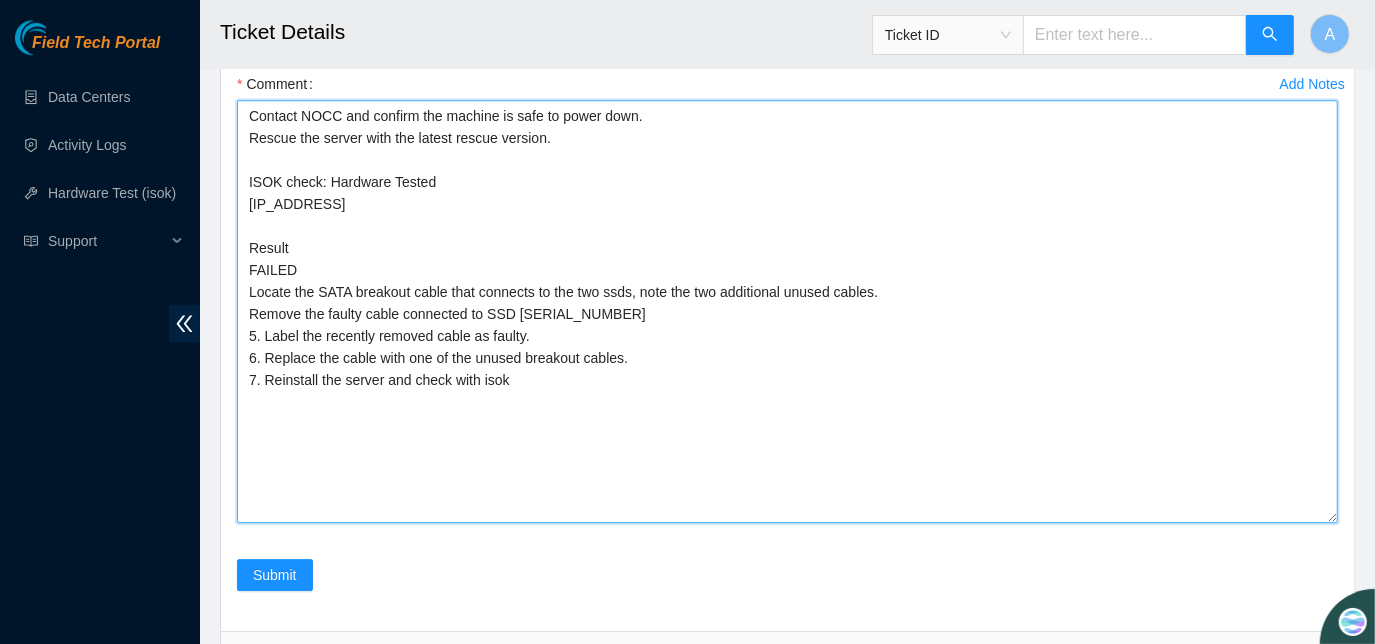 click on "Contact NOCC and confirm the machine is safe to power down.
Rescue the server with the latest rescue version.
ISOK check: Hardware Tested
[IP_ADDRESS]
Result
FAILED
Locate the SATA breakout cable that connects to the two ssds, note the two additional unused cables.
Remove the faulty cable connected to SSD [SERIAL_NUMBER]
5. Label the recently removed cable as faulty.
6. Replace the cable with one of the unused breakout cables.
7. Reinstall the server and check with isok" at bounding box center (787, 311) 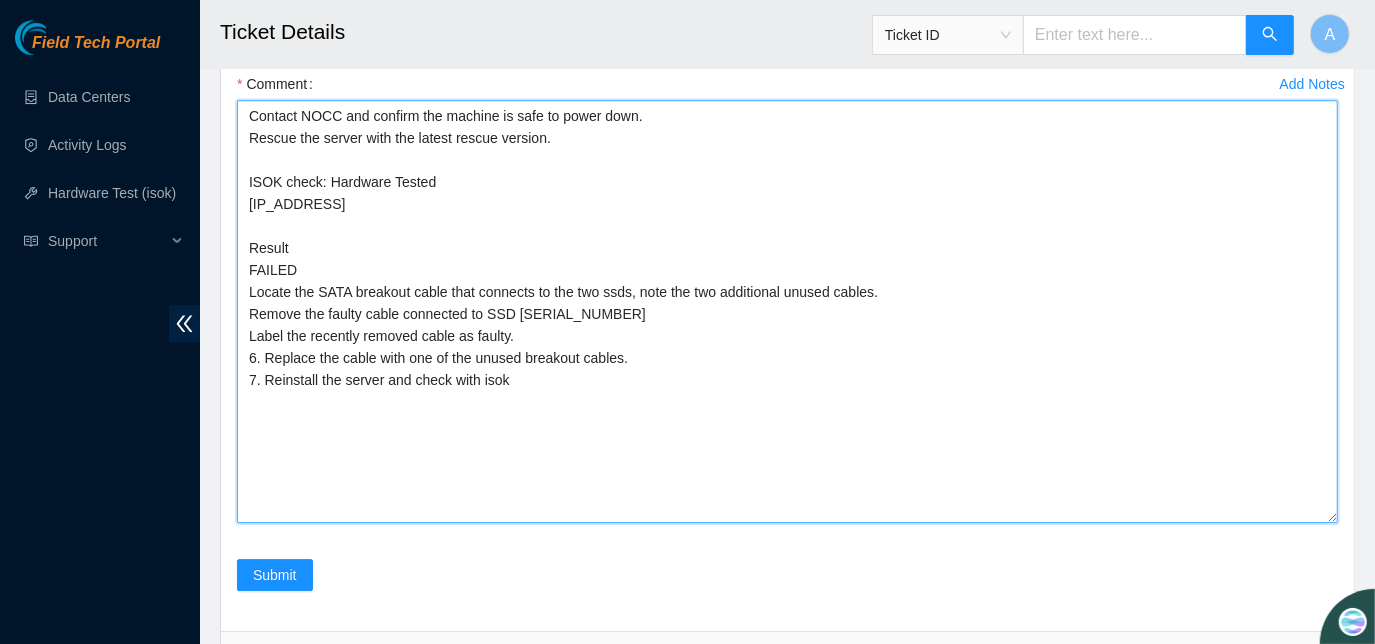 click on "Contact NOCC and confirm the machine is safe to power down.
Rescue the server with the latest rescue version.
ISOK check: Hardware Tested
[IP_ADDRESS]
Result
FAILED
Locate the SATA breakout cable that connects to the two ssds, note the two additional unused cables.
Remove the faulty cable connected to SSD [SERIAL_NUMBER]
Label the recently removed cable as faulty.
6. Replace the cable with one of the unused breakout cables.
7. Reinstall the server and check with isok" at bounding box center [787, 311] 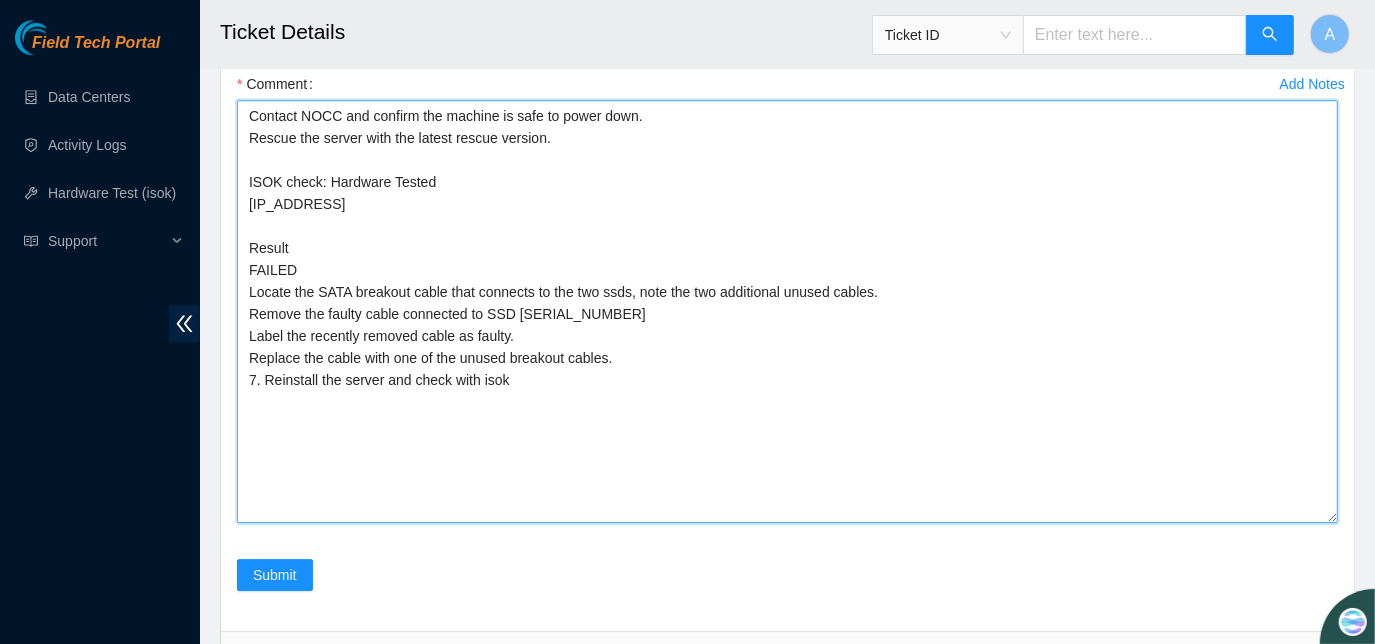 click on "Contact NOCC and confirm the machine is safe to power down.
Rescue the server with the latest rescue version.
ISOK check: Hardware Tested
[IP_ADDRESS]
Result
FAILED
Locate the SATA breakout cable that connects to the two ssds, note the two additional unused cables.
Remove the faulty cable connected to SSD [SERIAL_NUMBER]
Label the recently removed cable as faulty.
Replace the cable with one of the unused breakout cables.
7. Reinstall the server and check with isok" at bounding box center [787, 311] 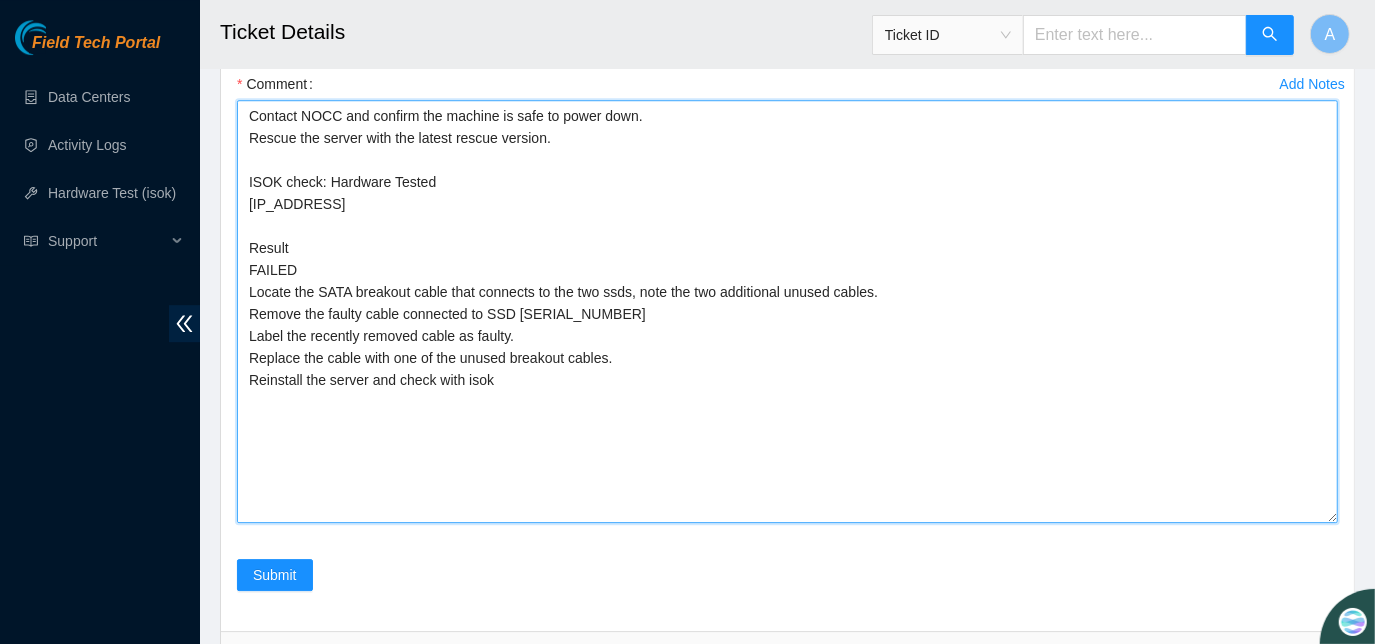 click on "Contact NOCC and confirm the machine is safe to power down.
Rescue the server with the latest rescue version.
ISOK check: Hardware Tested
[IP_ADDRESS]
Result
FAILED
Locate the SATA breakout cable that connects to the two ssds, note the two additional unused cables.
Remove the faulty cable connected to SSD [SERIAL_NUMBER]
Label the recently removed cable as faulty.
Replace the cable with one of the unused breakout cables.
Reinstall the server and check with isok" at bounding box center [787, 311] 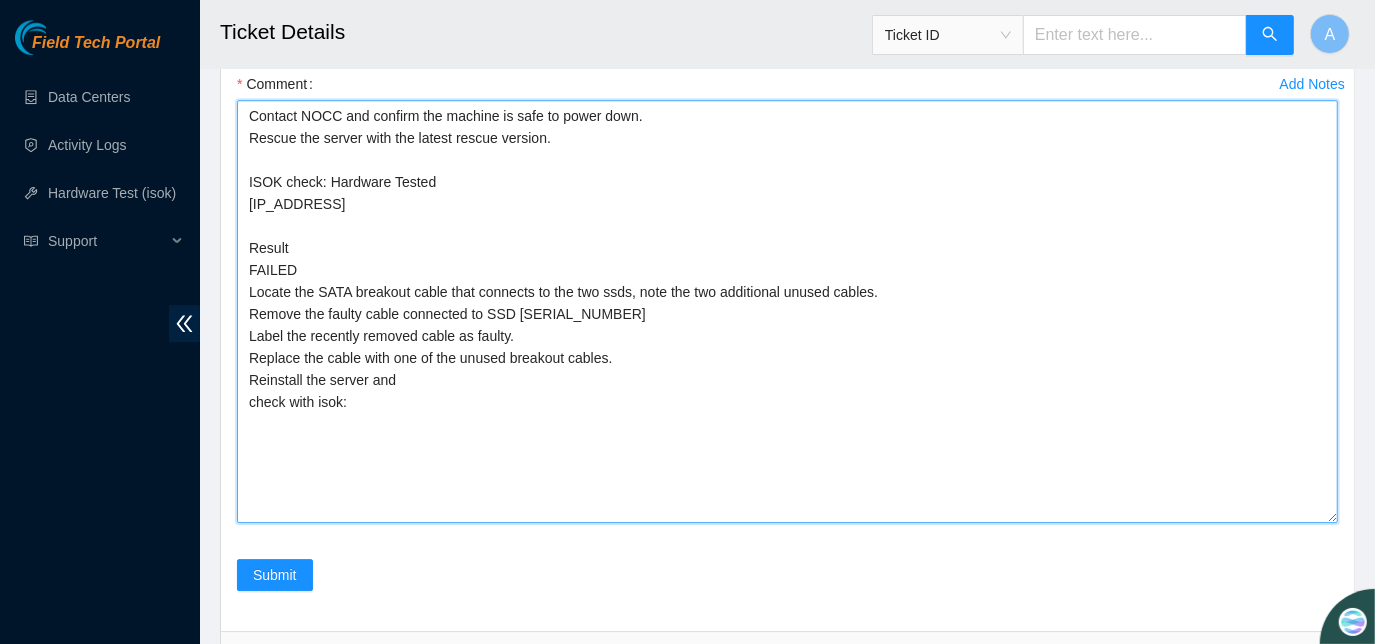 click on "Contact NOCC and confirm the machine is safe to power down.
Rescue the server with the latest rescue version.
ISOK check: Hardware Tested
[IP_ADDRESS]
Result
FAILED
Locate the SATA breakout cable that connects to the two ssds, note the two additional unused cables.
Remove the faulty cable connected to SSD [SERIAL_NUMBER]
Label the recently removed cable as faulty.
Replace the cable with one of the unused breakout cables.
Reinstall the server and
check with isok:" at bounding box center [787, 311] 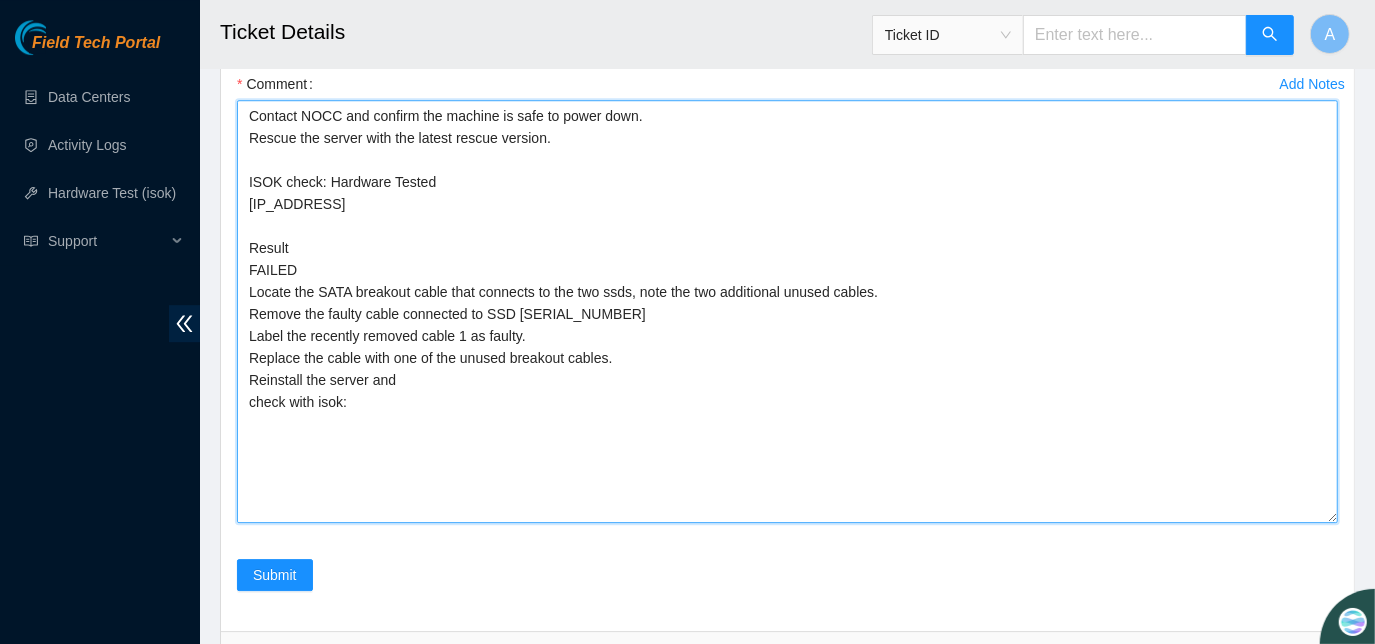 drag, startPoint x: 389, startPoint y: 352, endPoint x: 413, endPoint y: 352, distance: 24 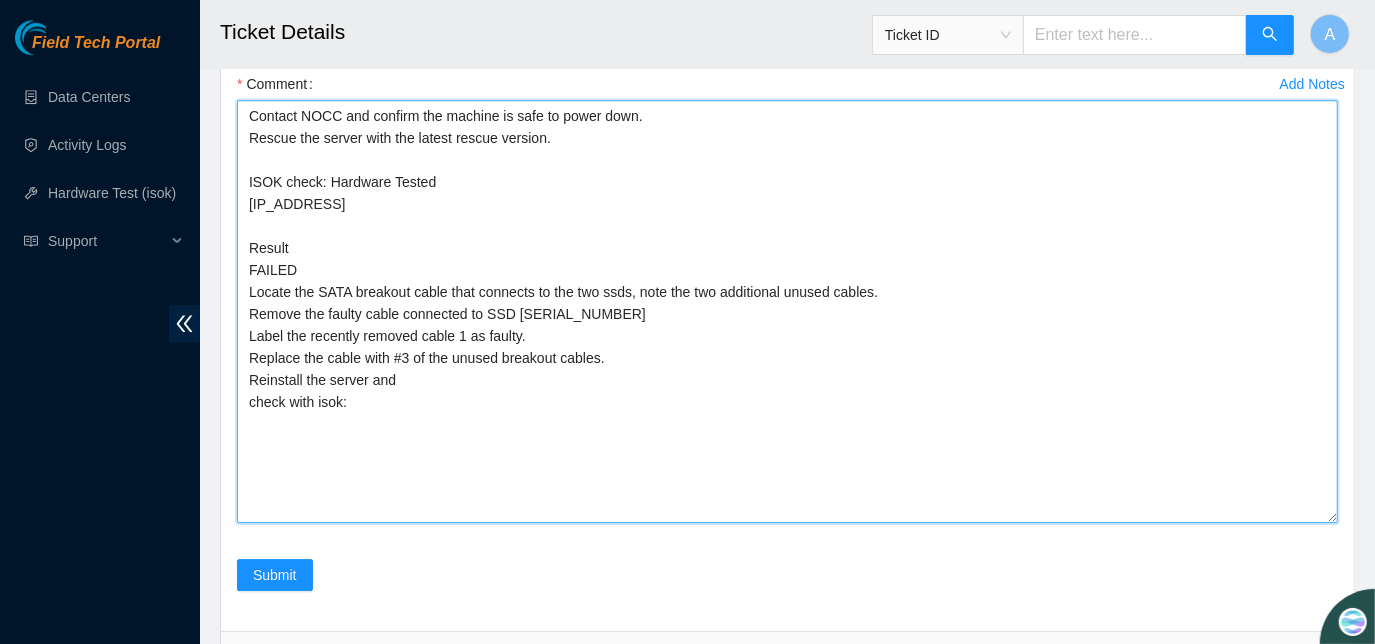 click on "Contact NOCC and confirm the machine is safe to power down.
Rescue the server with the latest rescue version.
ISOK check: Hardware Tested
[IP_ADDRESS]
Result
FAILED
Locate the SATA breakout cable that connects to the two ssds, note the two additional unused cables.
Remove the faulty cable connected to SSD [SERIAL_NUMBER]
Label the recently removed cable 1 as faulty.
Replace the cable with #3 of the unused breakout cables.
Reinstall the server and
check with isok:" at bounding box center (787, 311) 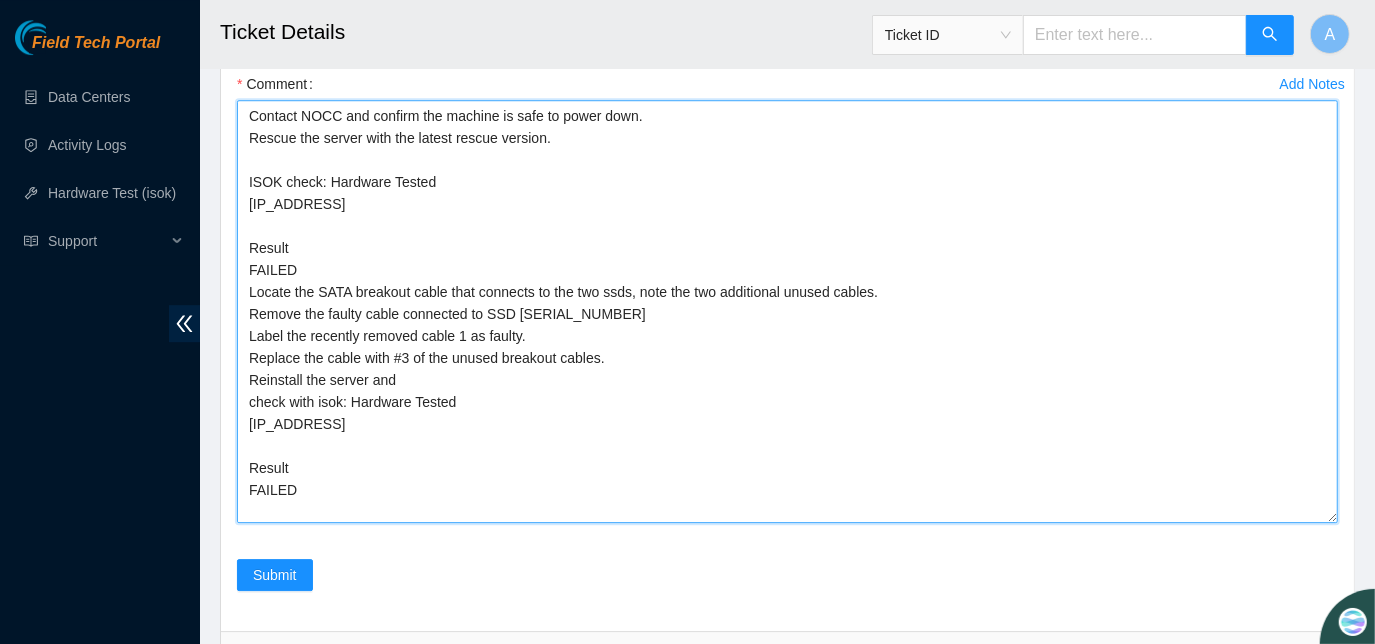 drag, startPoint x: 243, startPoint y: 106, endPoint x: 315, endPoint y: 477, distance: 377.92194 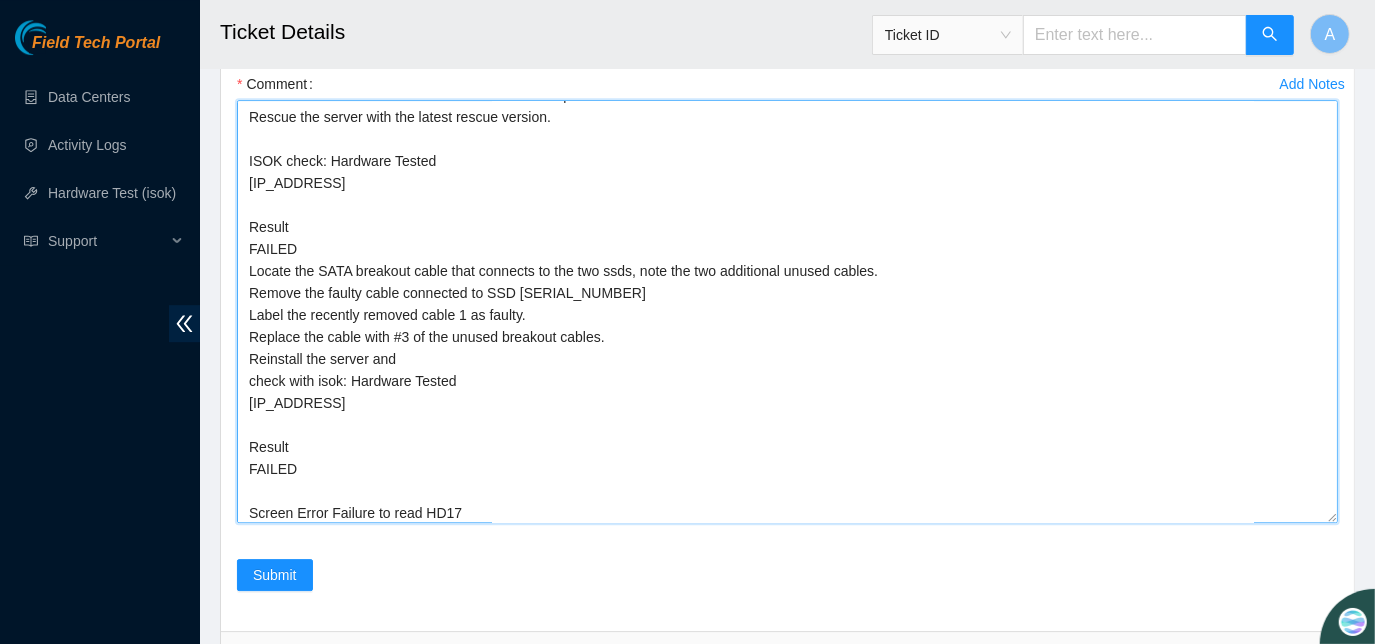 scroll, scrollTop: 48, scrollLeft: 0, axis: vertical 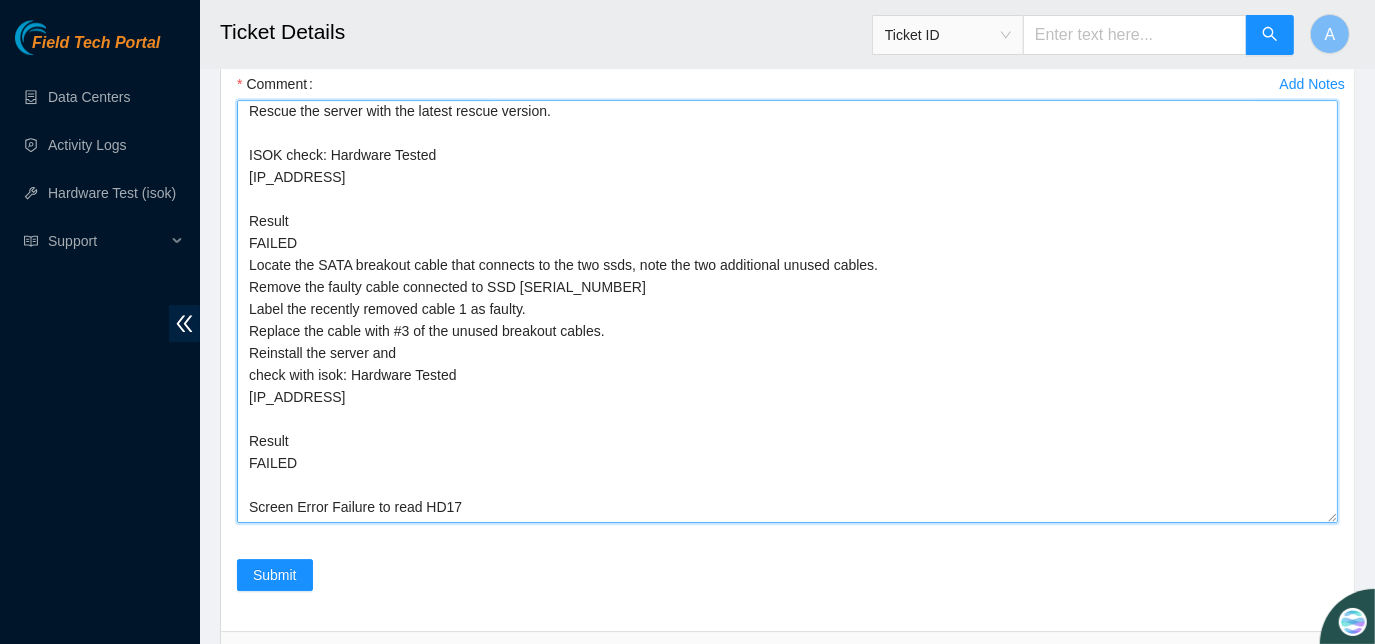 drag, startPoint x: 245, startPoint y: 141, endPoint x: 547, endPoint y: 478, distance: 452.5185 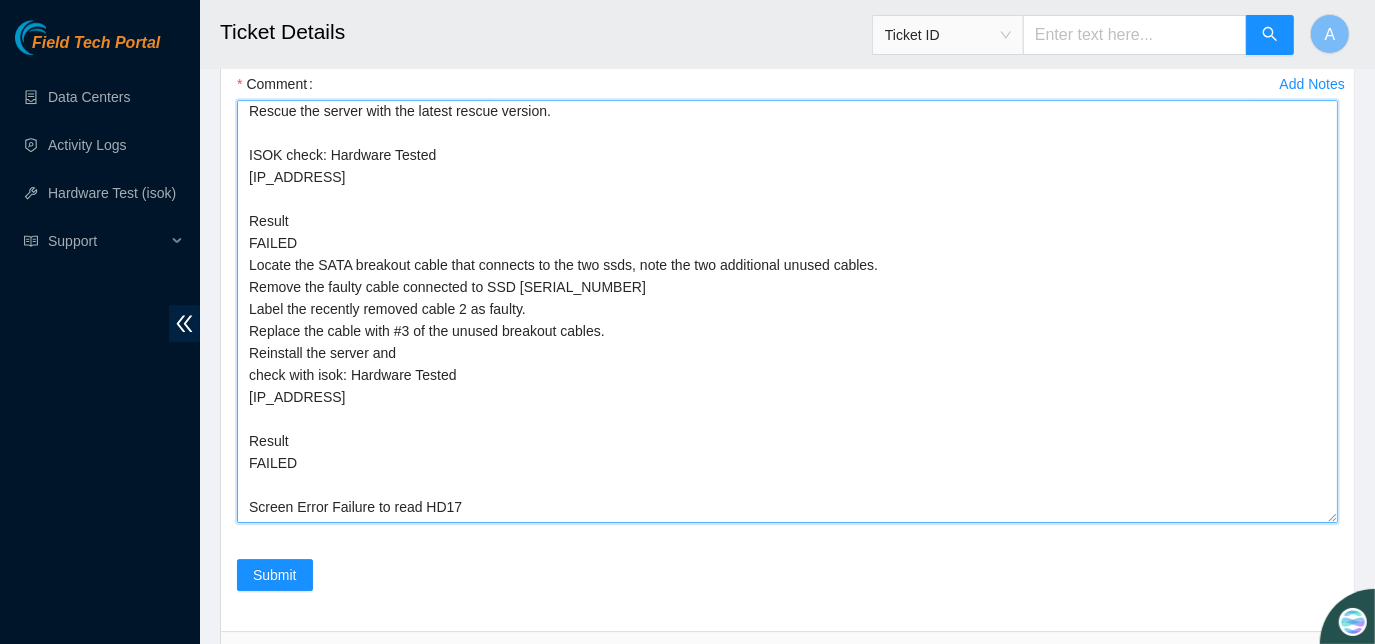 click on "Contact NOCC and confirm the machine is safe to power down.
Rescue the server with the latest rescue version.
ISOK check: Hardware Tested
[IP_ADDRESS]
Result
FAILED
Locate the SATA breakout cable that connects to the two ssds, note the two additional unused cables.
Remove the faulty cable connected to SSD [SERIAL_NUMBER]
Label the recently removed cable 2 as faulty.
Replace the cable with #3 of the unused breakout cables.
Reinstall the server and
check with isok: Hardware Tested
[IP_ADDRESS]
Result
FAILED
Screen Error Failure to read HD17" at bounding box center [787, 311] 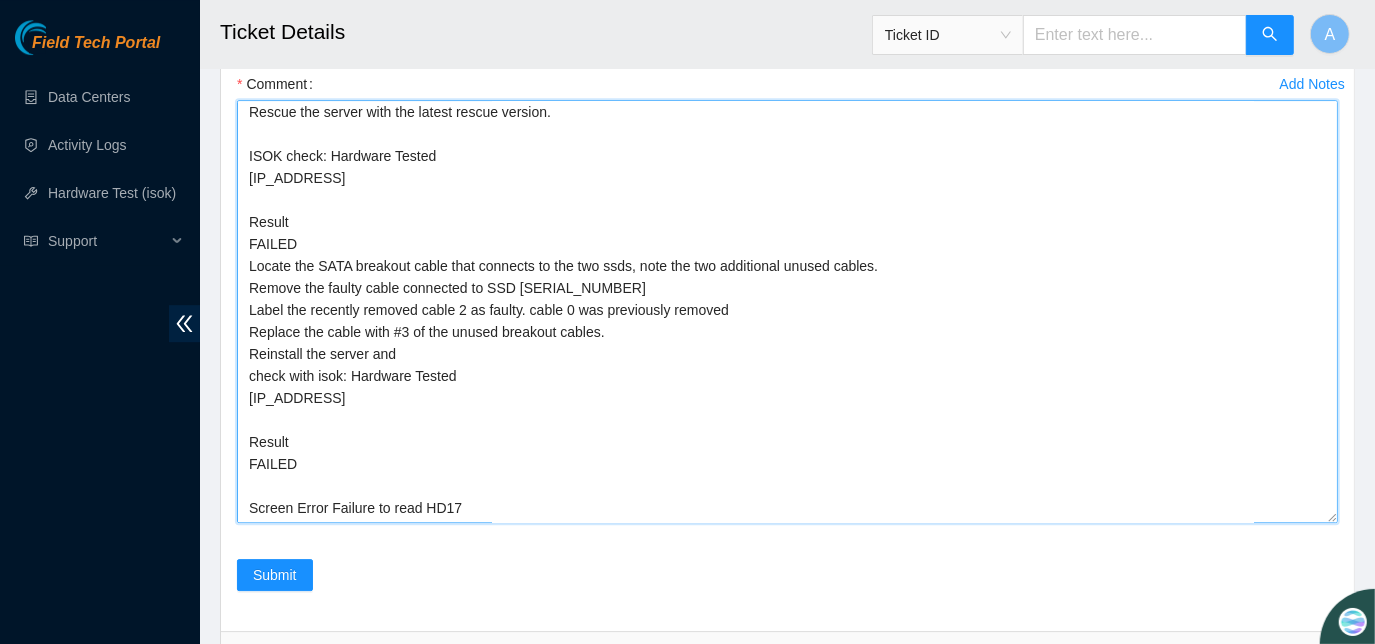 scroll, scrollTop: 48, scrollLeft: 0, axis: vertical 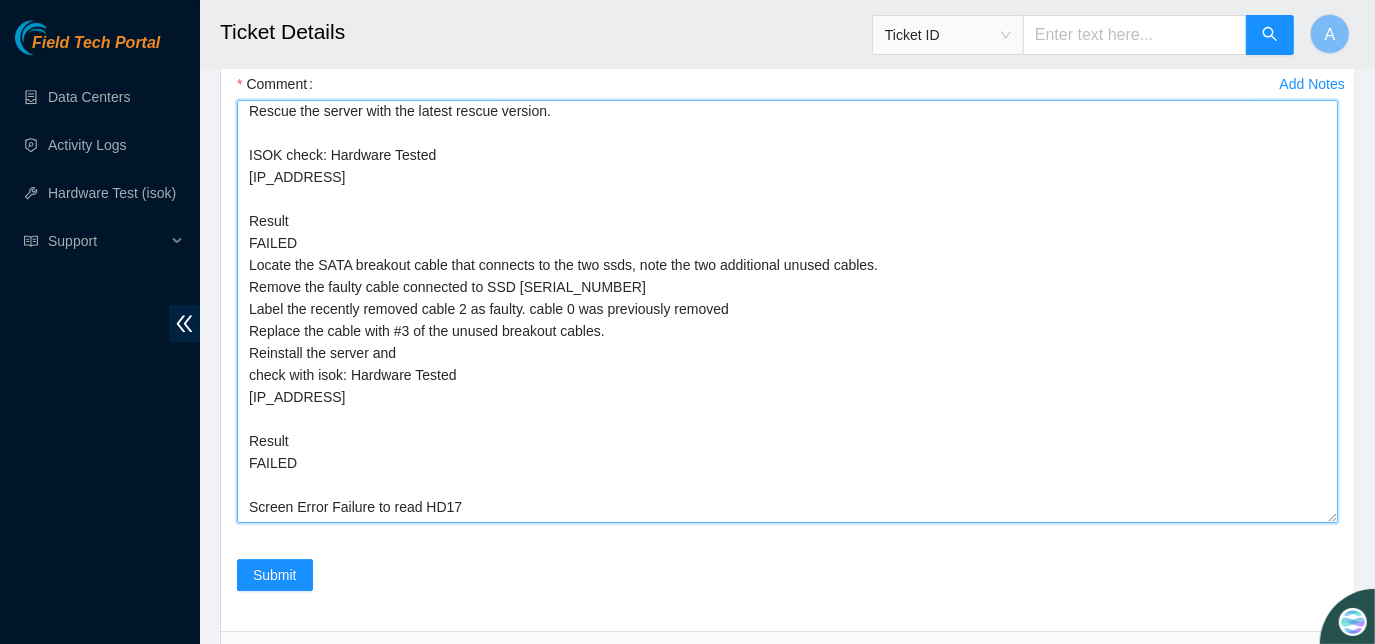 click on "Contact NOCC and confirm the machine is safe to power down.
Rescue the server with the latest rescue version.
ISOK check: Hardware Tested
[IP_ADDRESS]
Result
FAILED
Locate the SATA breakout cable that connects to the two ssds, note the two additional unused cables.
Remove the faulty cable connected to SSD [SERIAL_NUMBER]
Label the recently removed cable 2 as faulty. cable 0 was previously removed
Replace the cable with #3 of the unused breakout cables.
Reinstall the server and
check with isok: Hardware Tested
[IP_ADDRESS]
Result
FAILED
Screen Error Failure to read HD17" at bounding box center [787, 311] 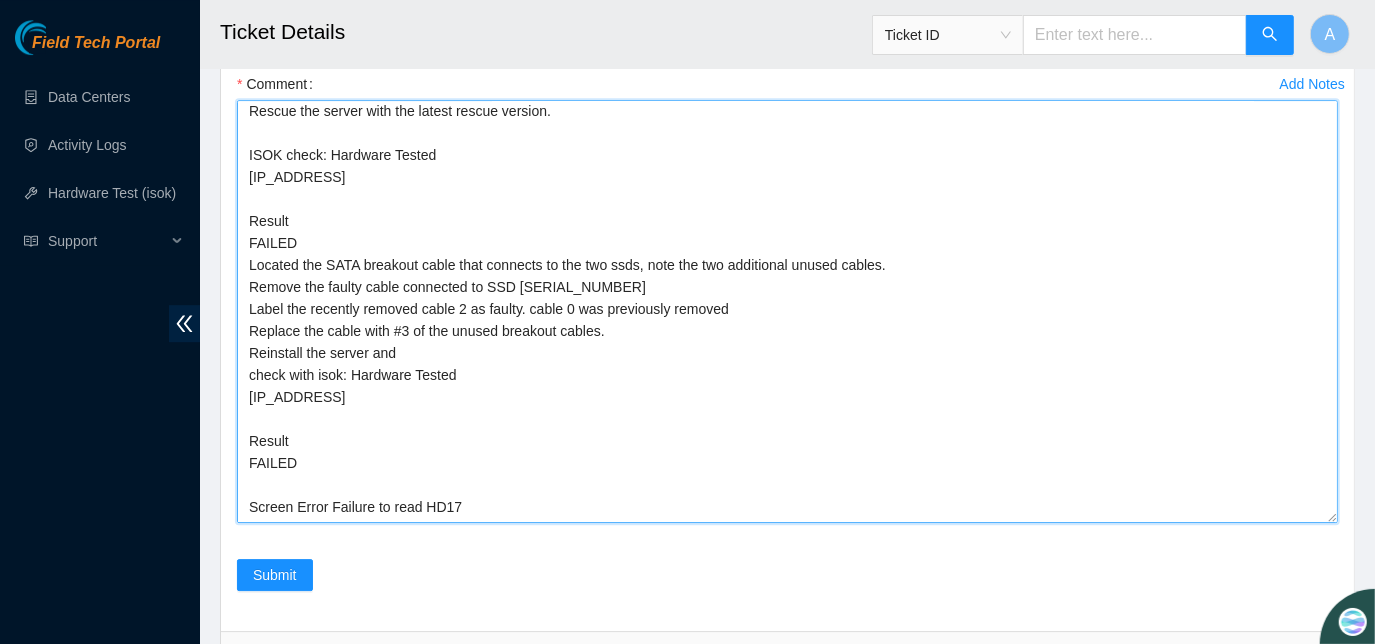 click on "Contact NOCC and confirm the machine is safe to power down.
Rescue the server with the latest rescue version.
ISOK check: Hardware Tested
[IP_ADDRESS]
Result
FAILED
Located the SATA breakout cable that connects to the two ssds, note the two additional unused cables.
Remove the faulty cable connected to SSD [SERIAL_NUMBER]
Label the recently removed cable 2 as faulty. cable 0 was previously removed
Replace the cable with #3 of the unused breakout cables.
Reinstall the server and
check with isok: Hardware Tested
[IP_ADDRESS]
Result
FAILED
Screen Error Failure to read HD17" at bounding box center (787, 311) 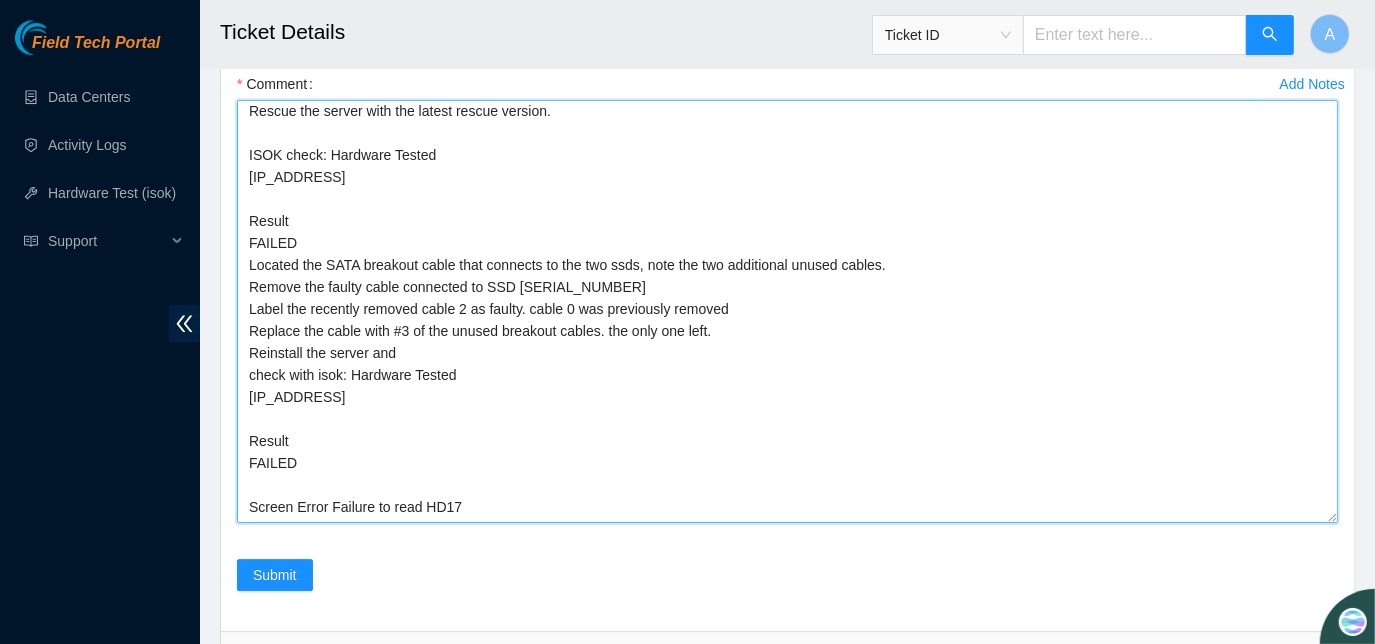 scroll, scrollTop: 0, scrollLeft: 0, axis: both 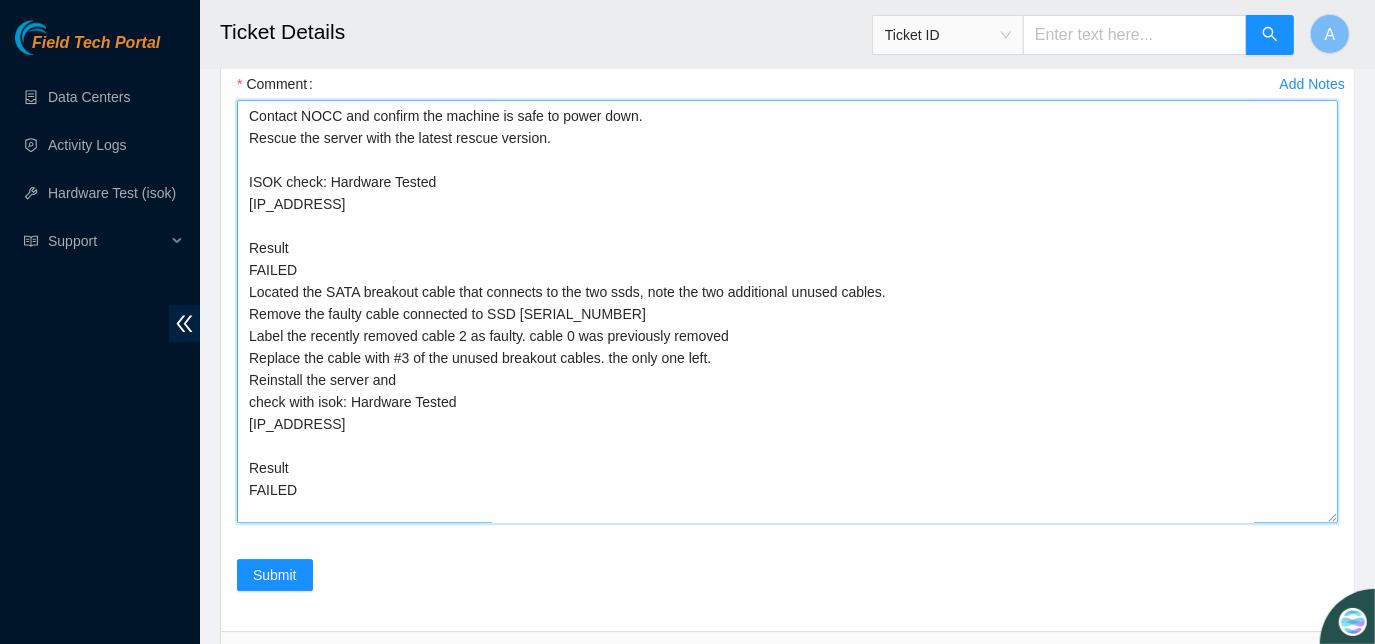 click on "Contact NOCC and confirm the machine is safe to power down.
Rescue the server with the latest rescue version.
ISOK check: Hardware Tested
[IP_ADDRESS]
Result
FAILED
Located the SATA breakout cable that connects to the two ssds, note the two additional unused cables.
Remove the faulty cable connected to SSD [SERIAL_NUMBER]
Label the recently removed cable 2 as faulty. cable 0 was previously removed
Replace the cable with #3 of the unused breakout cables. the only one left.
Reinstall the server and
check with isok: Hardware Tested
[IP_ADDRESS]
Result
FAILED
Screen Error Failure to read HD17" at bounding box center [787, 311] 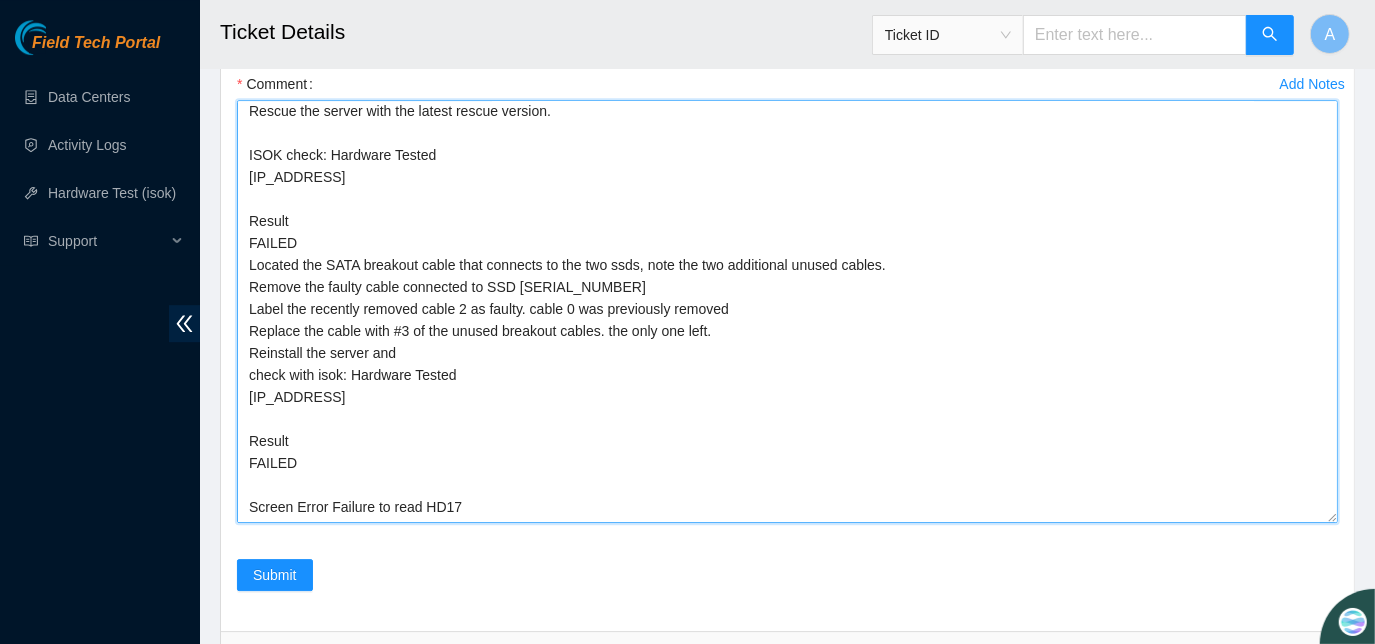 drag, startPoint x: 248, startPoint y: 168, endPoint x: 464, endPoint y: 495, distance: 391.89923 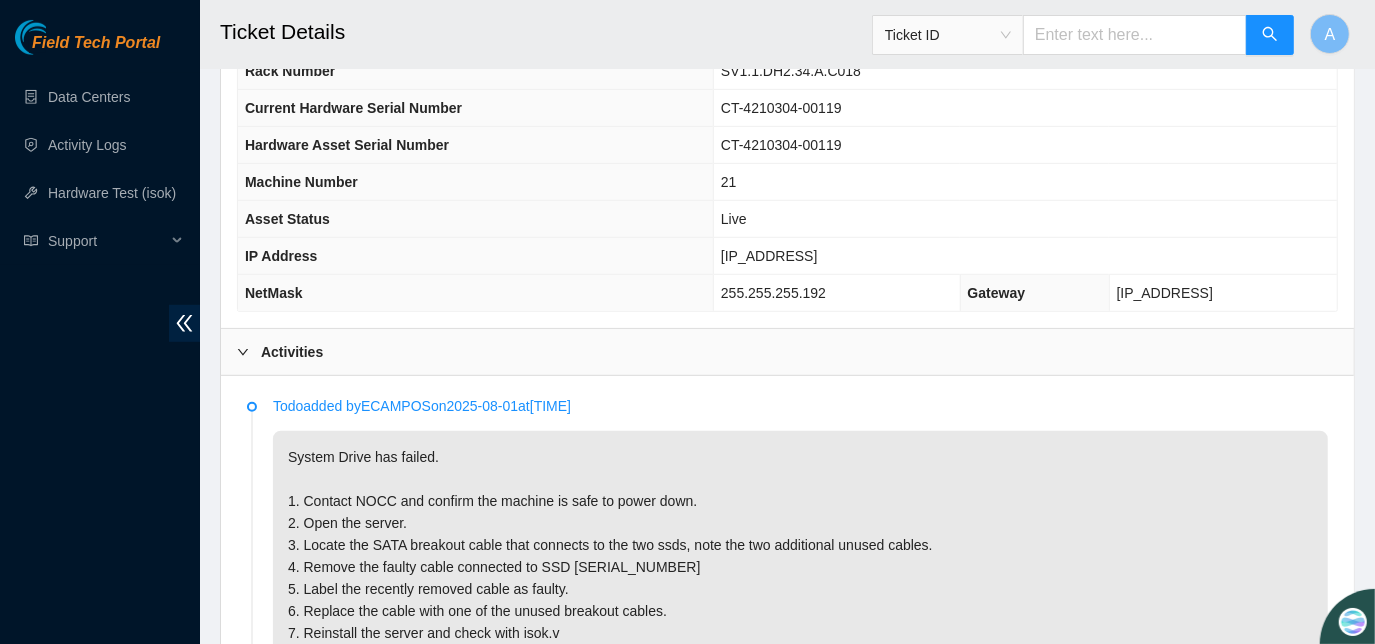 scroll, scrollTop: 405, scrollLeft: 0, axis: vertical 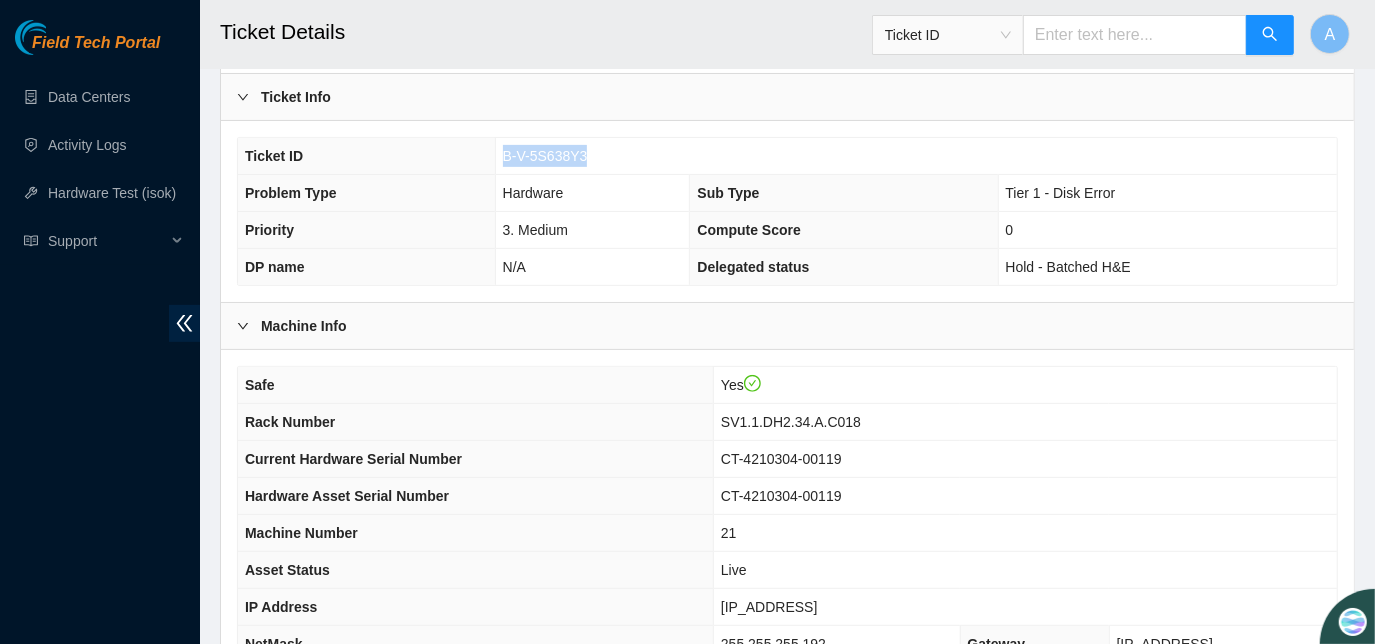 drag, startPoint x: 504, startPoint y: 146, endPoint x: 584, endPoint y: 152, distance: 80.224686 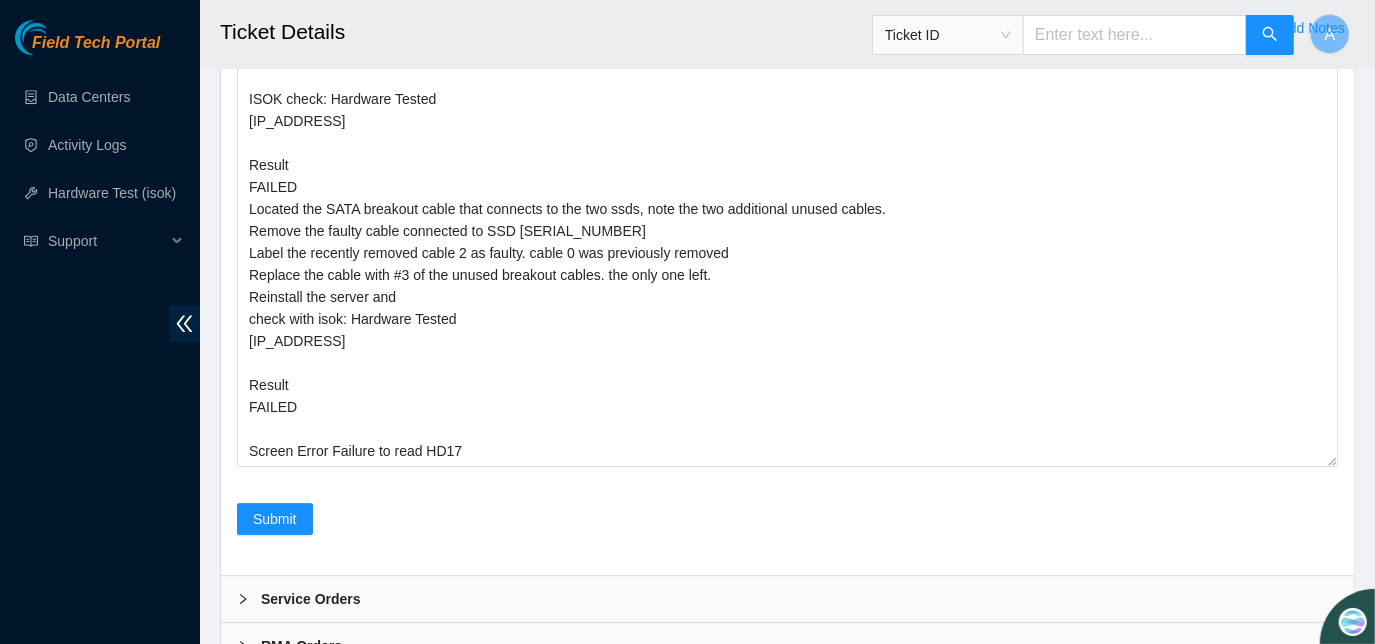 scroll, scrollTop: 3925, scrollLeft: 0, axis: vertical 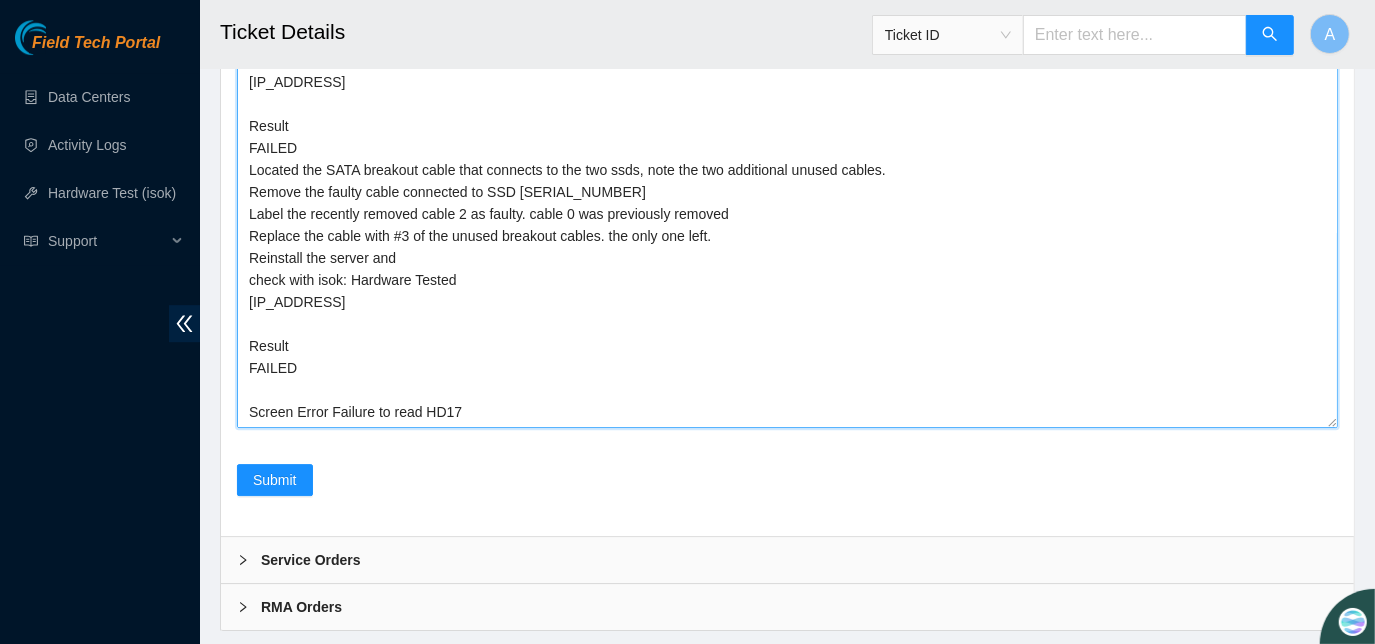 drag, startPoint x: 347, startPoint y: 253, endPoint x: 517, endPoint y: 390, distance: 218.33232 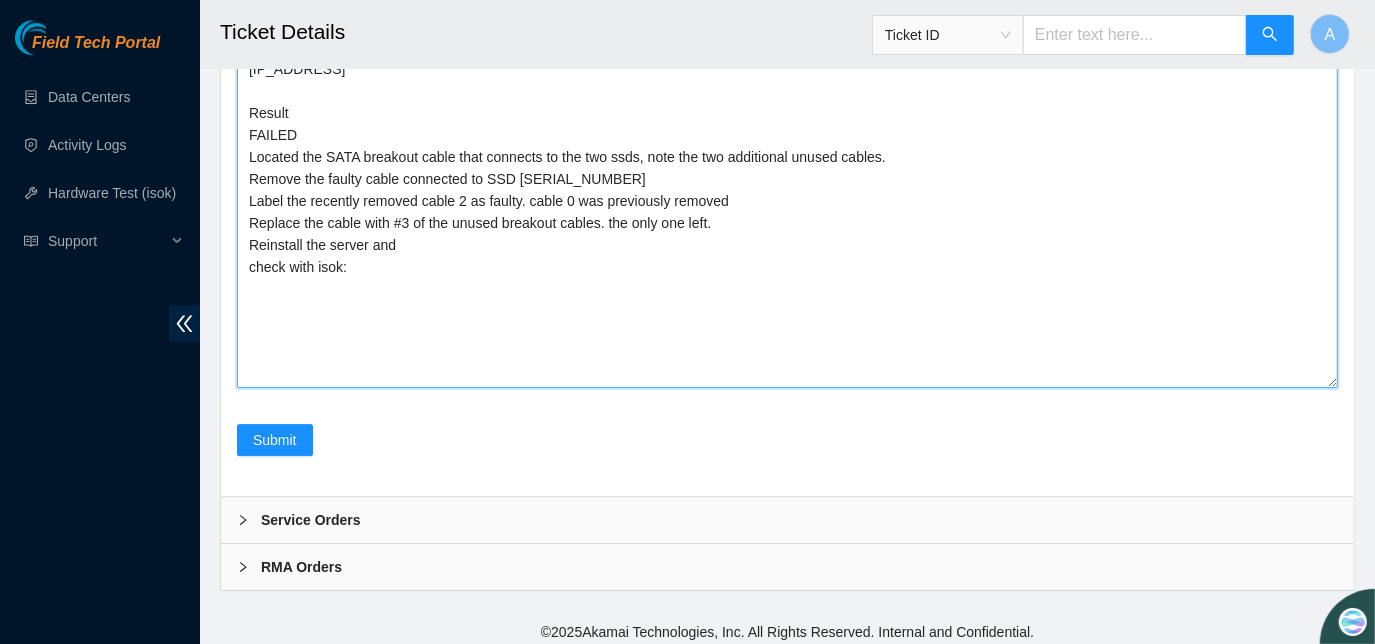scroll, scrollTop: 0, scrollLeft: 0, axis: both 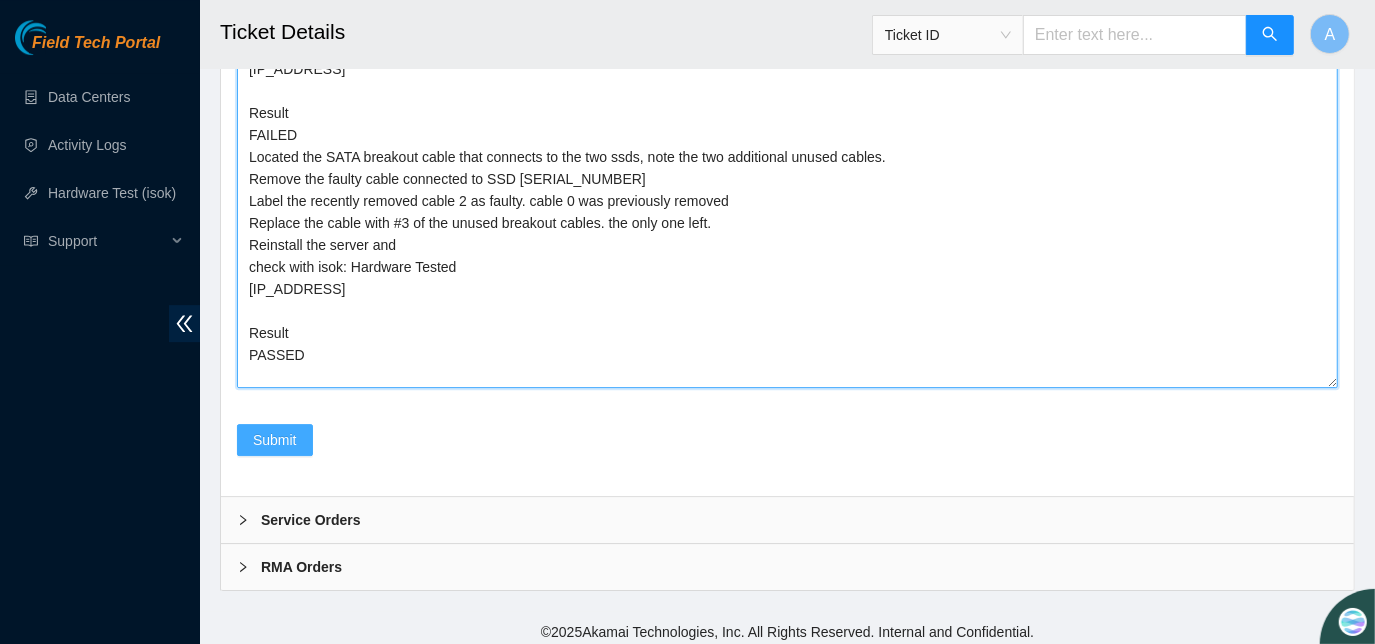 type on "Contact NOCC and confirm the machine is safe to power down.
Rescue the server with the latest rescue version.
ISOK check: Hardware Tested
[IP_ADDRESS]
Result
FAILED
Located the SATA breakout cable that connects to the two ssds, note the two additional unused cables.
Remove the faulty cable connected to SSD [SERIAL_NUMBER]
Label the recently removed cable 2 as faulty. cable 0 was previously removed
Replace the cable with #3 of the unused breakout cables. the only one left.
Reinstall the server and
check with isok: Hardware Tested
[IP_ADDRESS]
Result
PASSED" 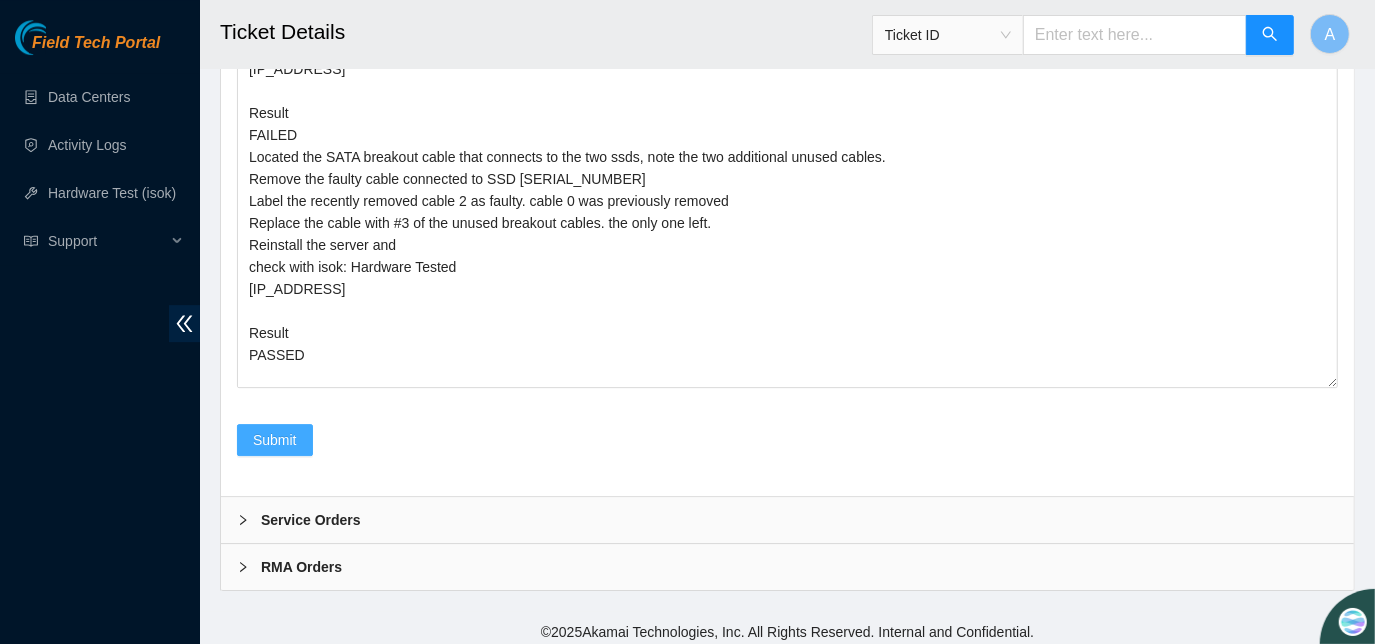 click on "Submit" at bounding box center (275, 440) 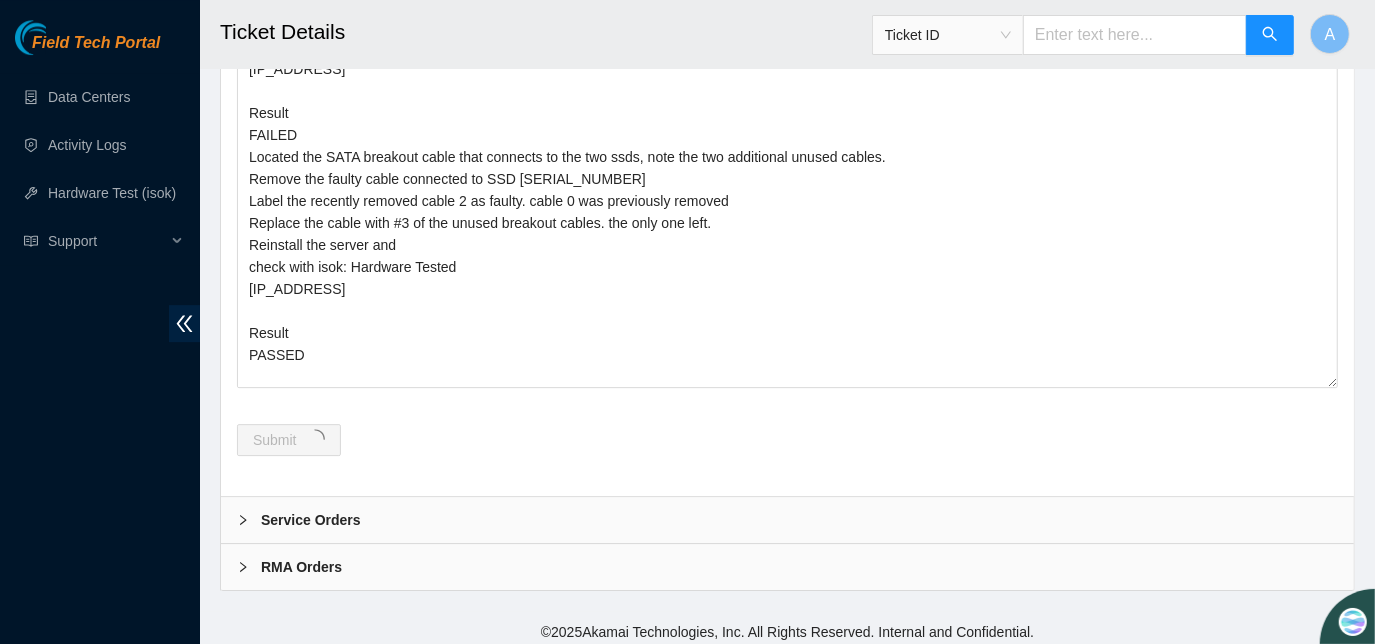 scroll, scrollTop: 0, scrollLeft: 0, axis: both 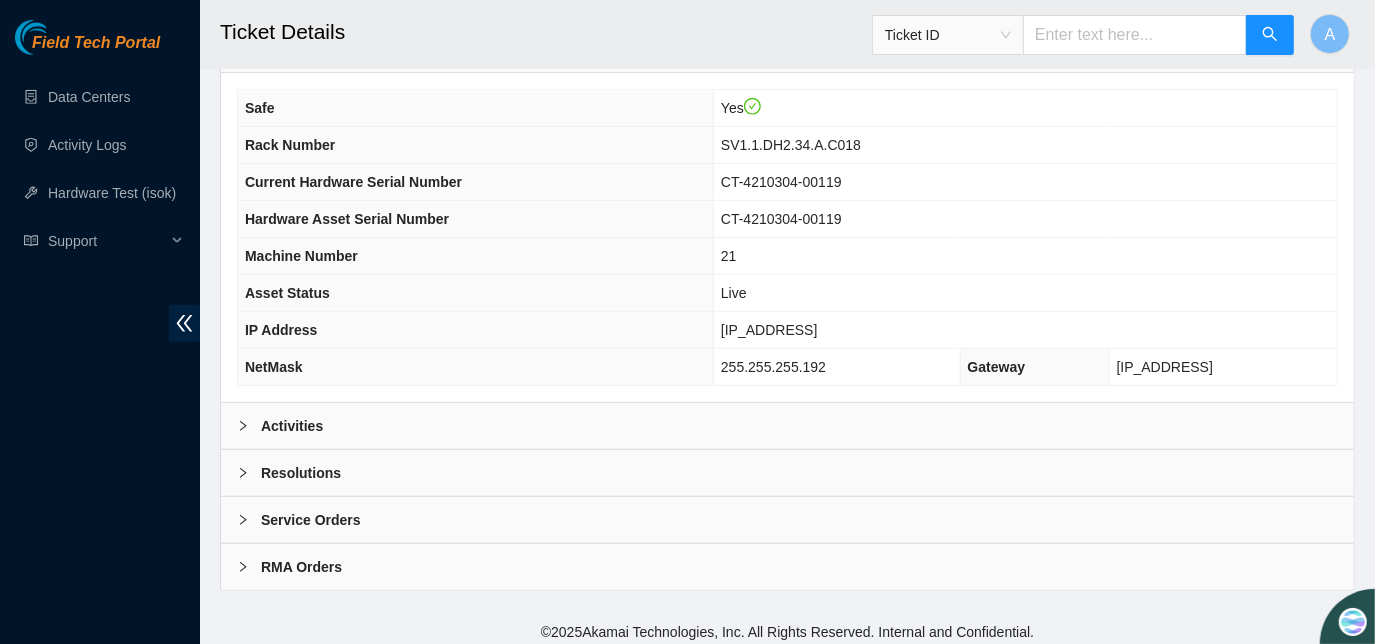 click on "Activities" at bounding box center (787, 426) 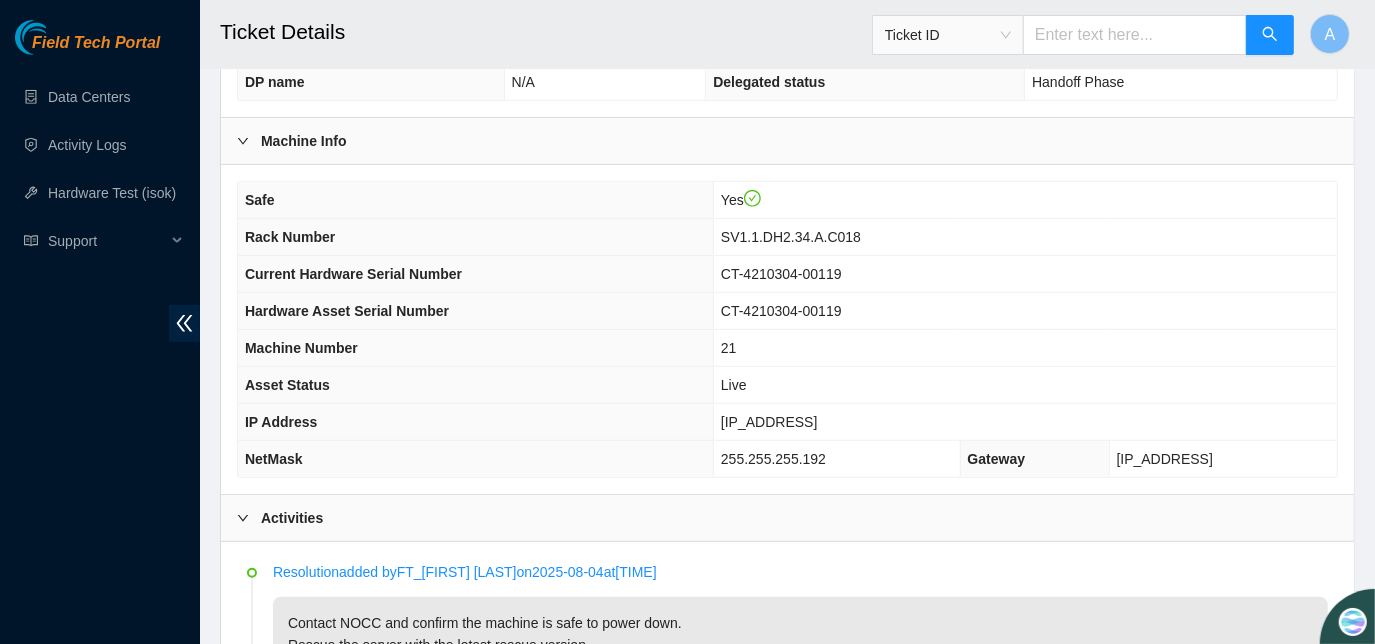scroll, scrollTop: 570, scrollLeft: 0, axis: vertical 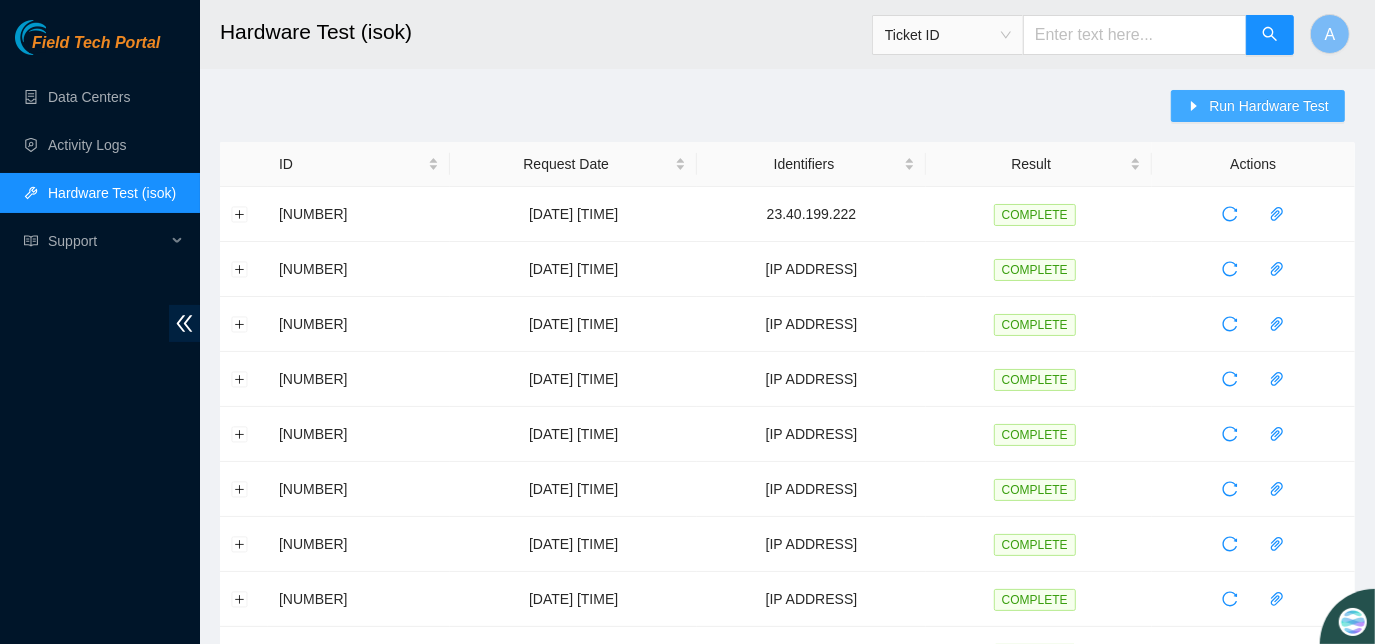 click on "Run Hardware Test" at bounding box center [1269, 106] 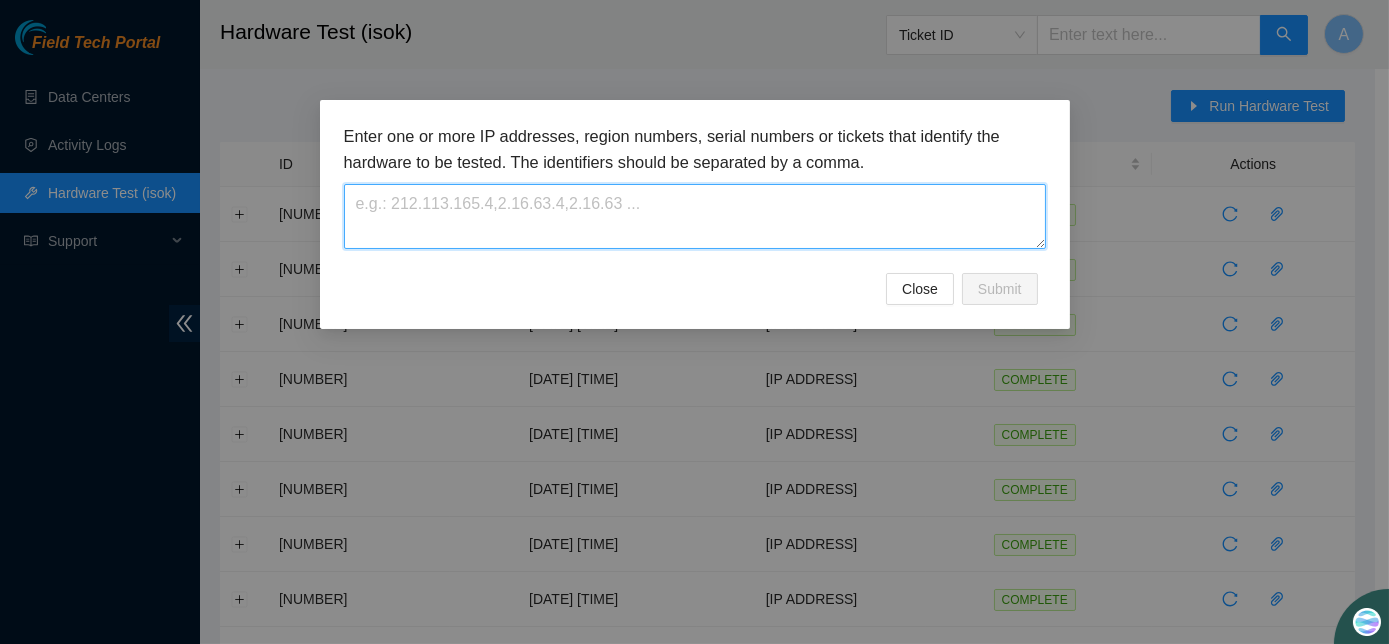 click at bounding box center (695, 216) 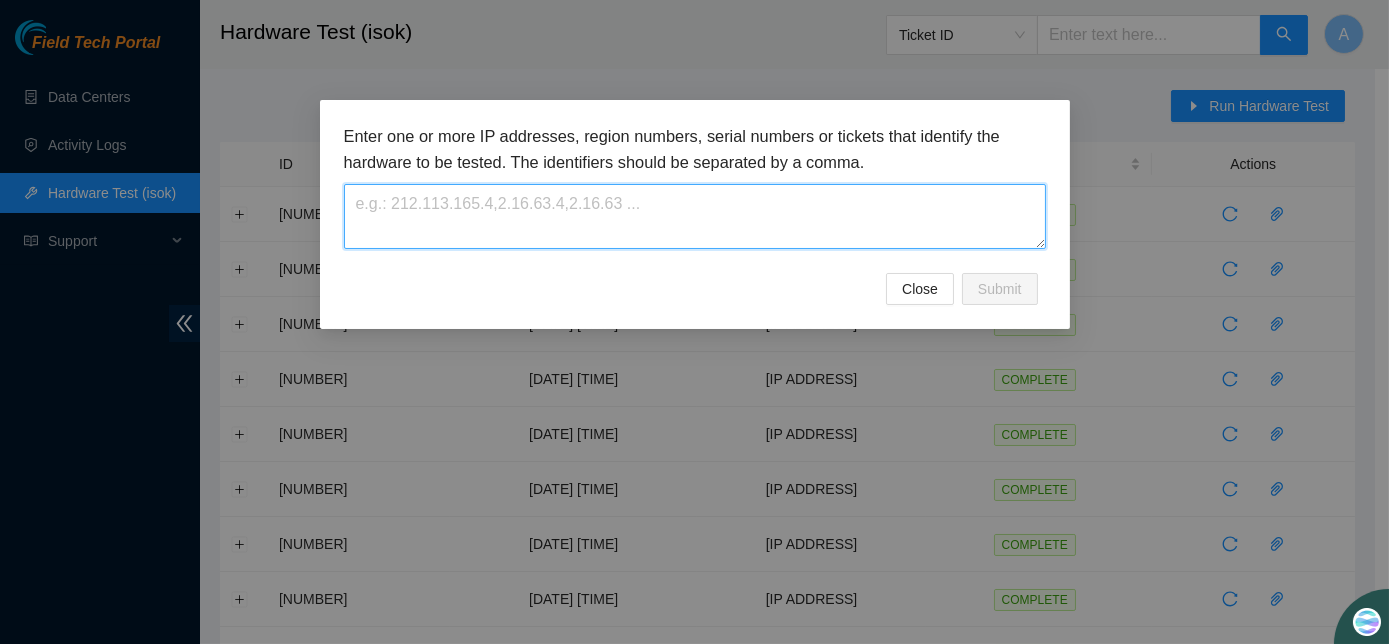 paste on "[IP ADDRESS]" 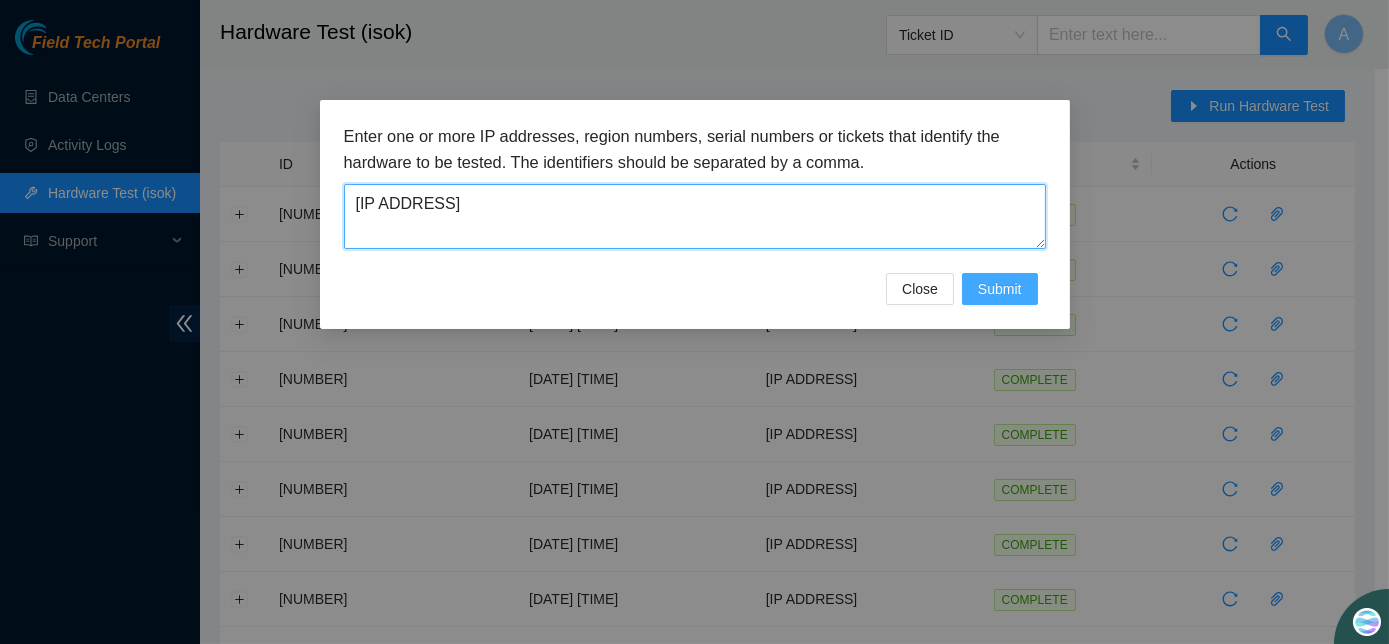 type on "[IP ADDRESS]" 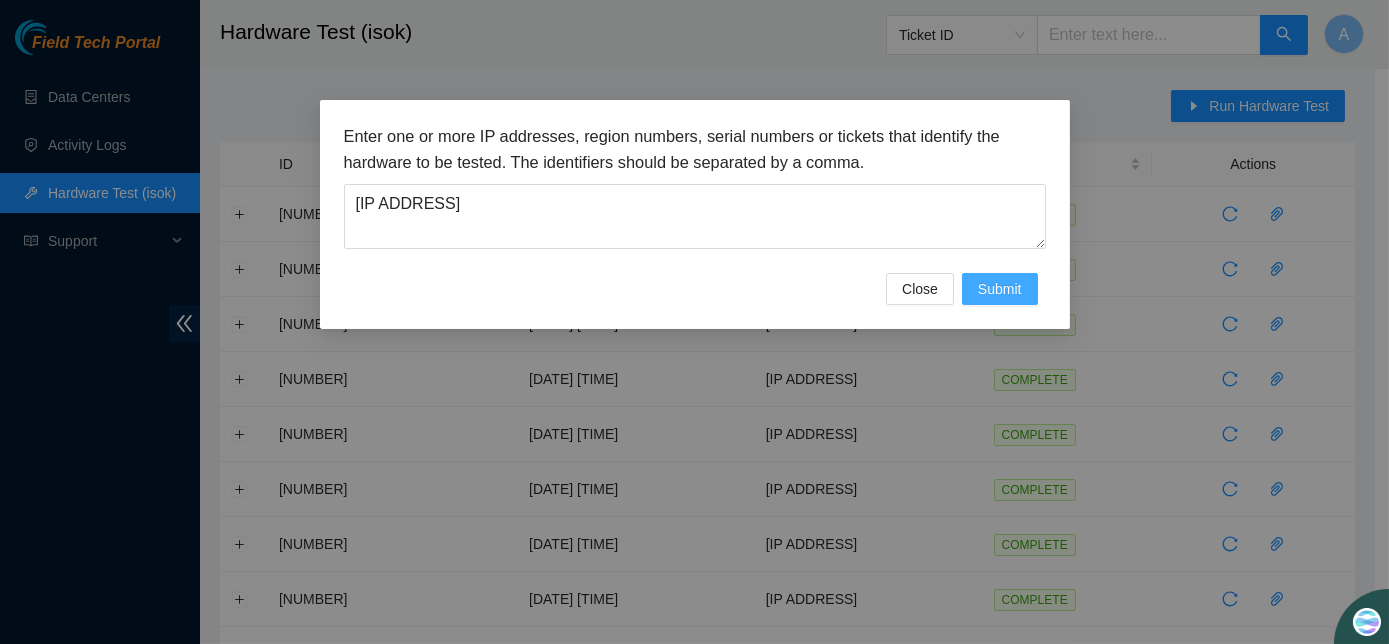 click on "Submit" at bounding box center (1000, 289) 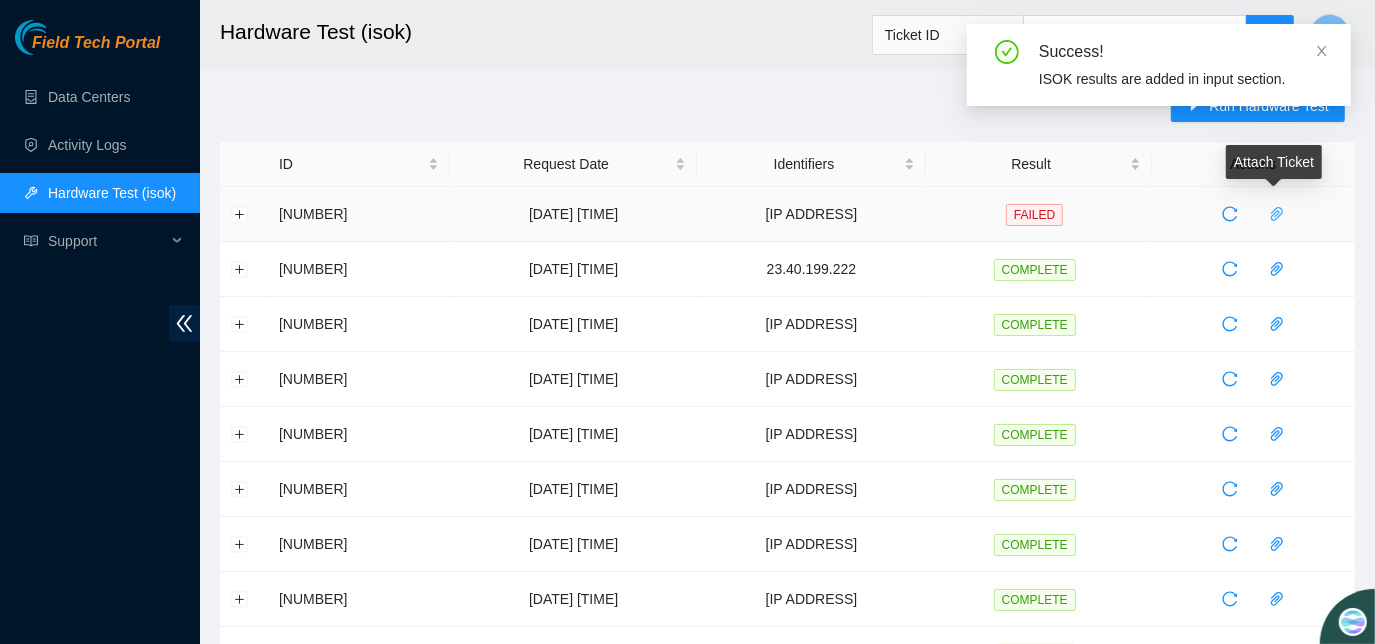 click 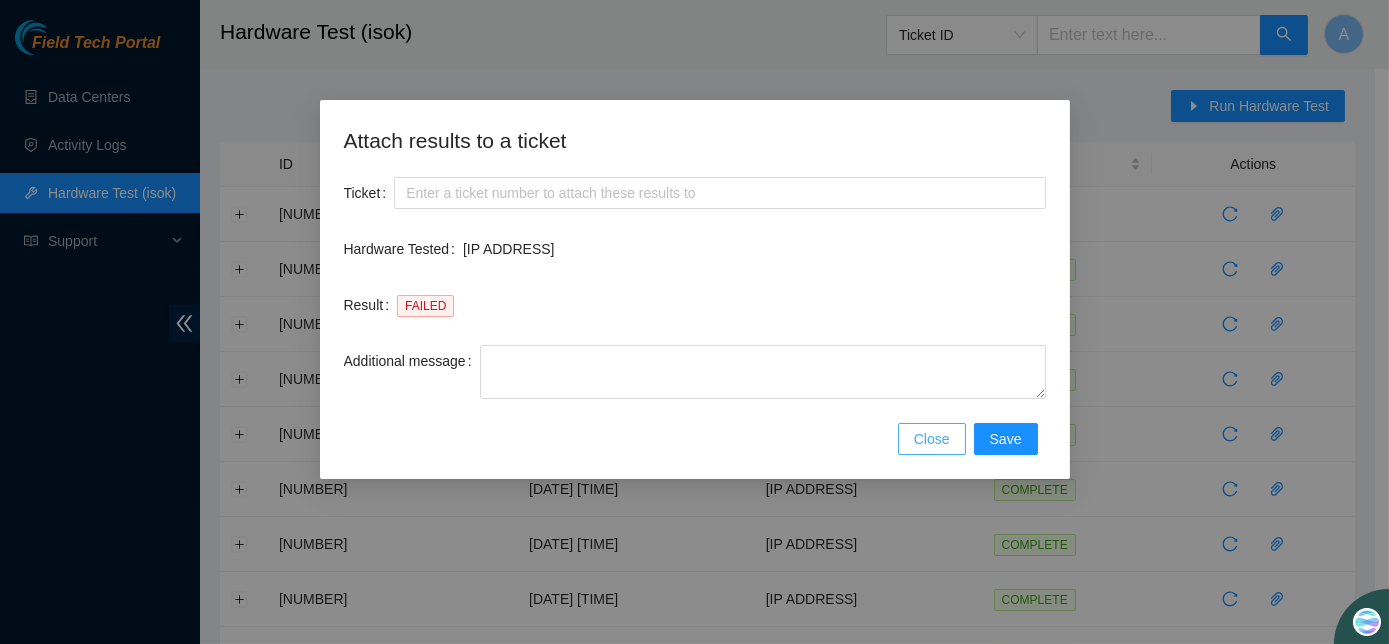 click on "Close" at bounding box center (932, 439) 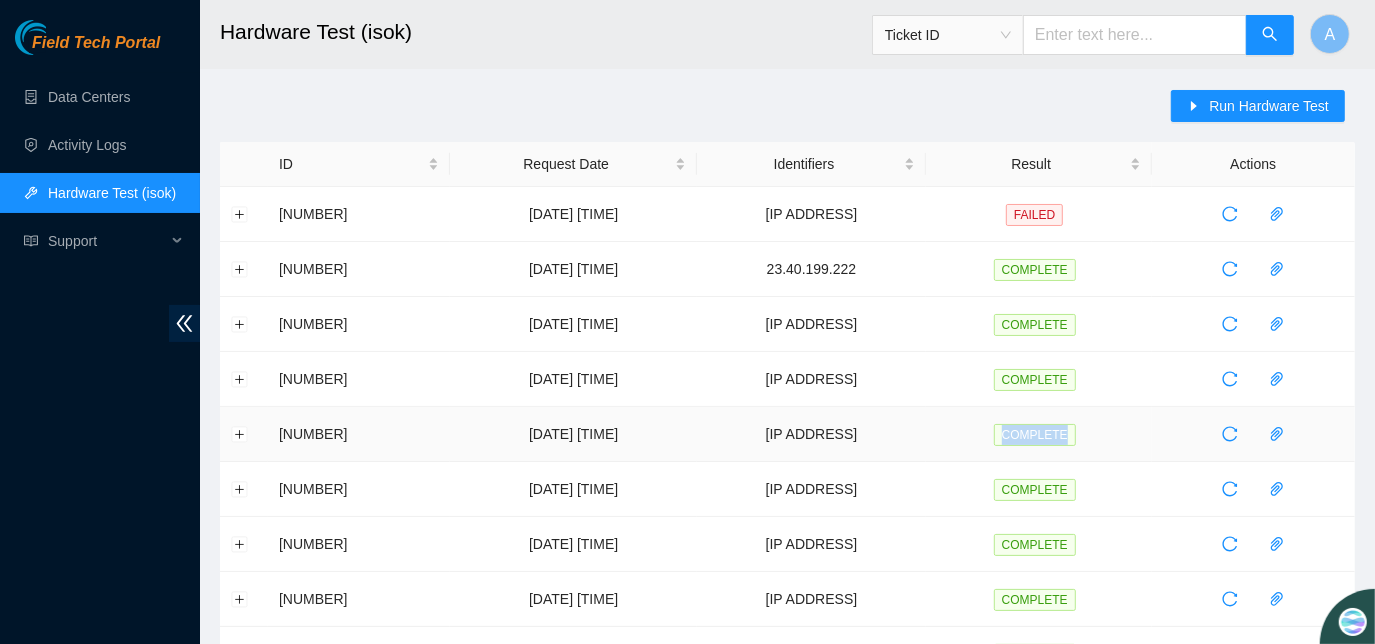 click on "COMPLETE" at bounding box center (1039, 434) 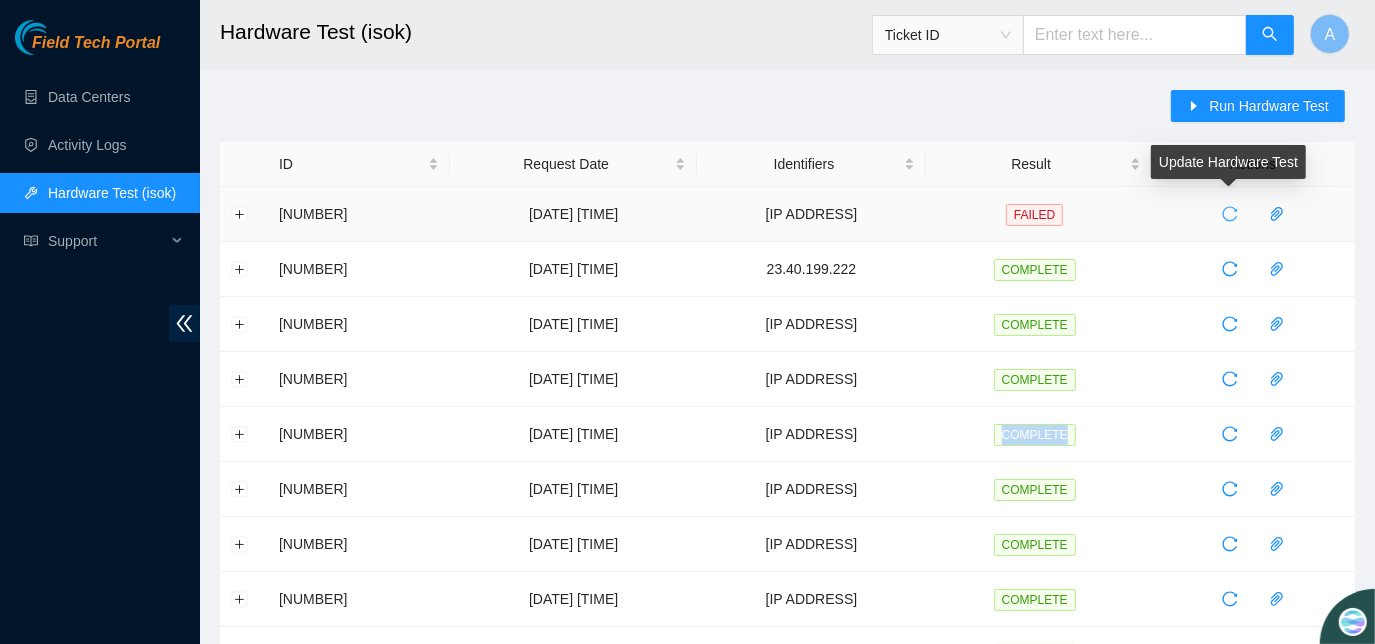 click 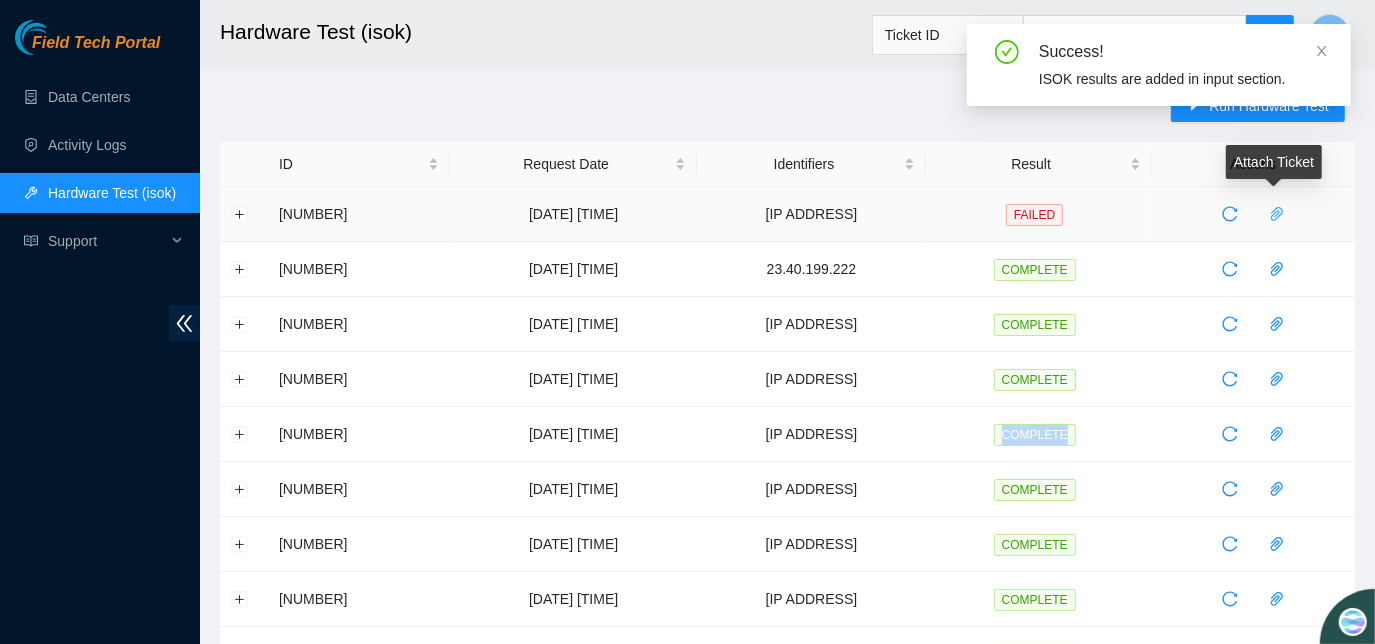 click 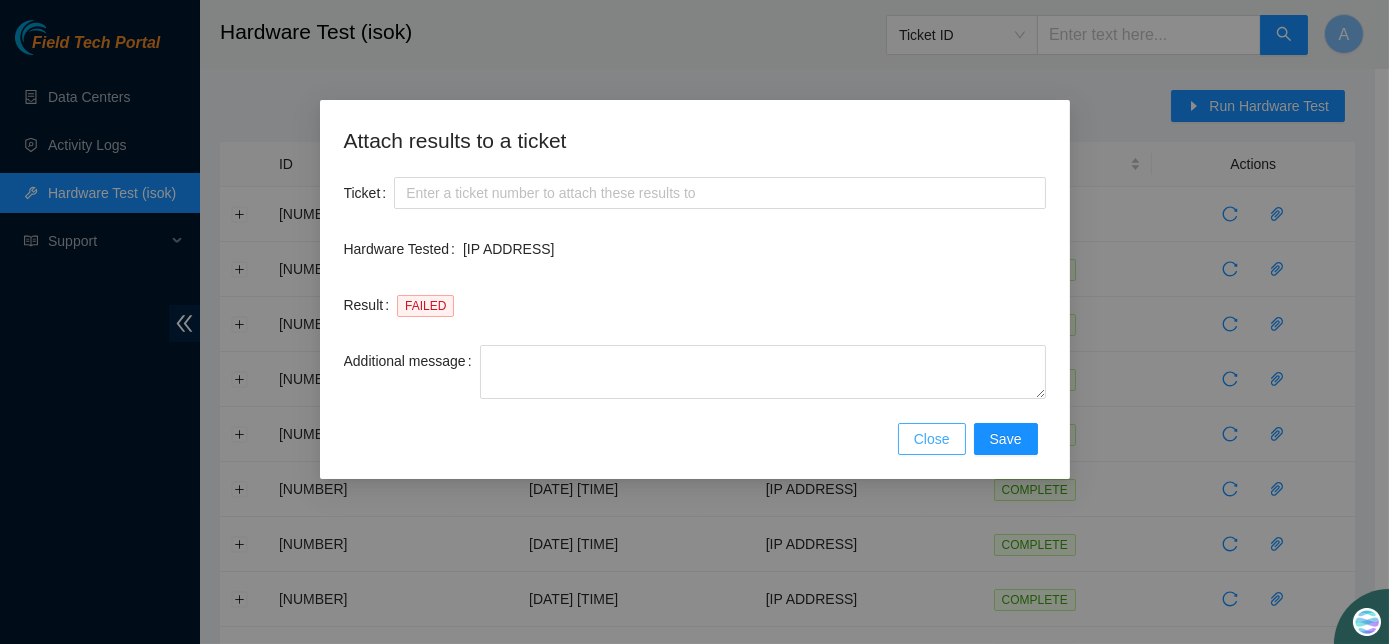 click on "Close" at bounding box center [932, 439] 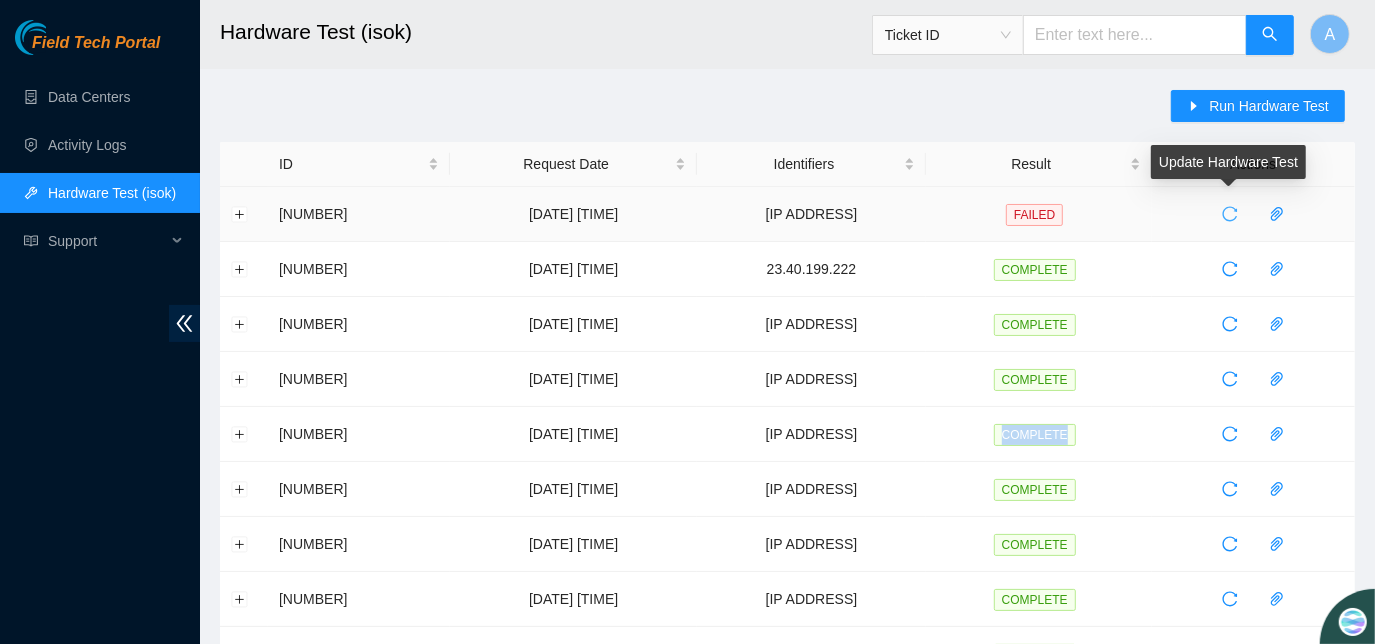 click 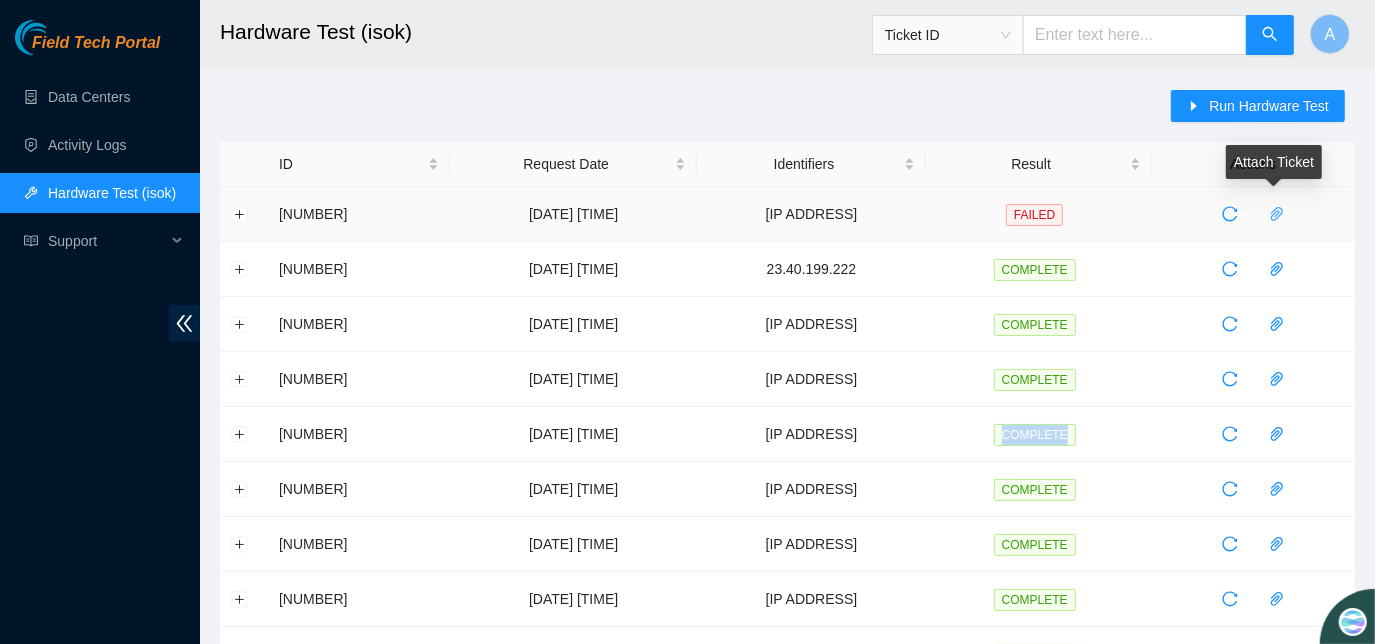 click 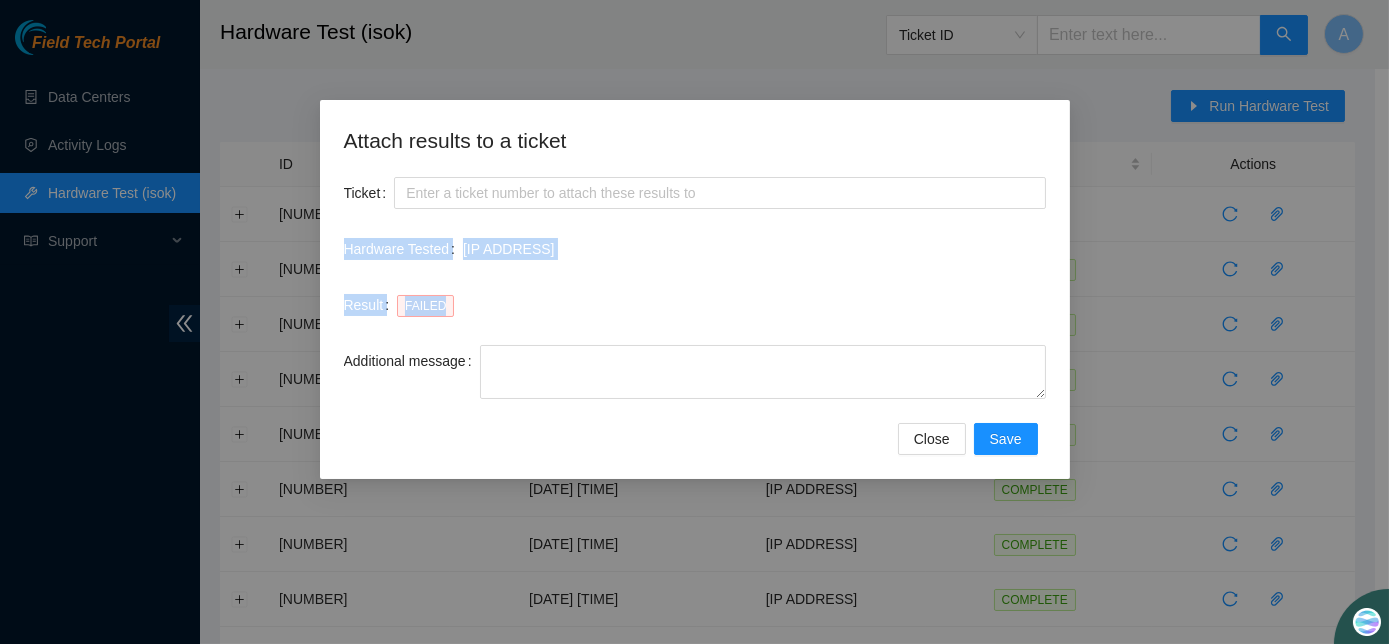 drag, startPoint x: 339, startPoint y: 246, endPoint x: 482, endPoint y: 320, distance: 161.01242 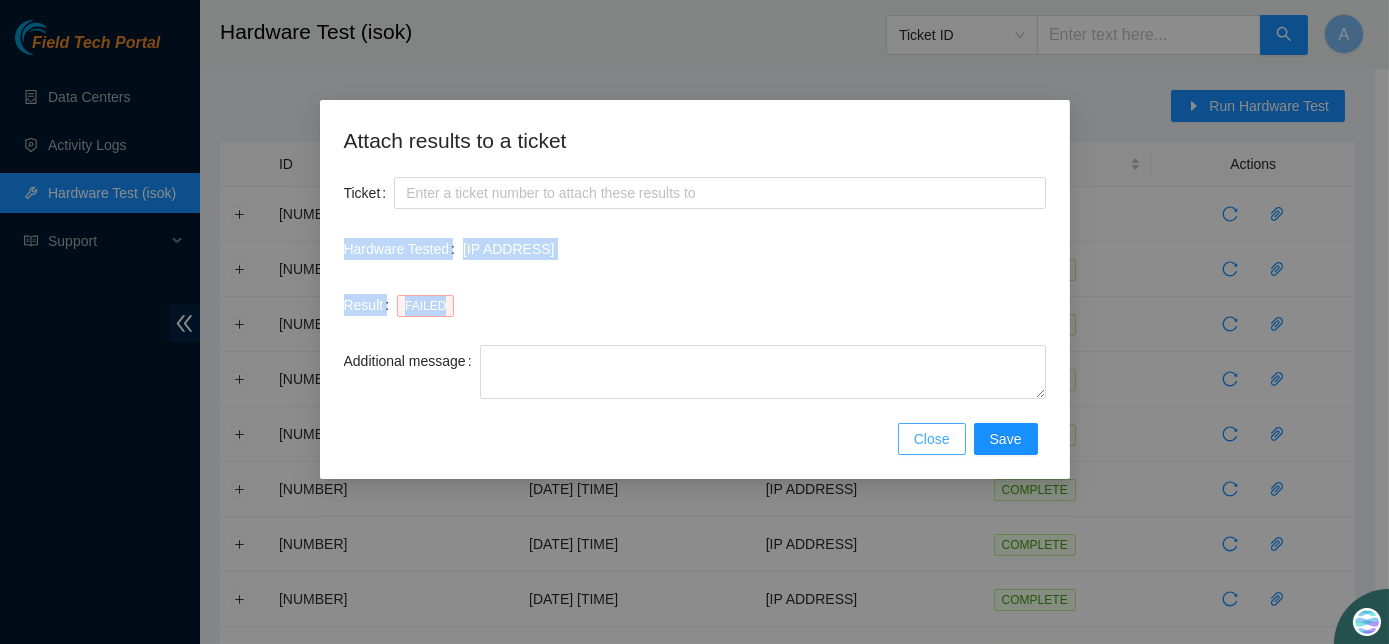 click on "Close" at bounding box center (932, 439) 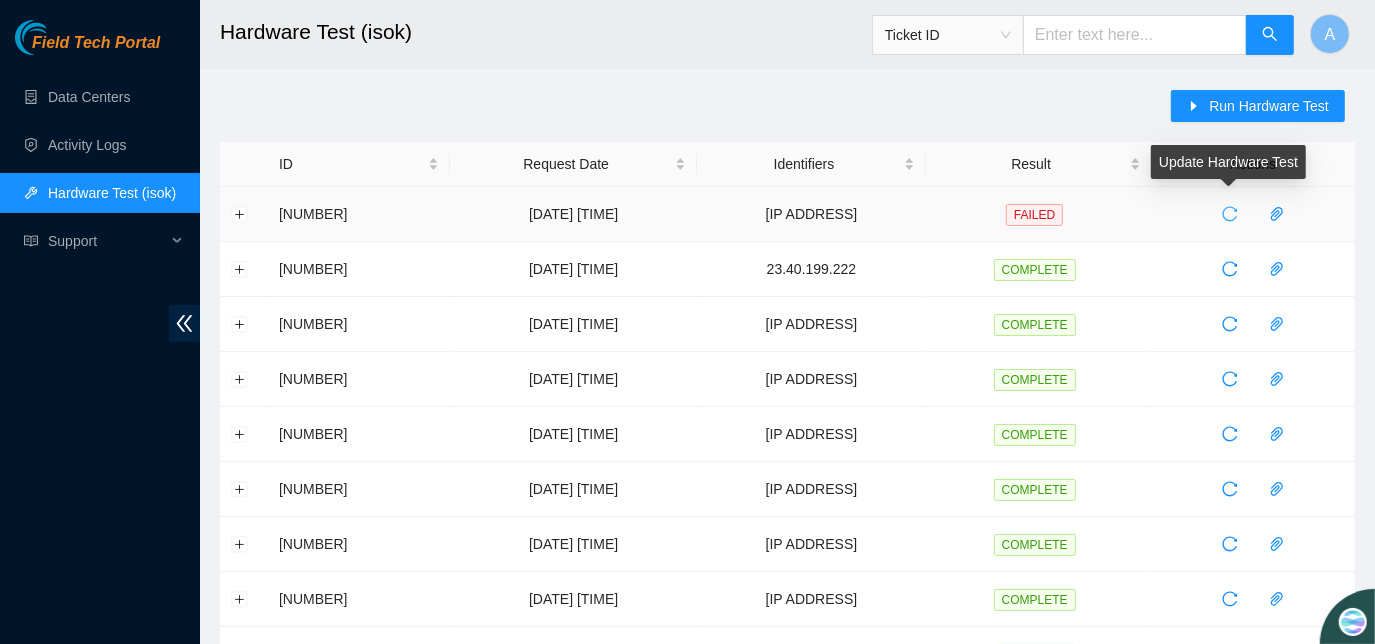 click 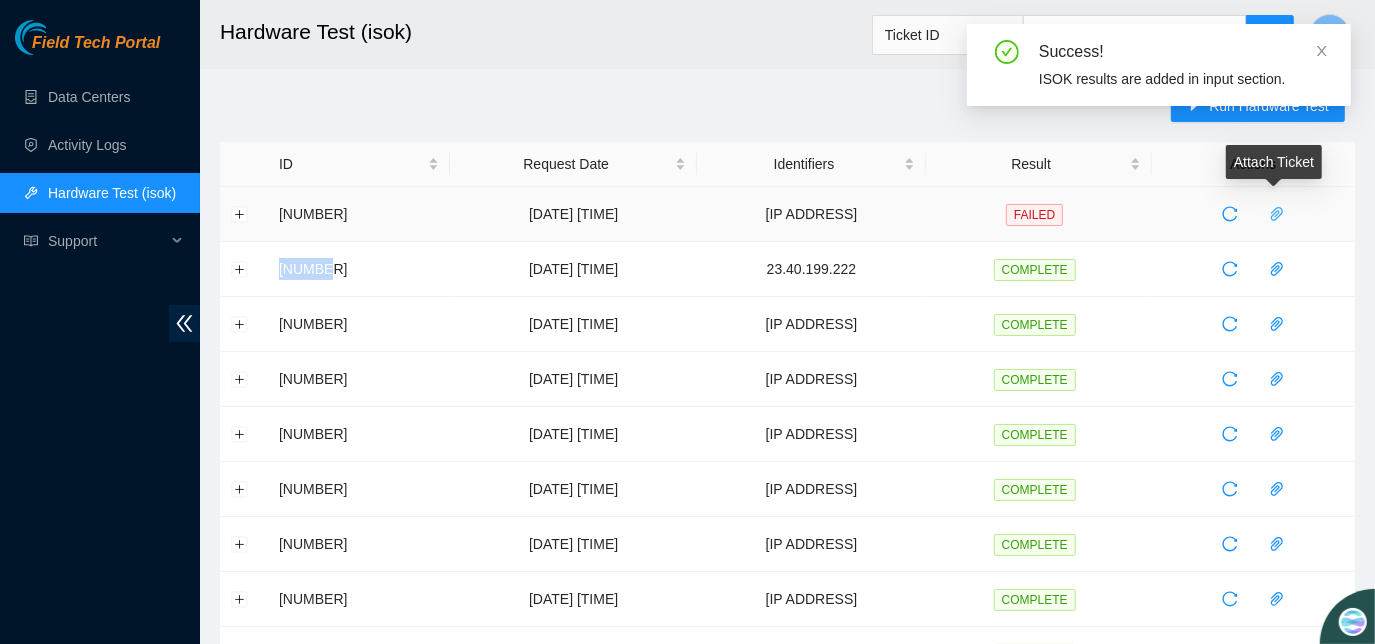 click 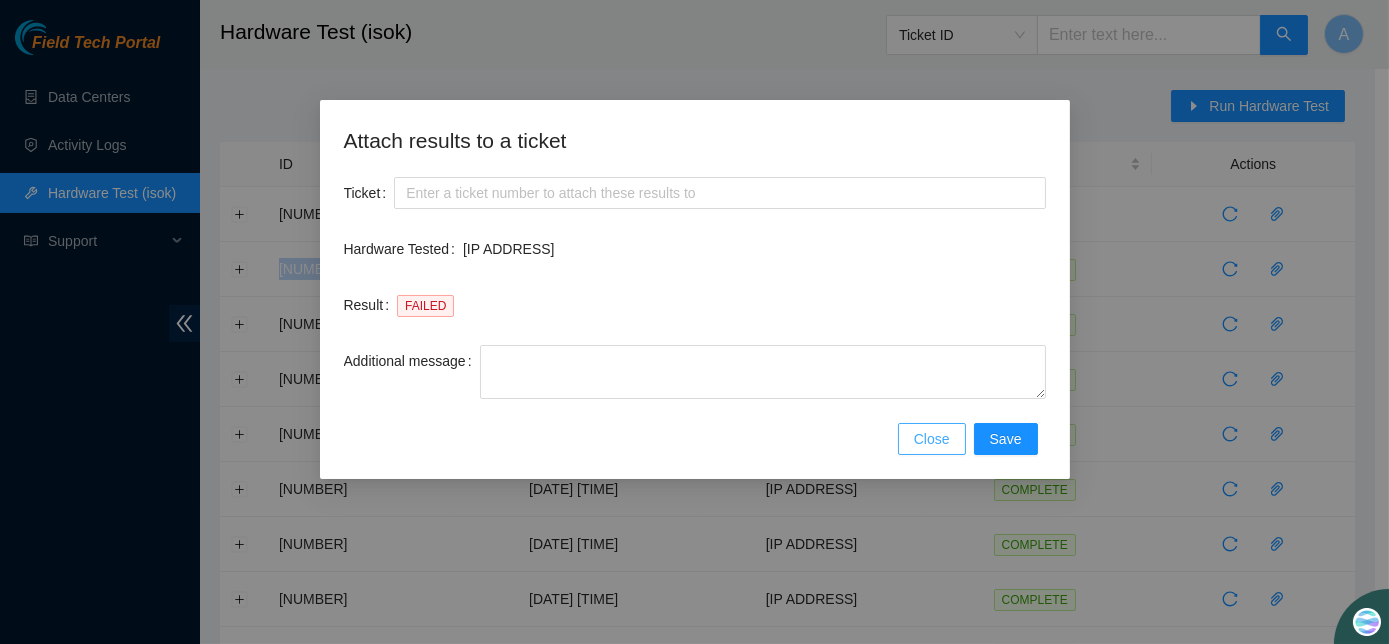 click on "Close" at bounding box center [932, 439] 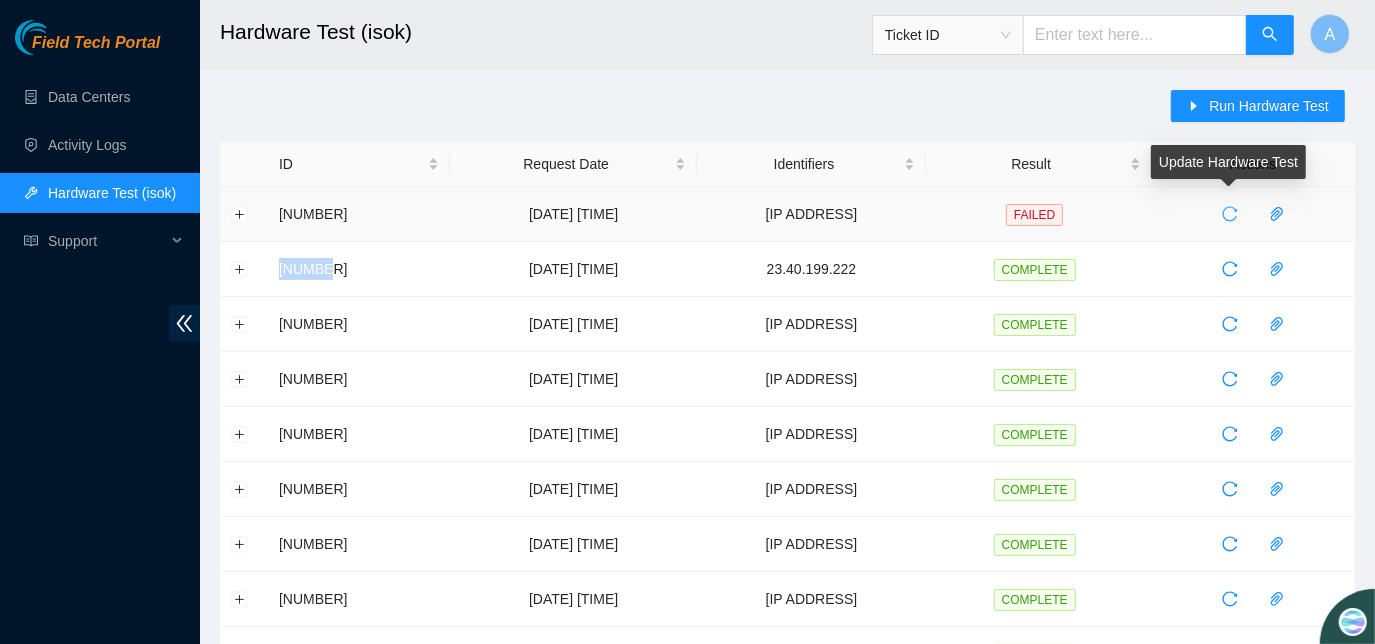 click 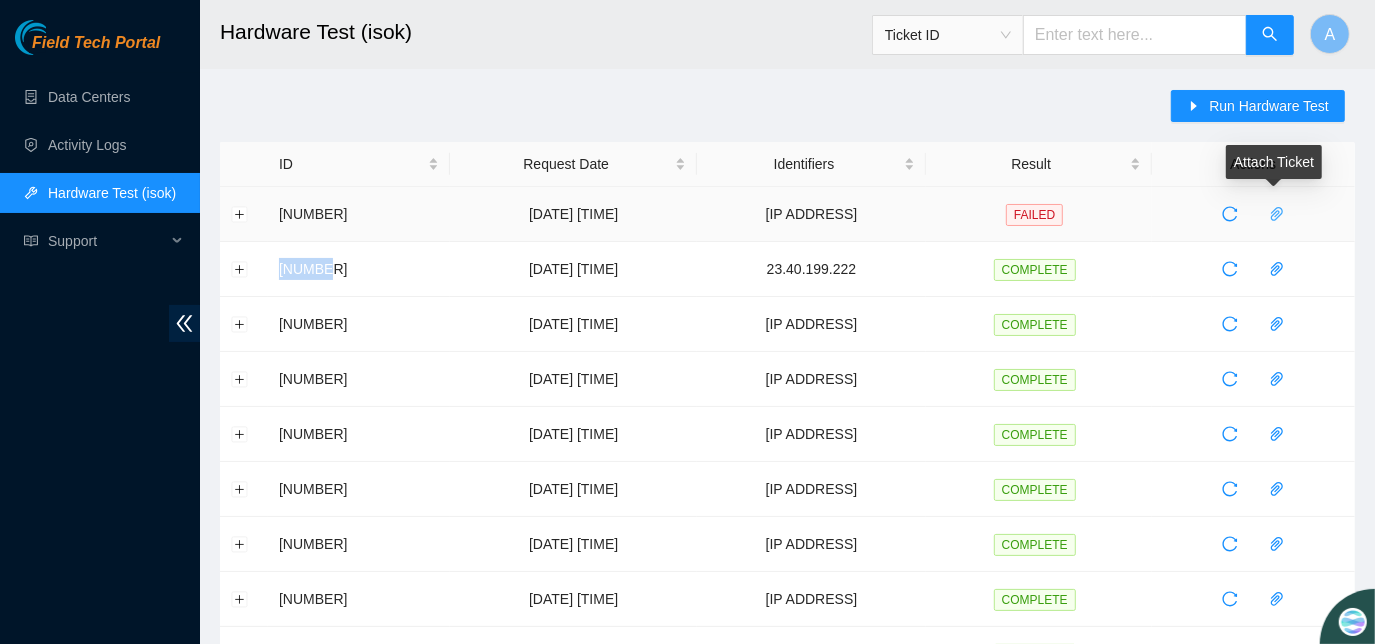 click 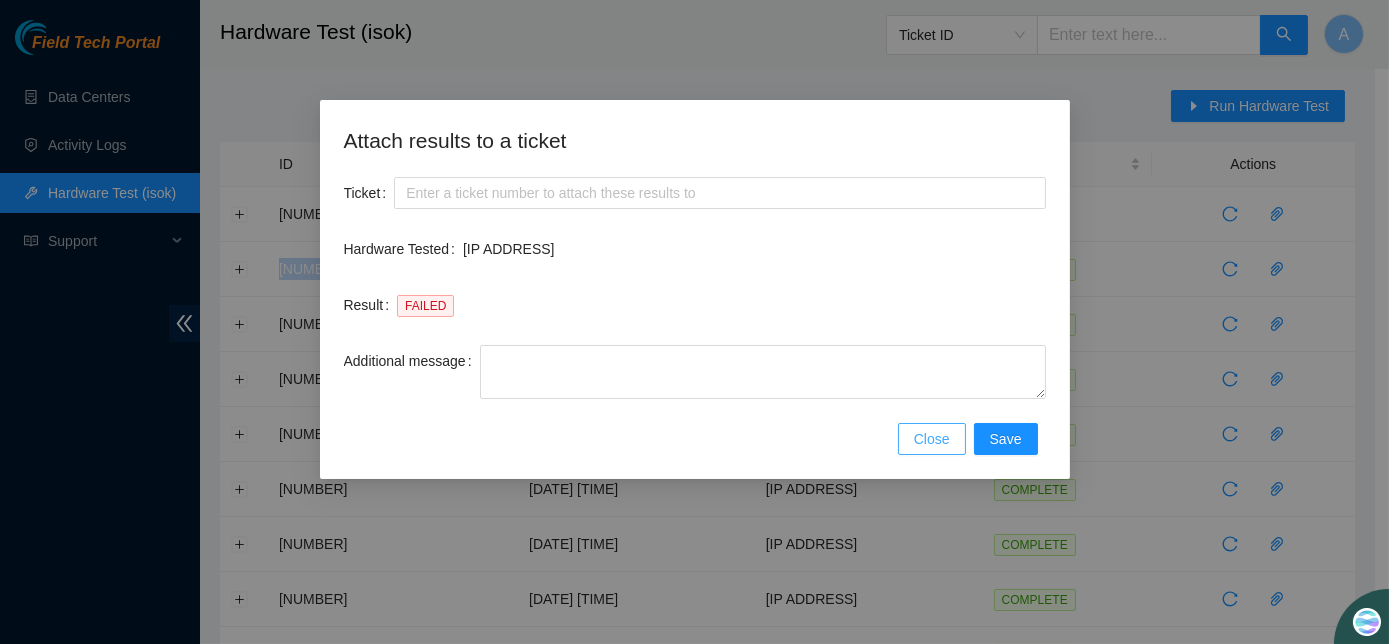 click on "Close" at bounding box center [932, 439] 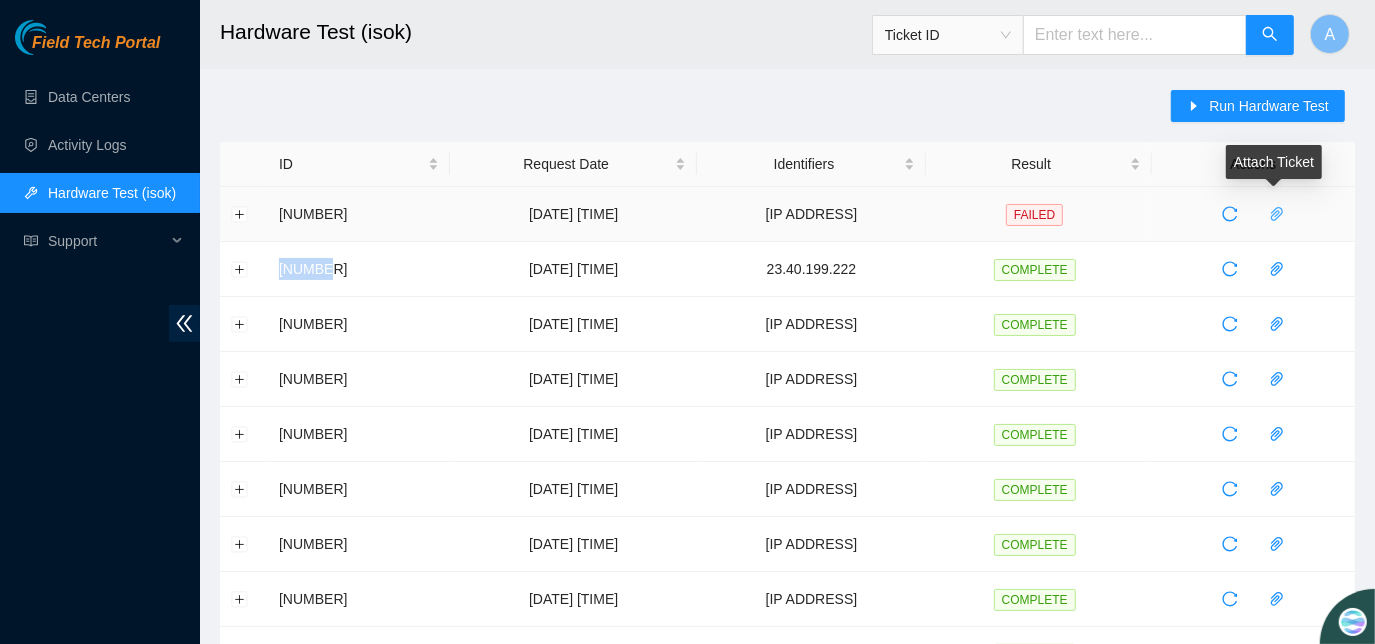 click 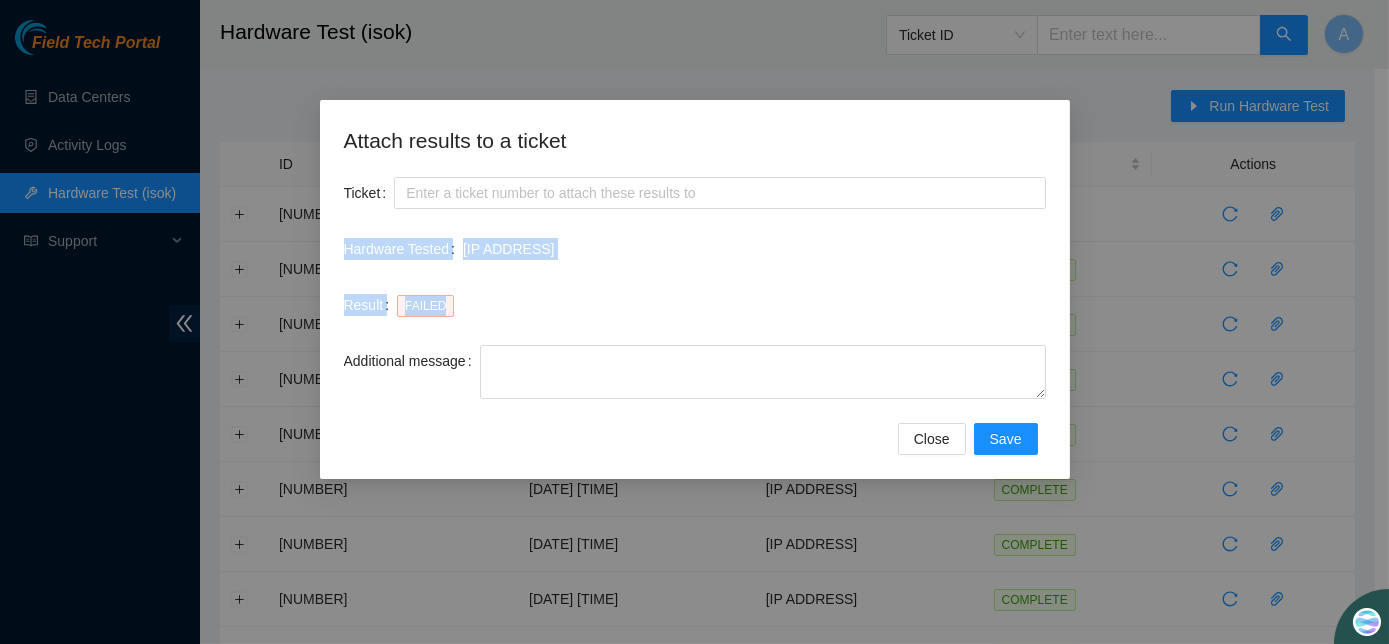 drag, startPoint x: 337, startPoint y: 241, endPoint x: 510, endPoint y: 308, distance: 185.52089 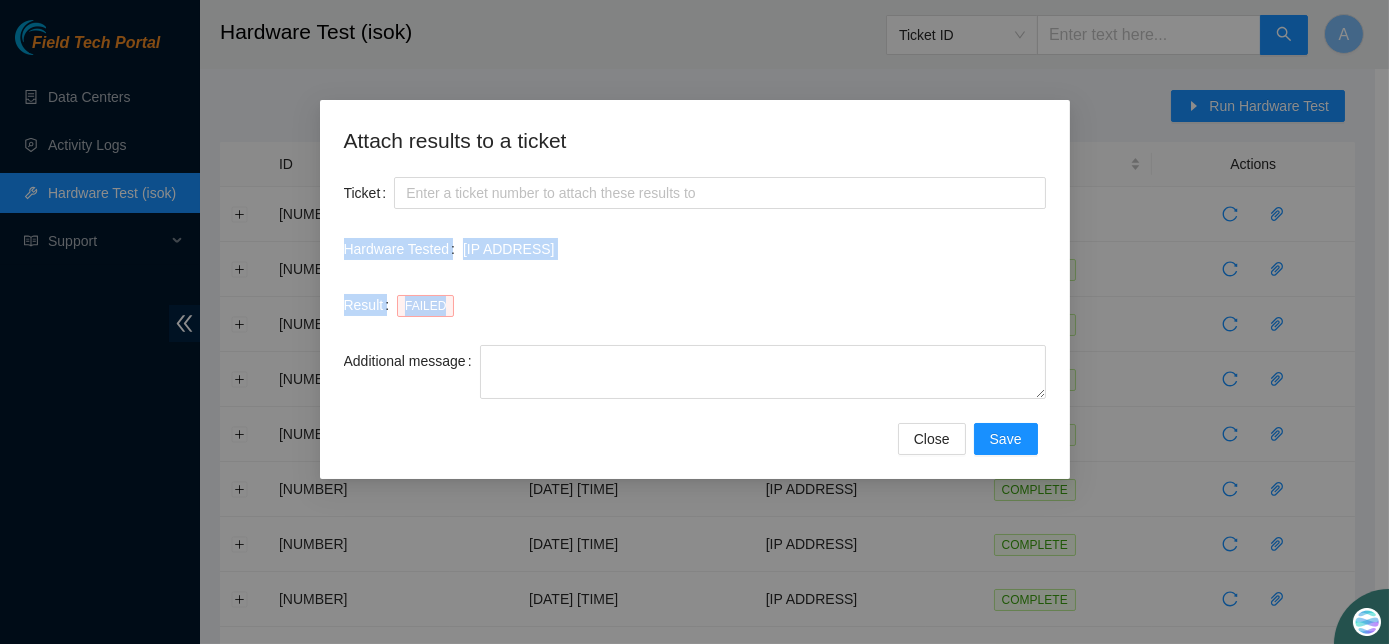 copy on "Hardware Tested 23.62.44.216 Result FAILED" 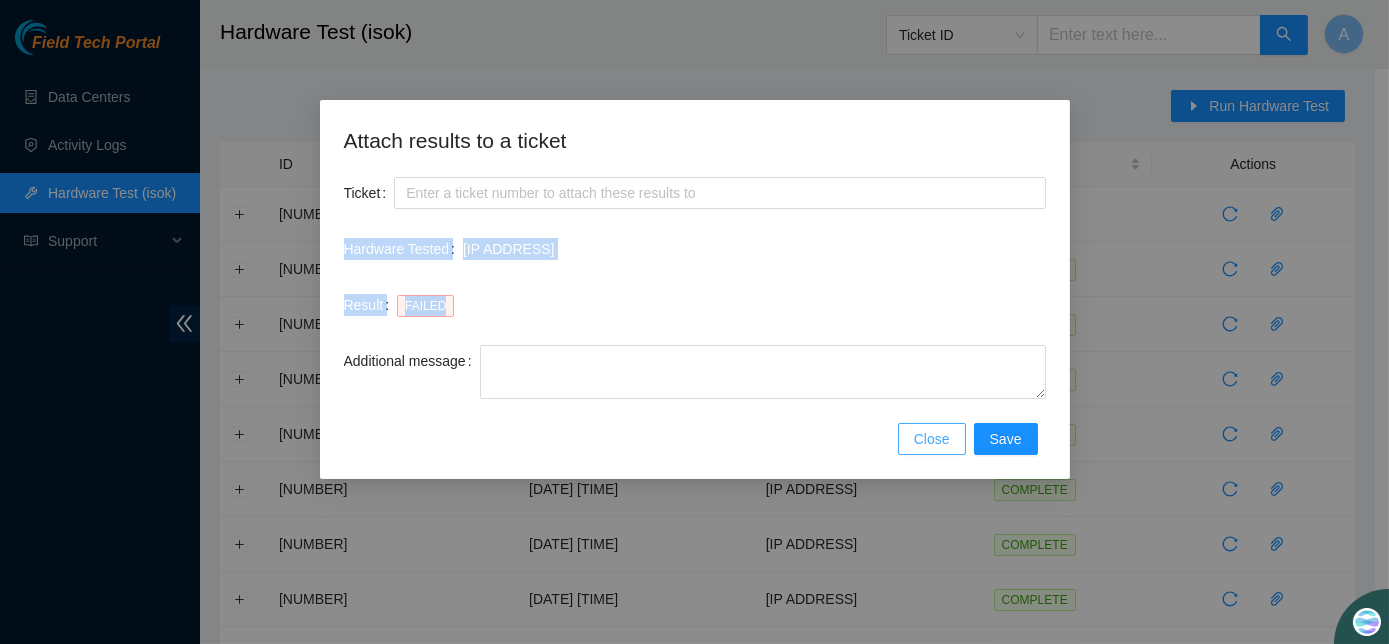 click on "Close" at bounding box center [932, 439] 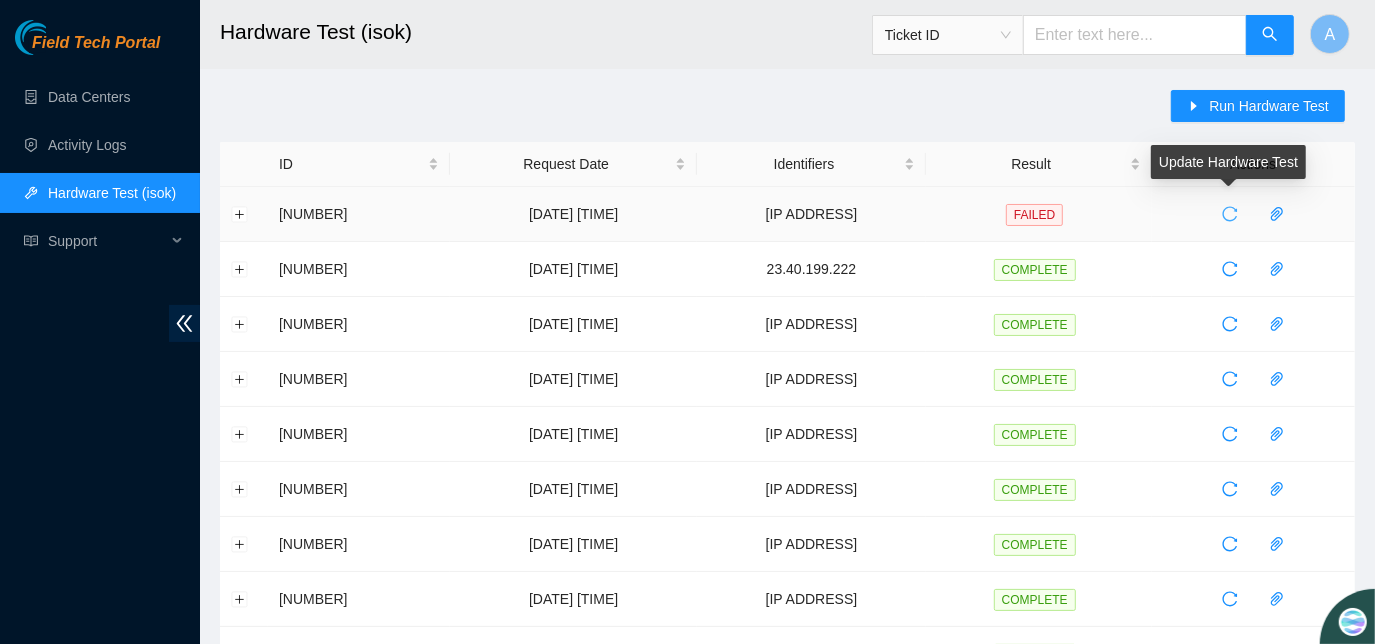 click 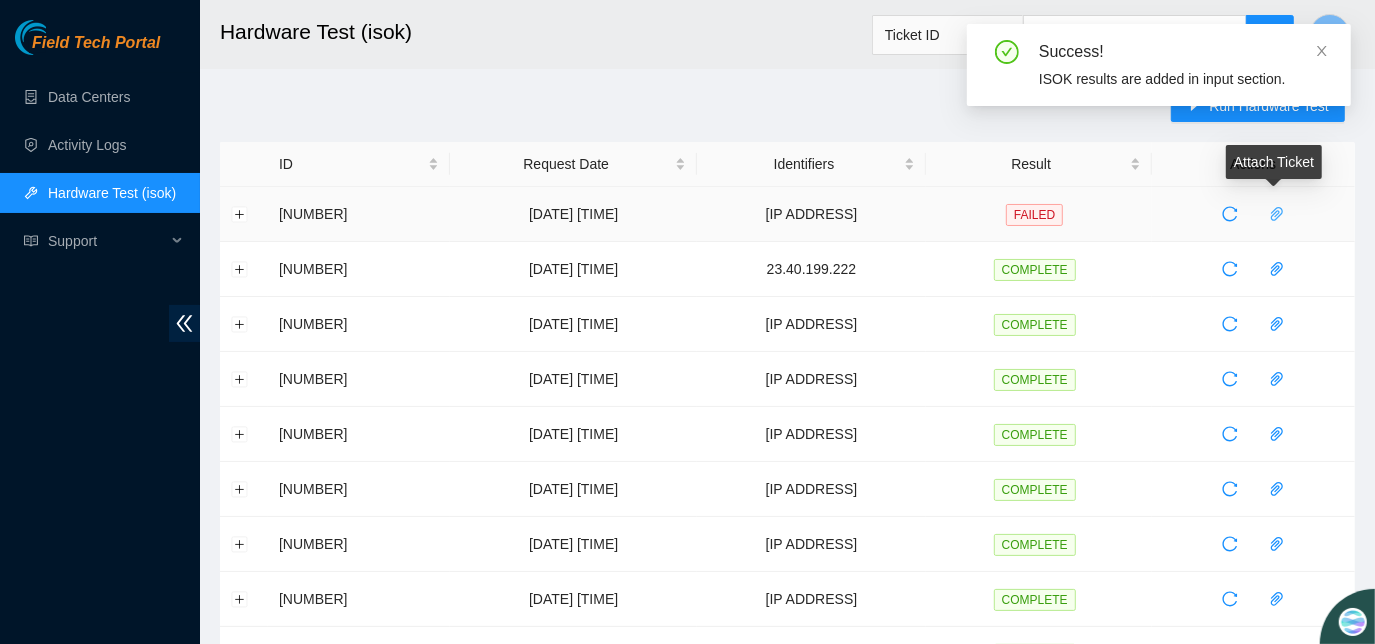 click 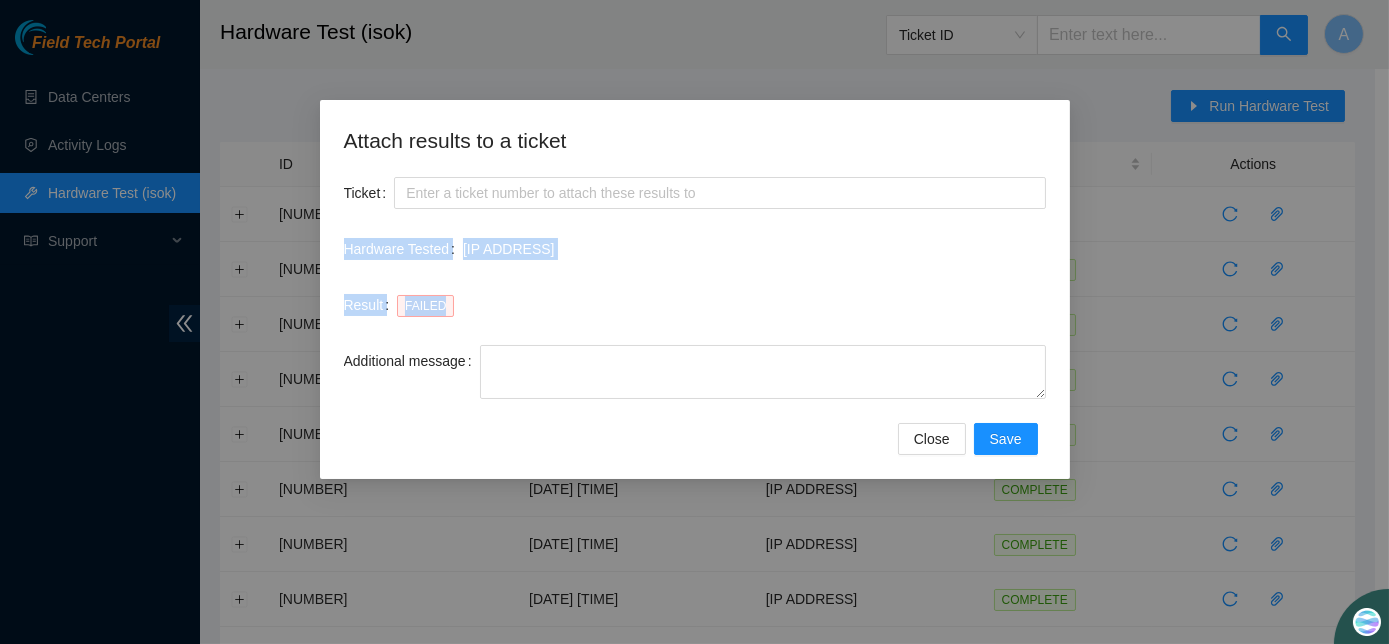drag, startPoint x: 339, startPoint y: 246, endPoint x: 458, endPoint y: 313, distance: 136.565 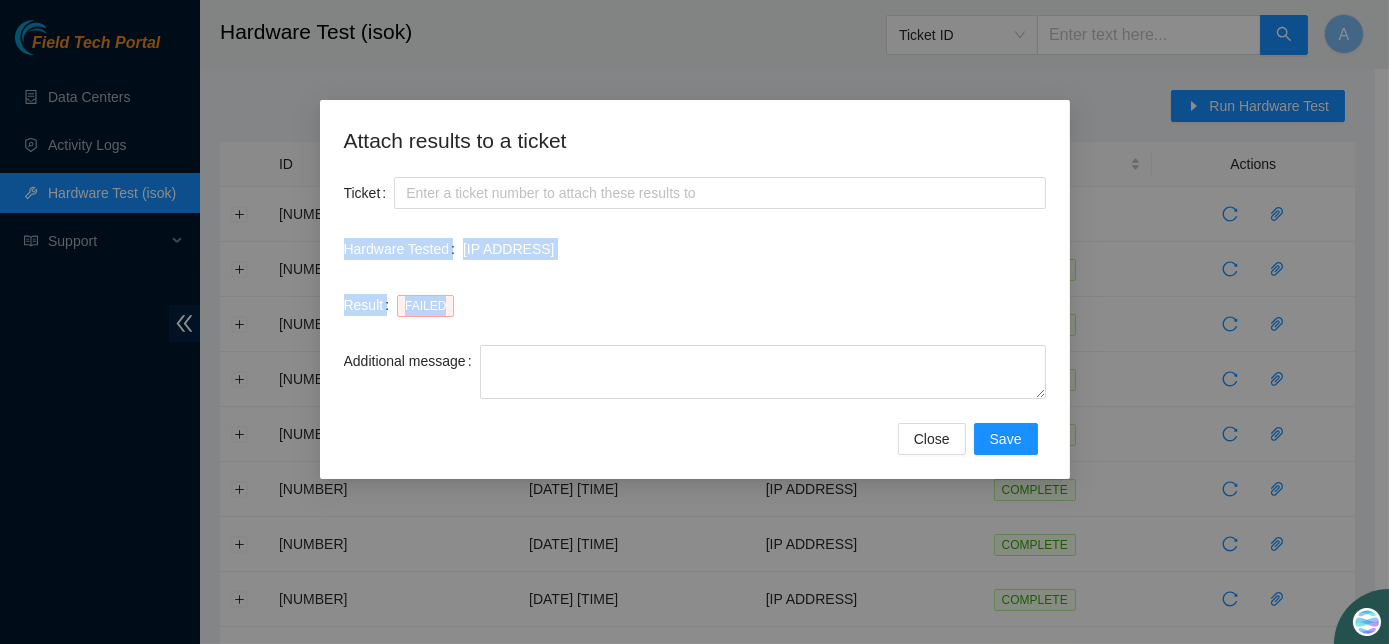 drag, startPoint x: 458, startPoint y: 313, endPoint x: 432, endPoint y: 305, distance: 27.202942 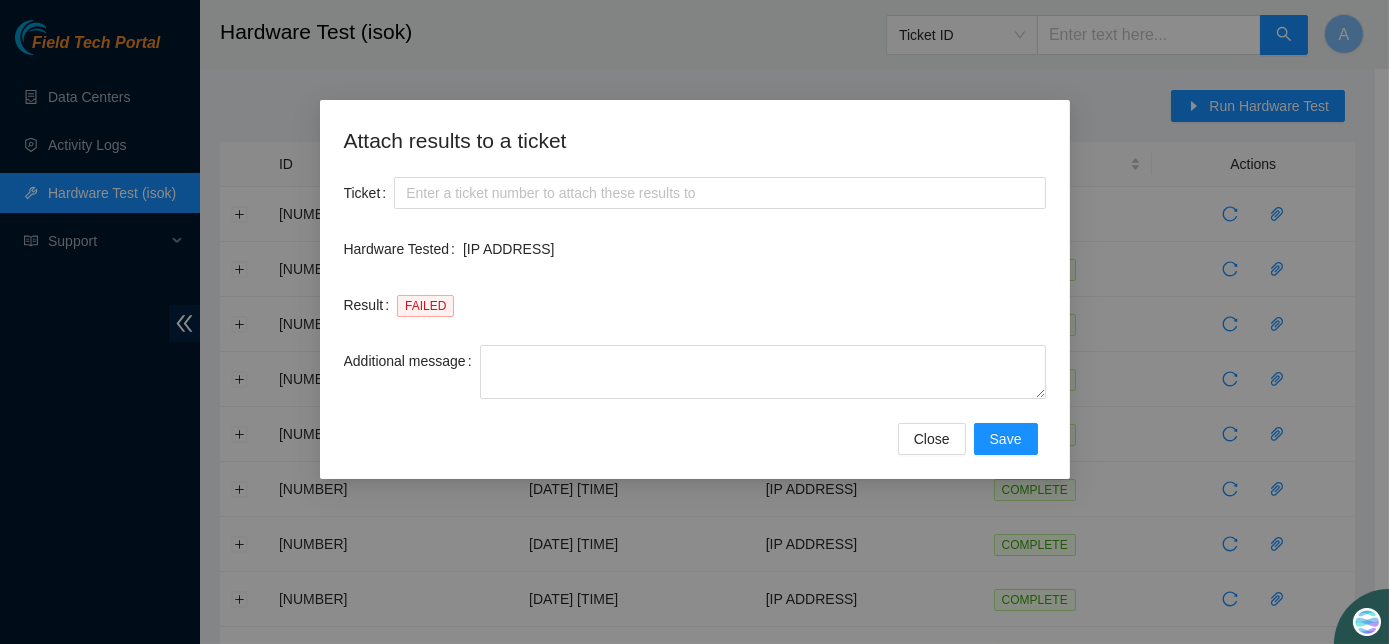 click on "FAILED" at bounding box center (721, 305) 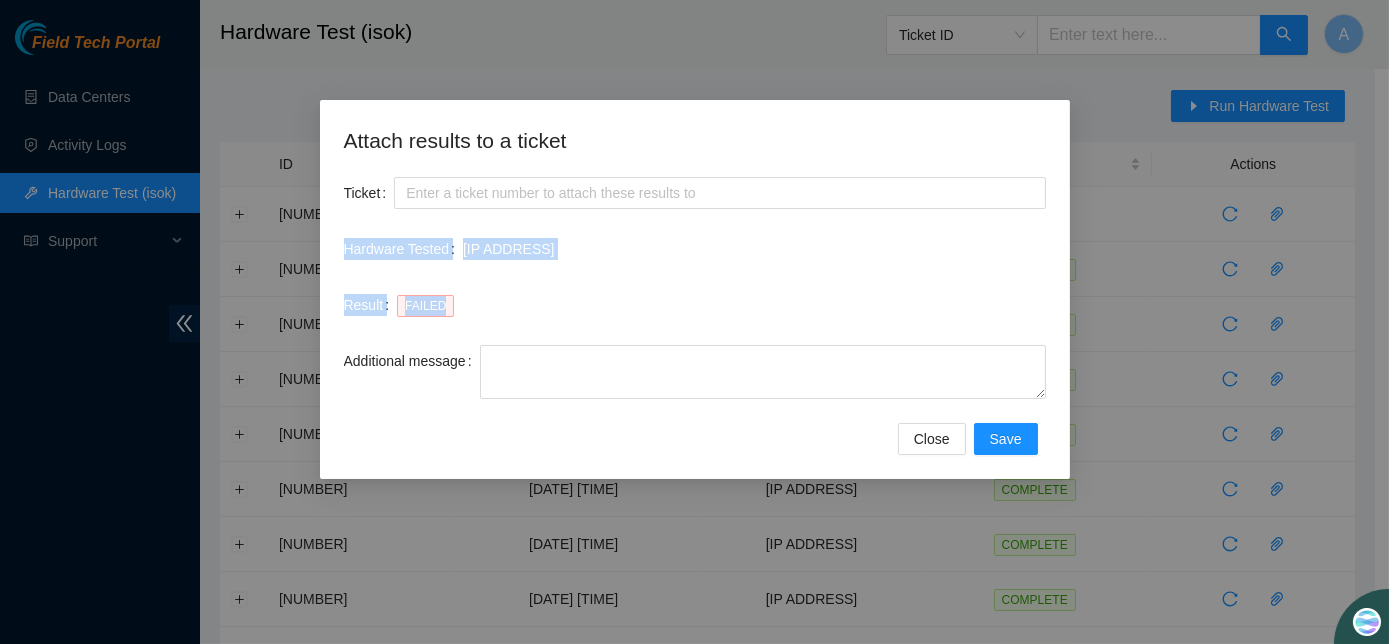 drag, startPoint x: 336, startPoint y: 247, endPoint x: 500, endPoint y: 317, distance: 178.31433 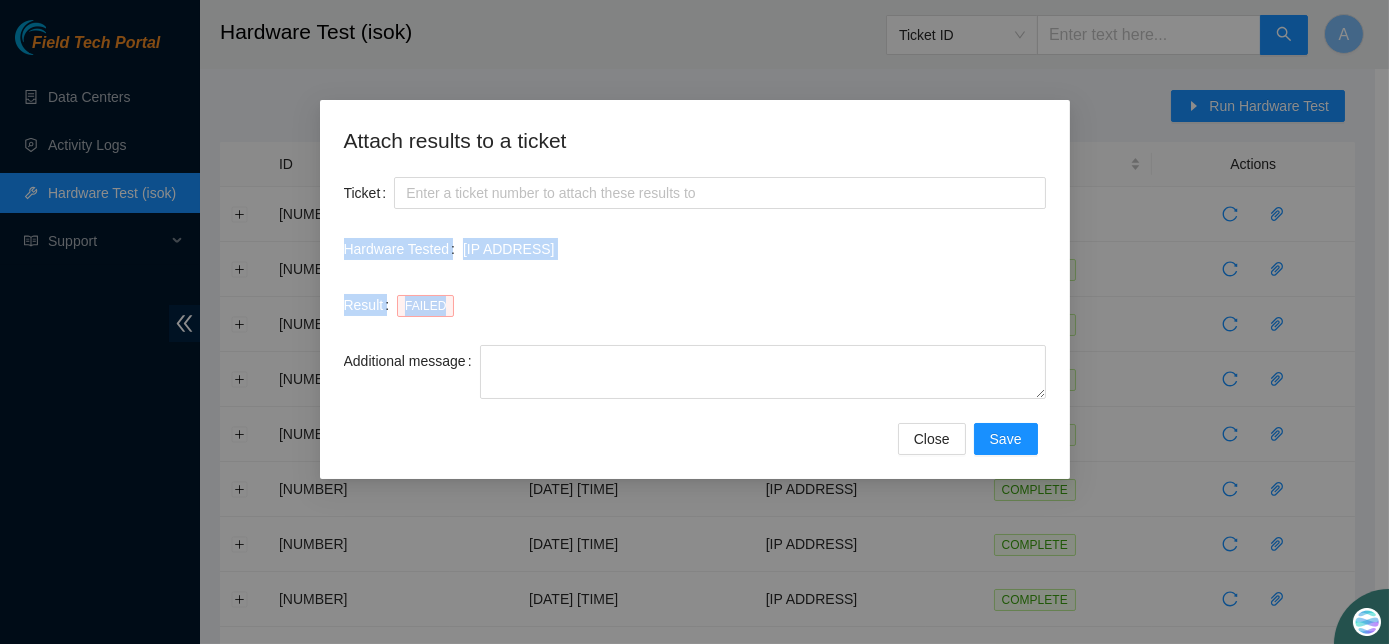 copy on "Hardware Tested 23.62.44.216 Result FAILED" 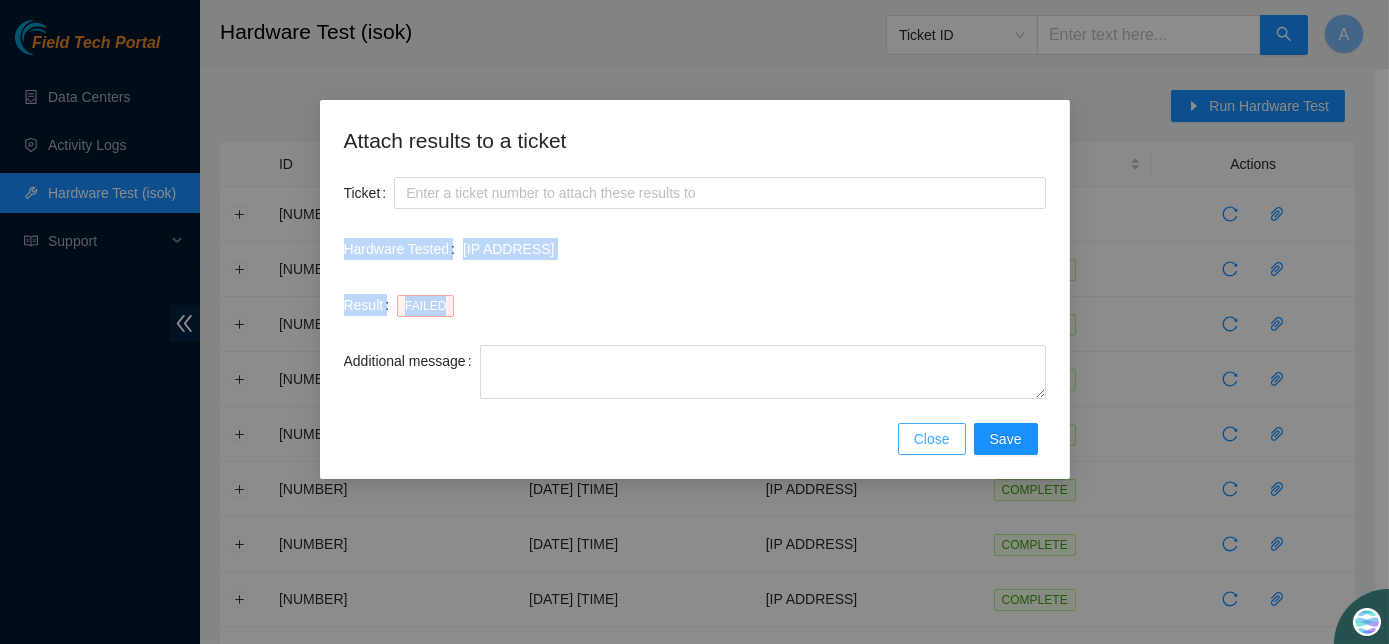 click on "Close" at bounding box center [932, 439] 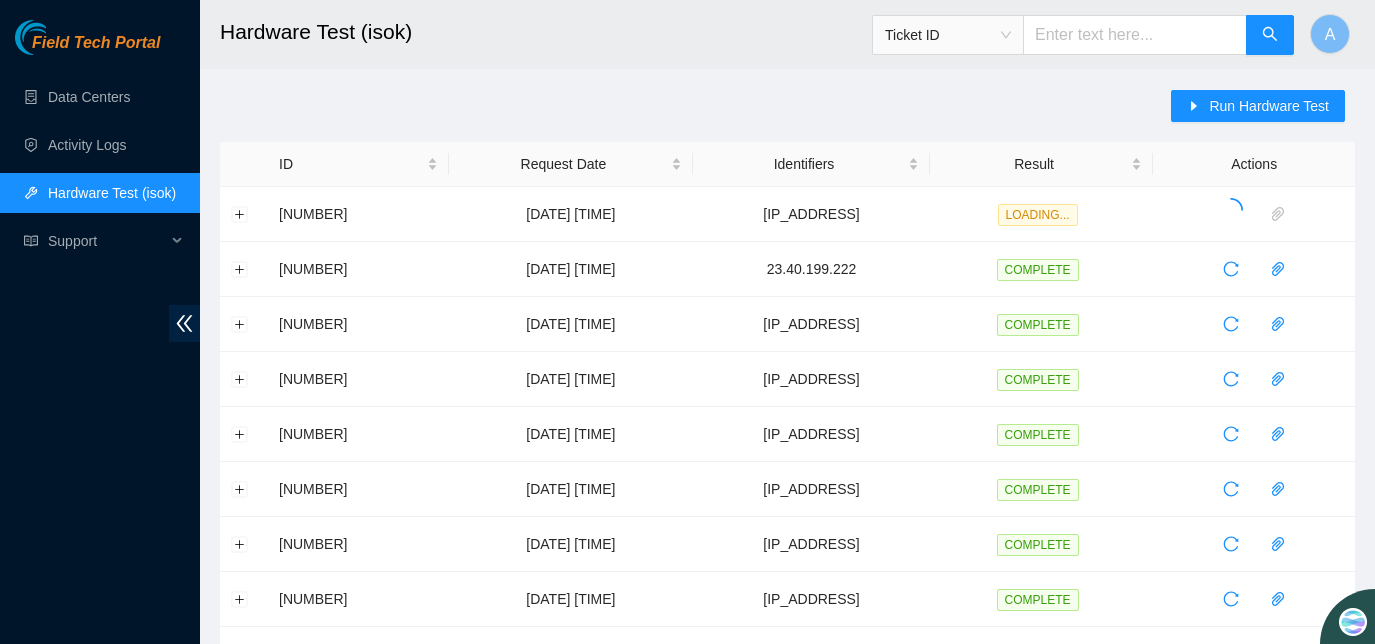 scroll, scrollTop: 0, scrollLeft: 0, axis: both 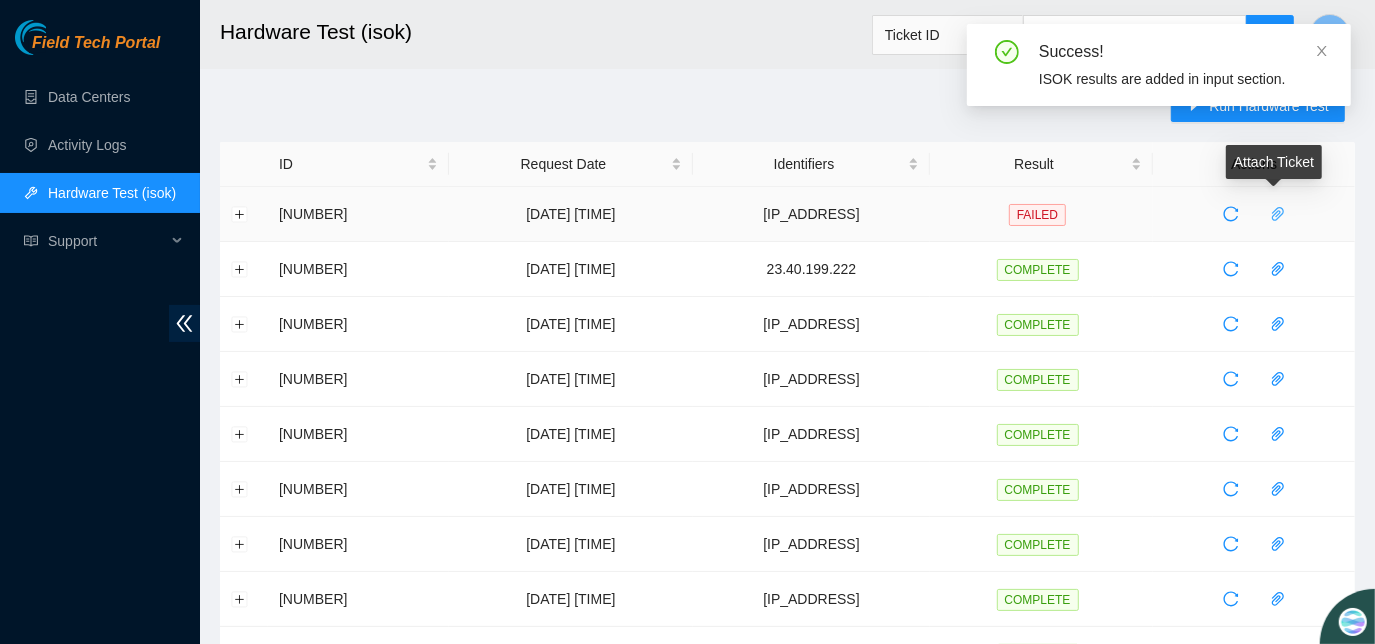 click 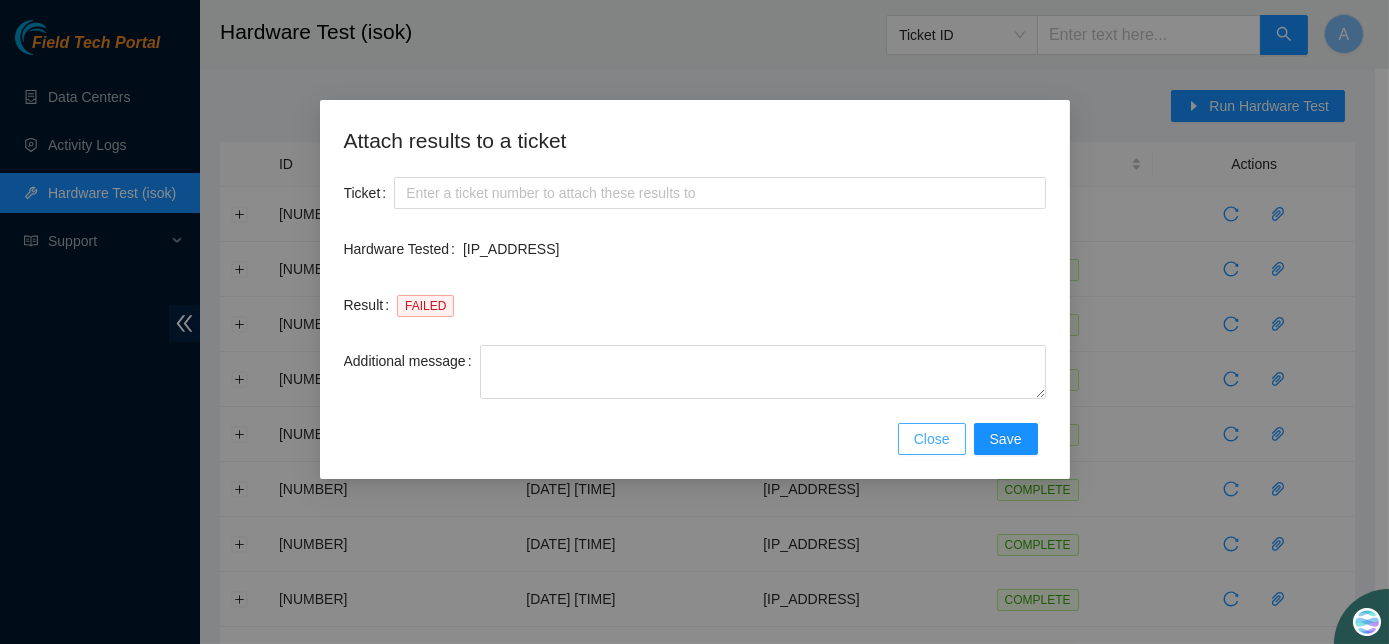 click on "Close" at bounding box center [932, 439] 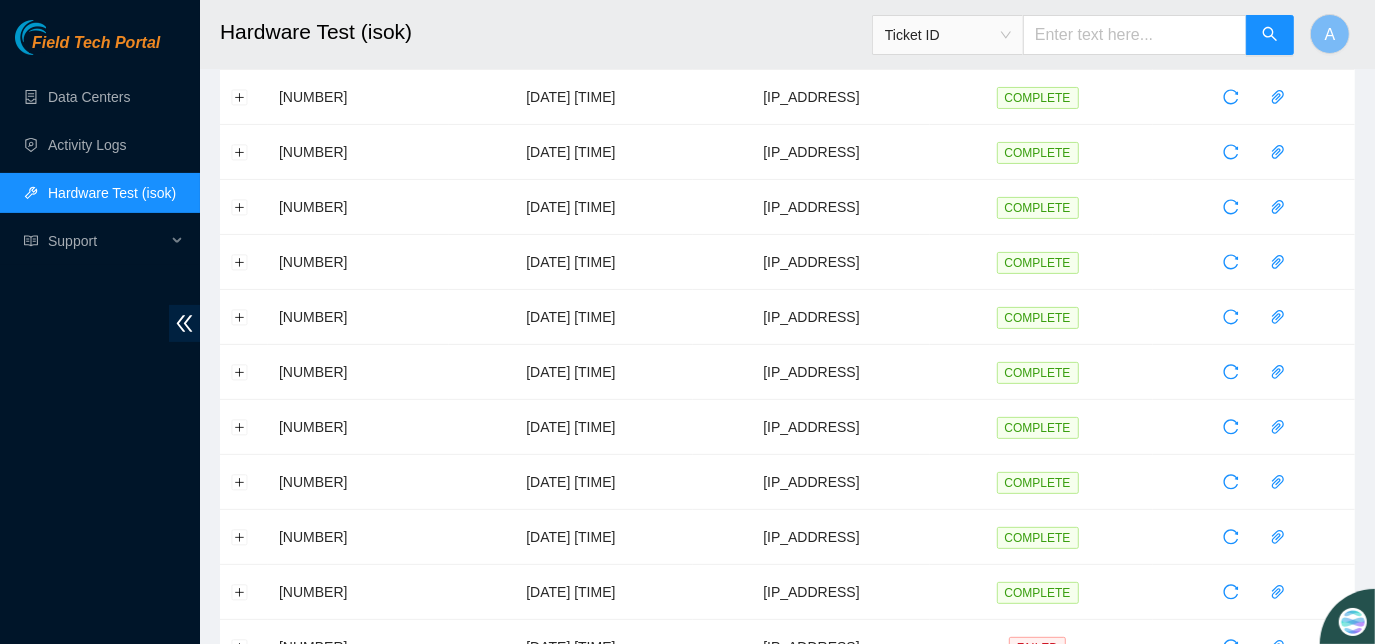 scroll, scrollTop: 277, scrollLeft: 0, axis: vertical 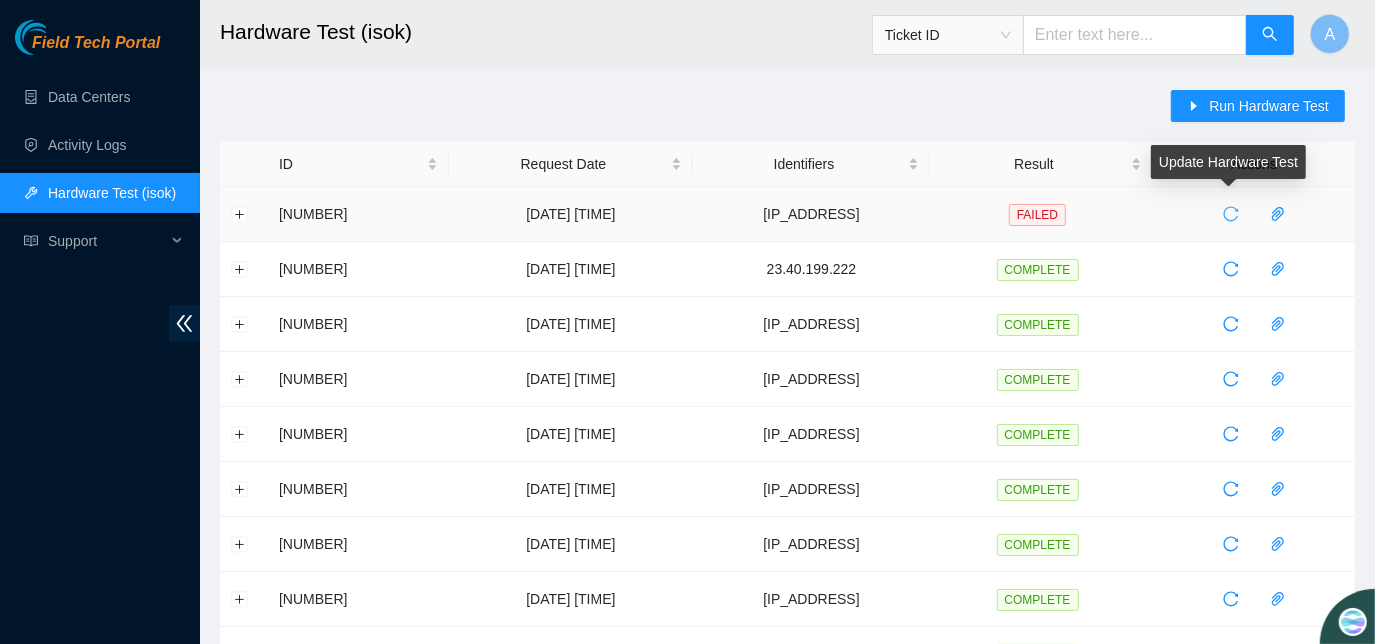 click 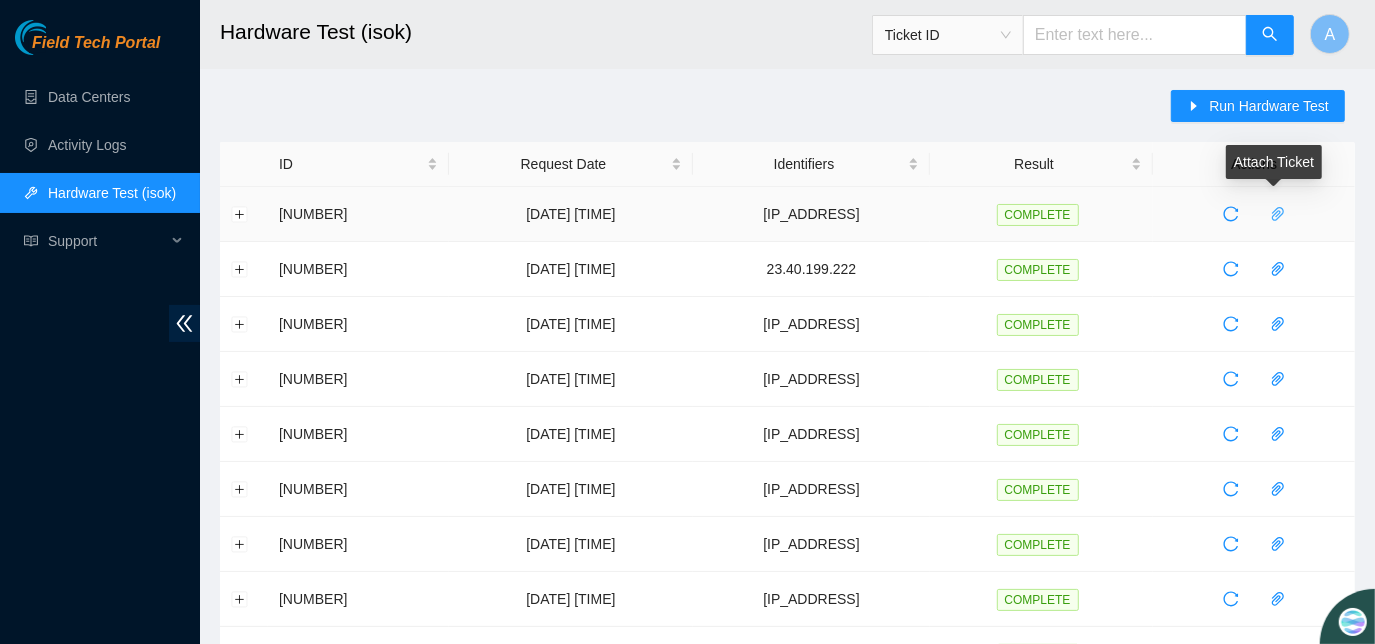 click 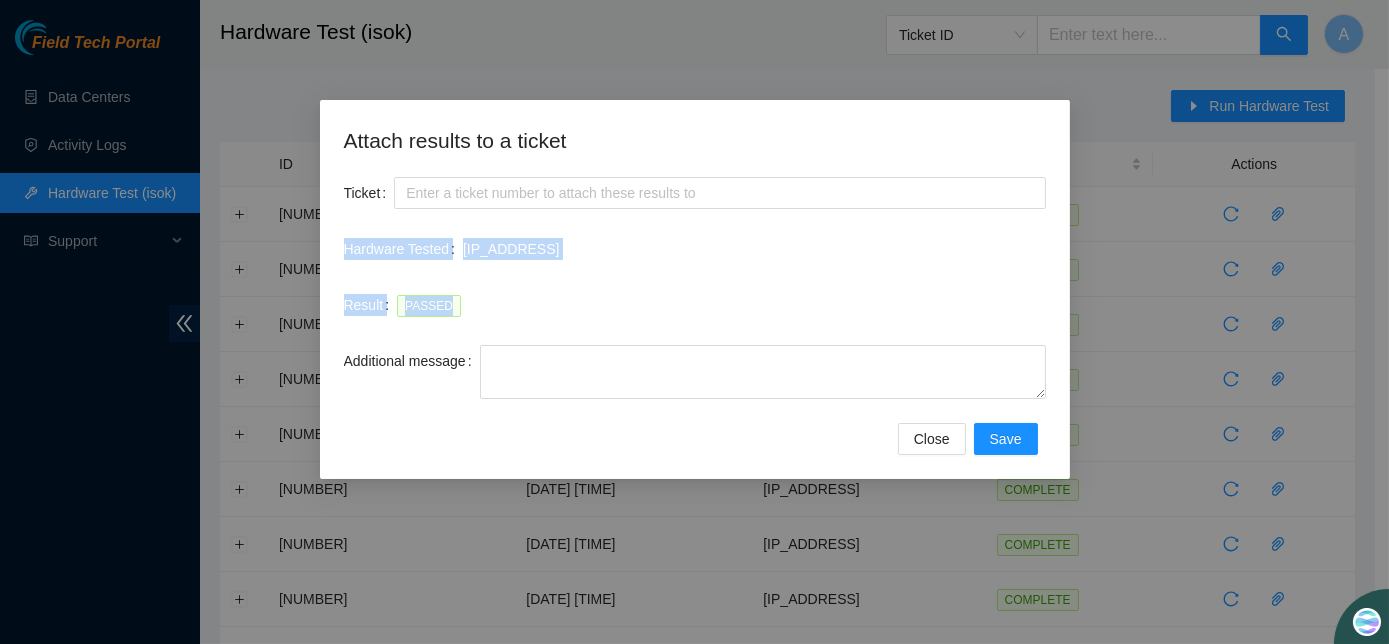 drag, startPoint x: 338, startPoint y: 249, endPoint x: 517, endPoint y: 293, distance: 184.3285 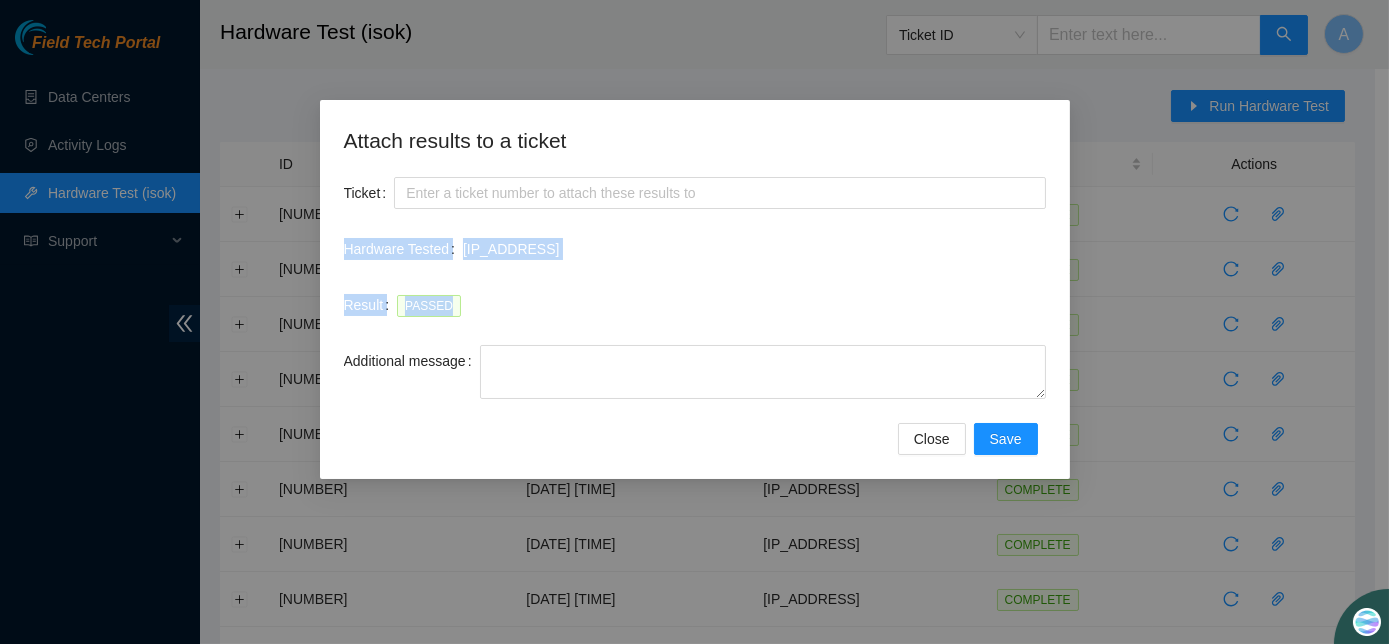 copy on "Hardware Tested 23.62.44.216 Result PASSED" 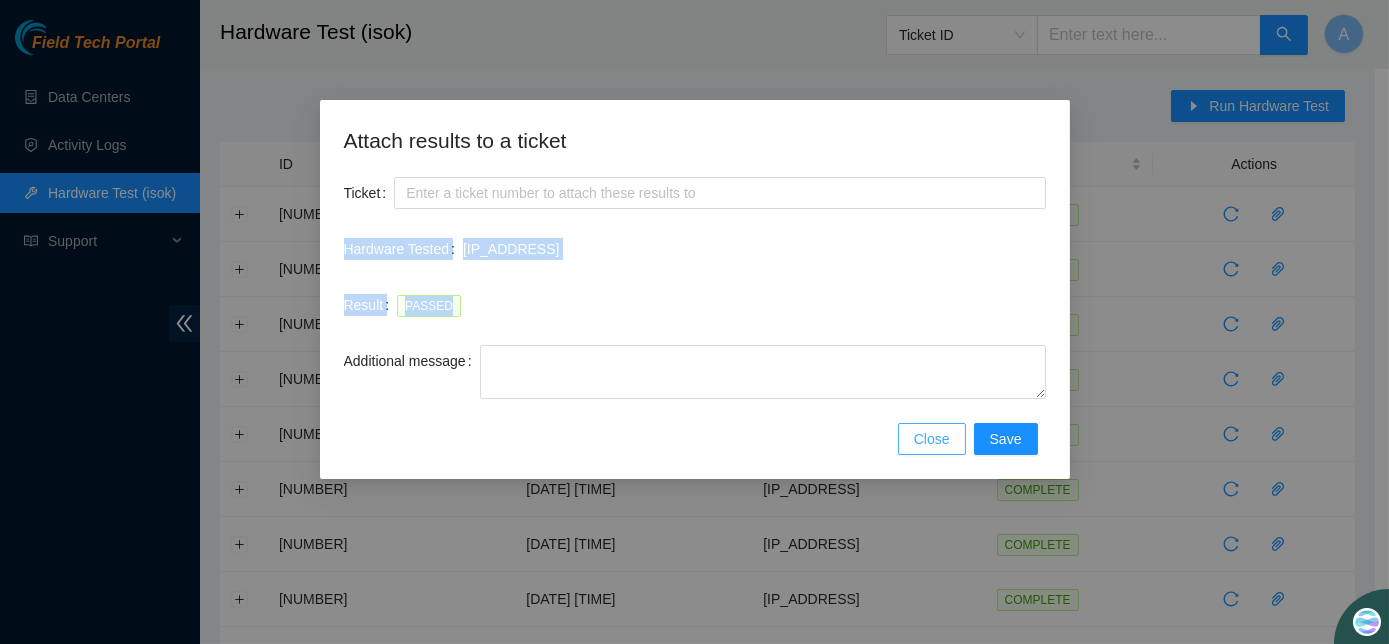 click on "Close" at bounding box center [932, 439] 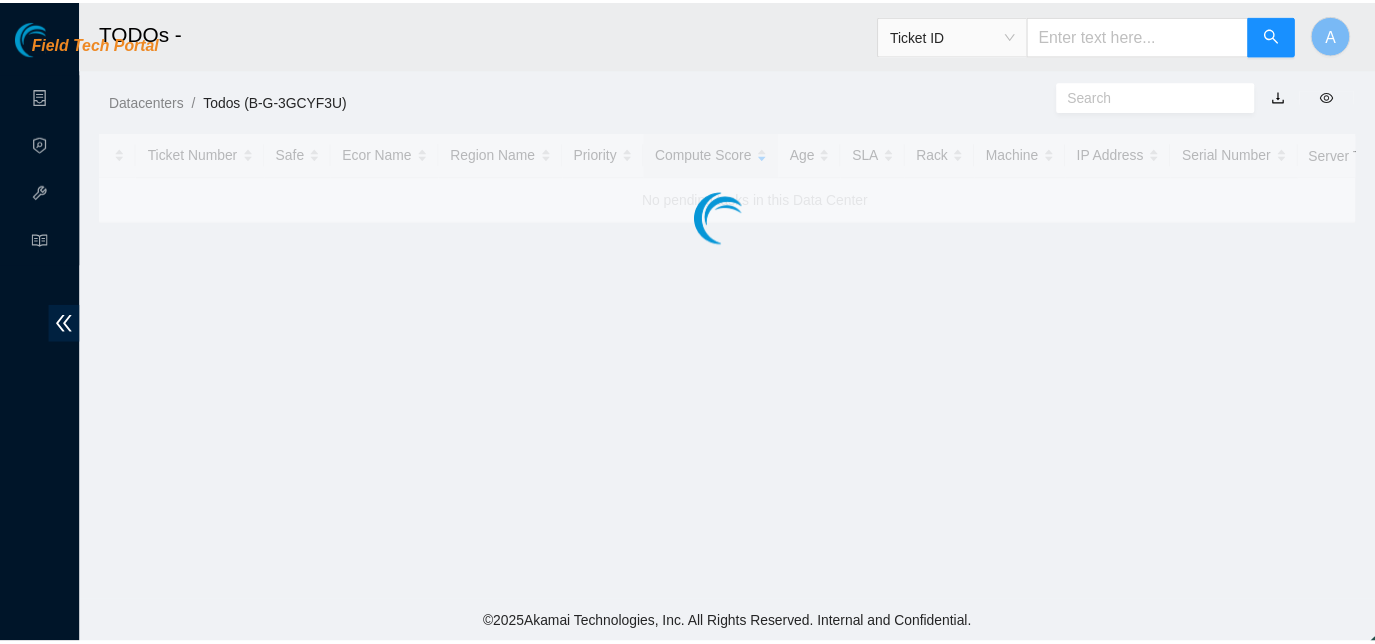 scroll, scrollTop: 0, scrollLeft: 0, axis: both 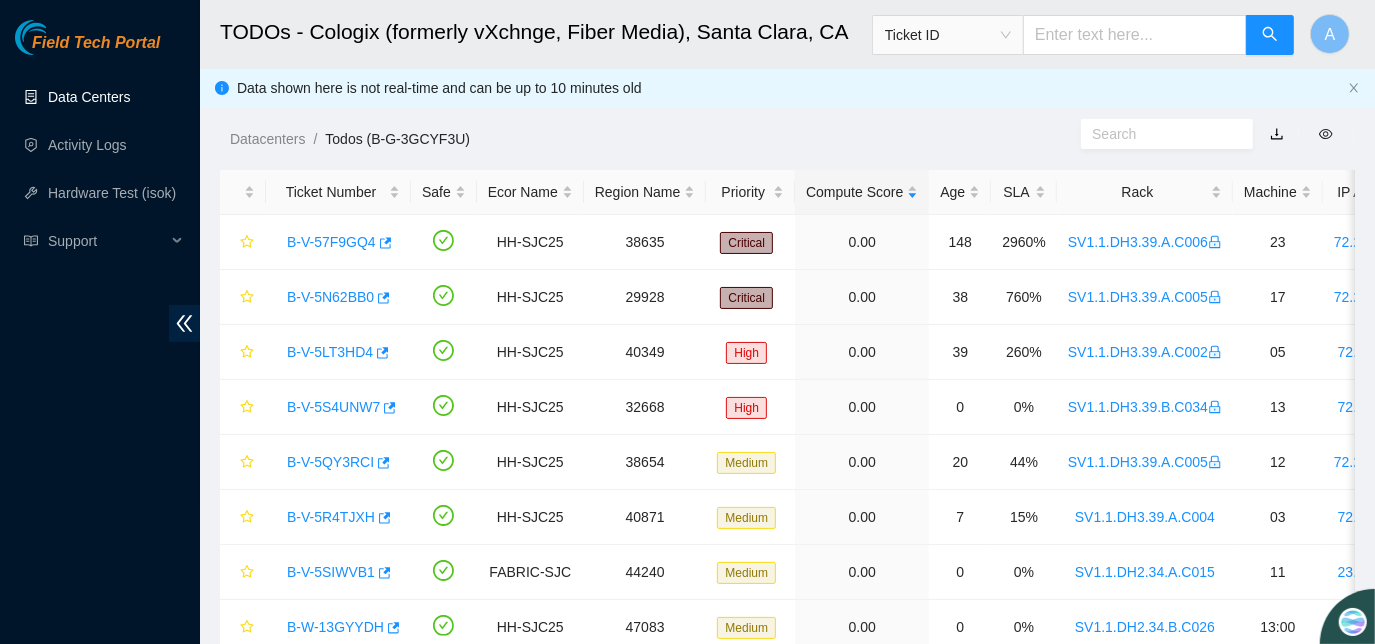 click on "Data Centers" at bounding box center (89, 97) 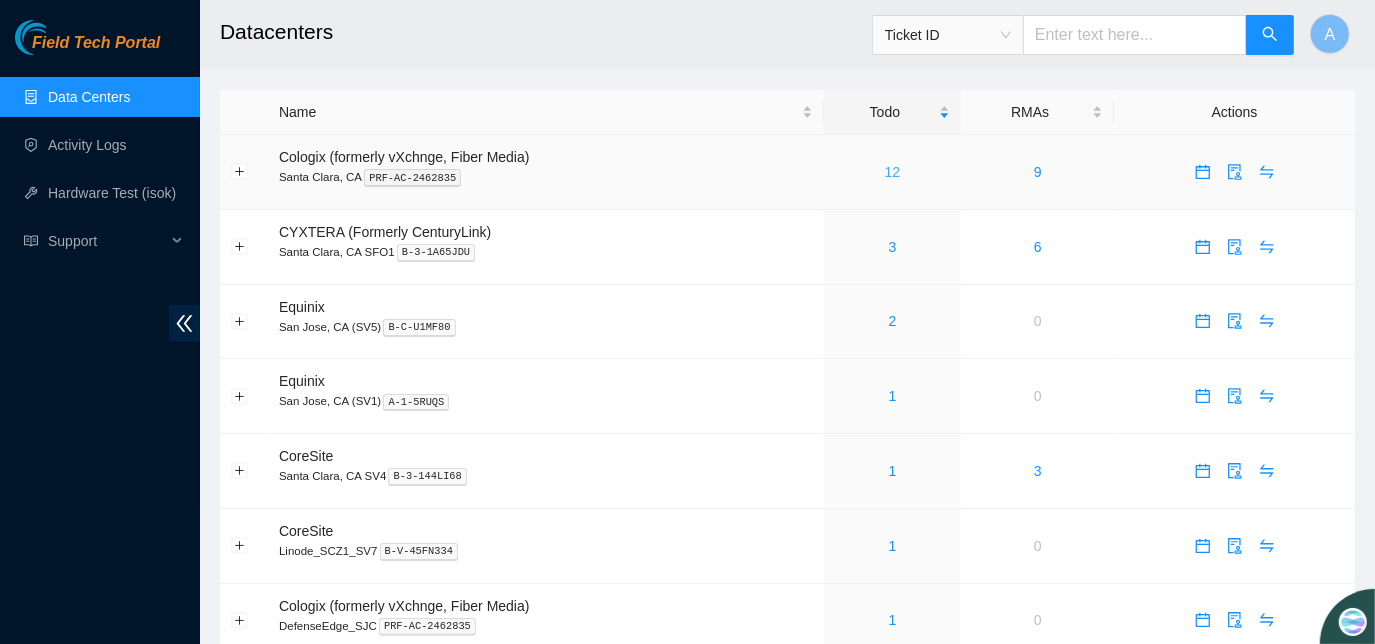 click on "12" at bounding box center (893, 172) 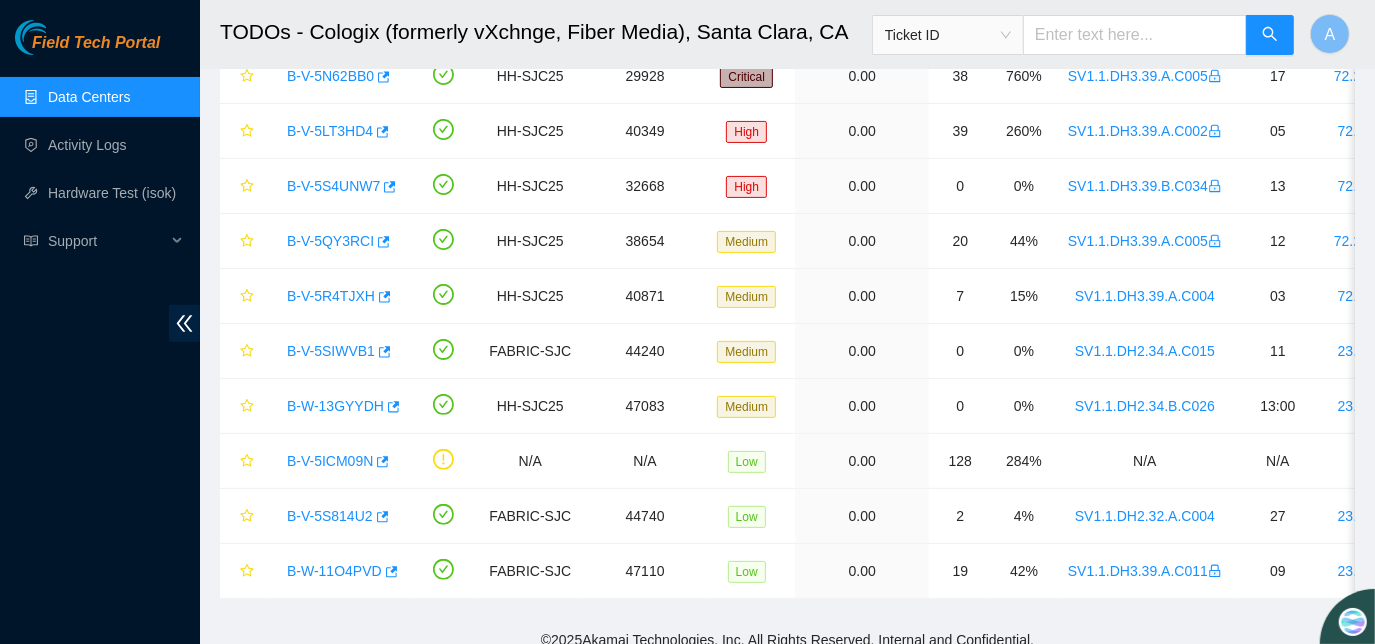 scroll, scrollTop: 248, scrollLeft: 0, axis: vertical 